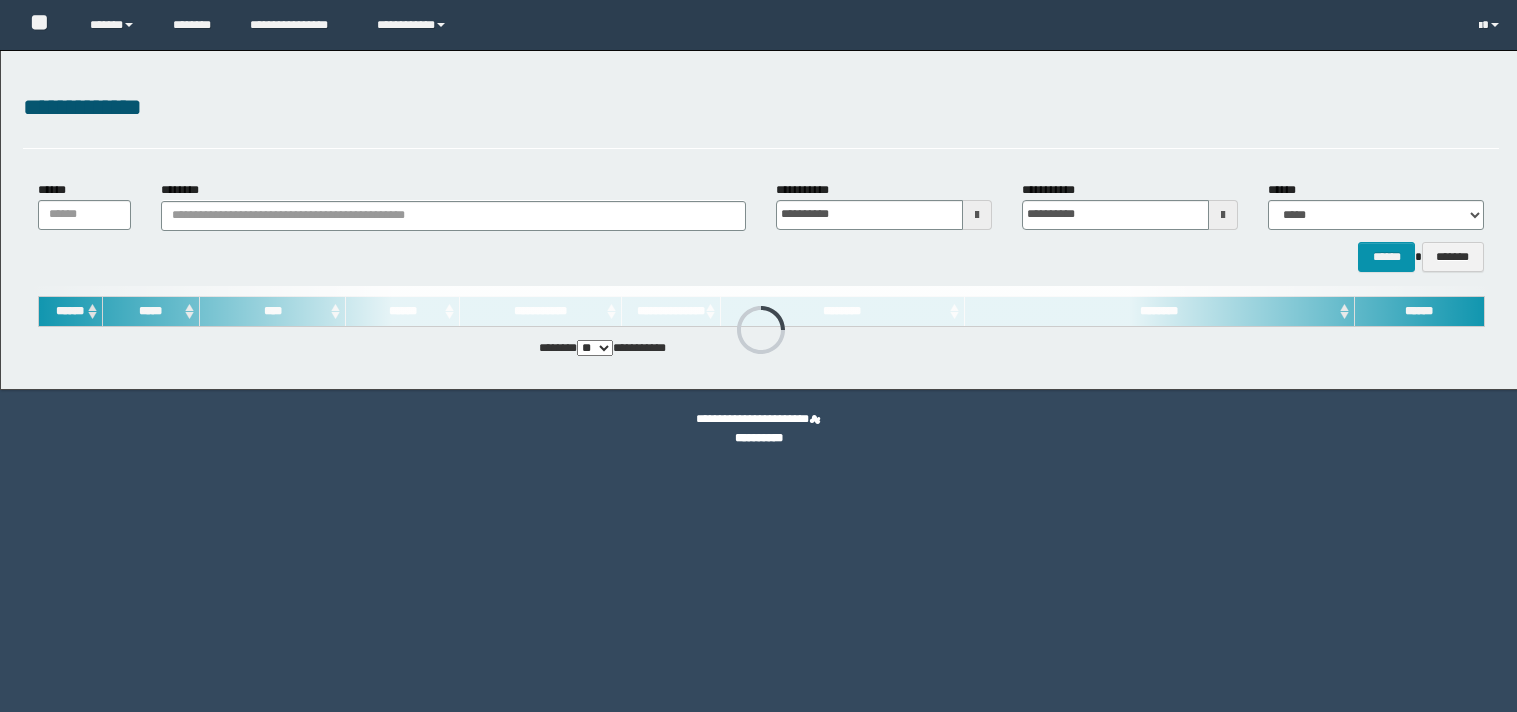 scroll, scrollTop: 0, scrollLeft: 0, axis: both 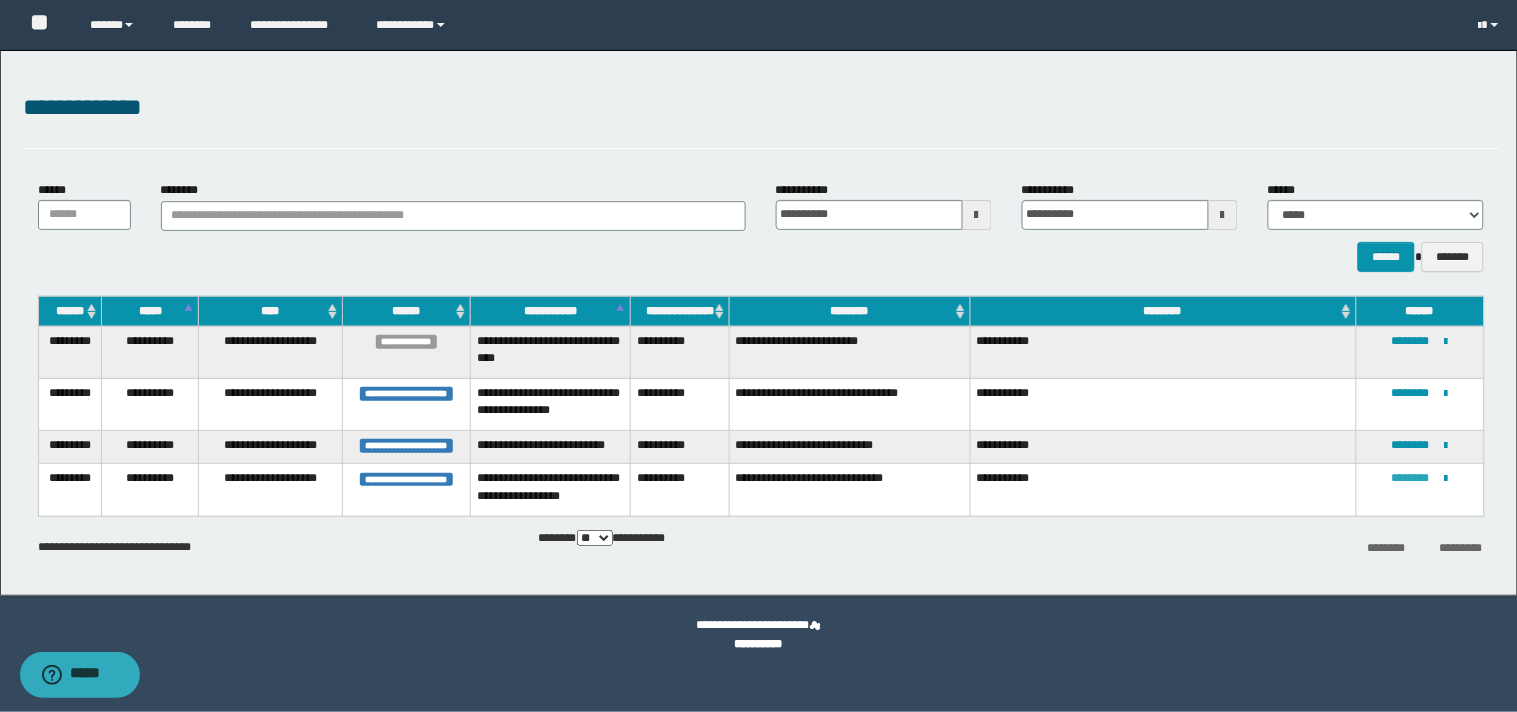 click on "********" at bounding box center (1411, 478) 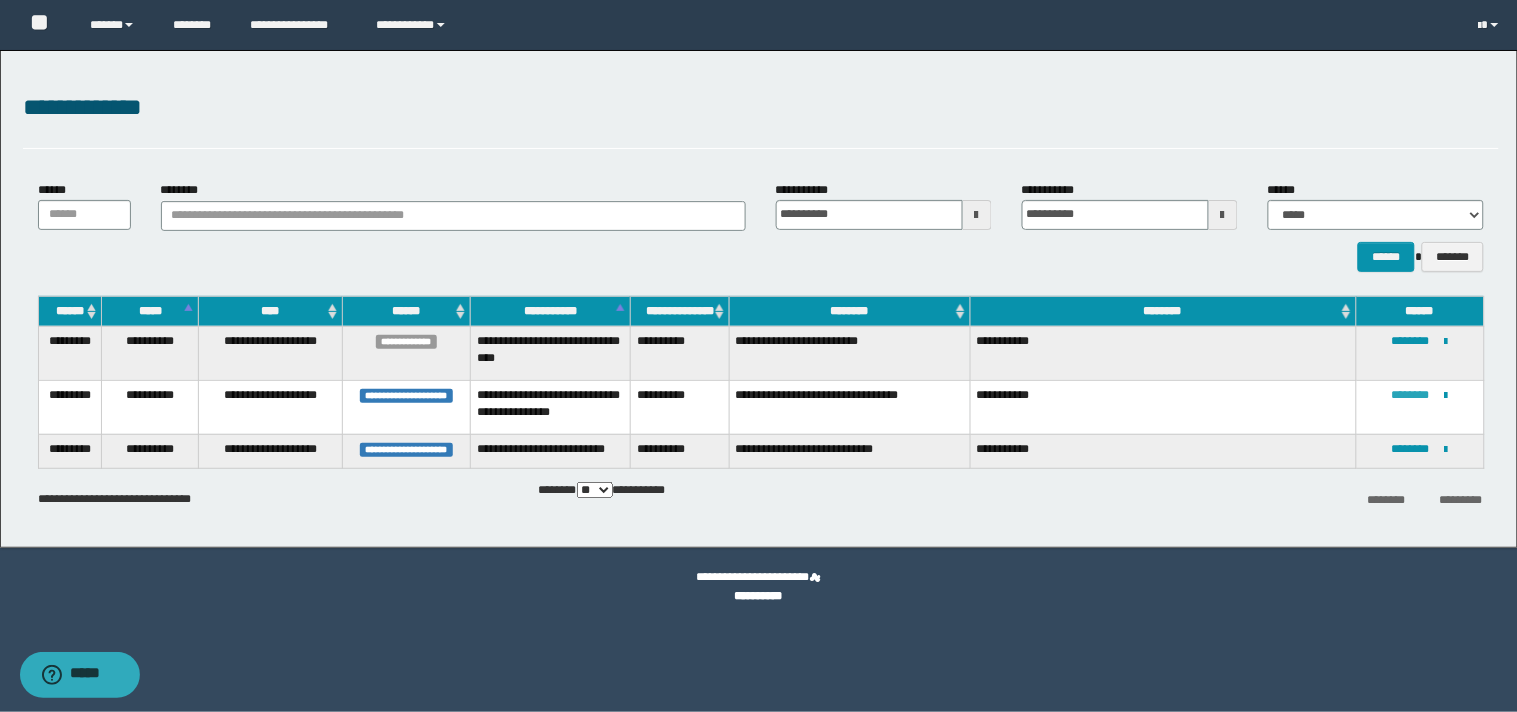 click on "********" at bounding box center (1411, 395) 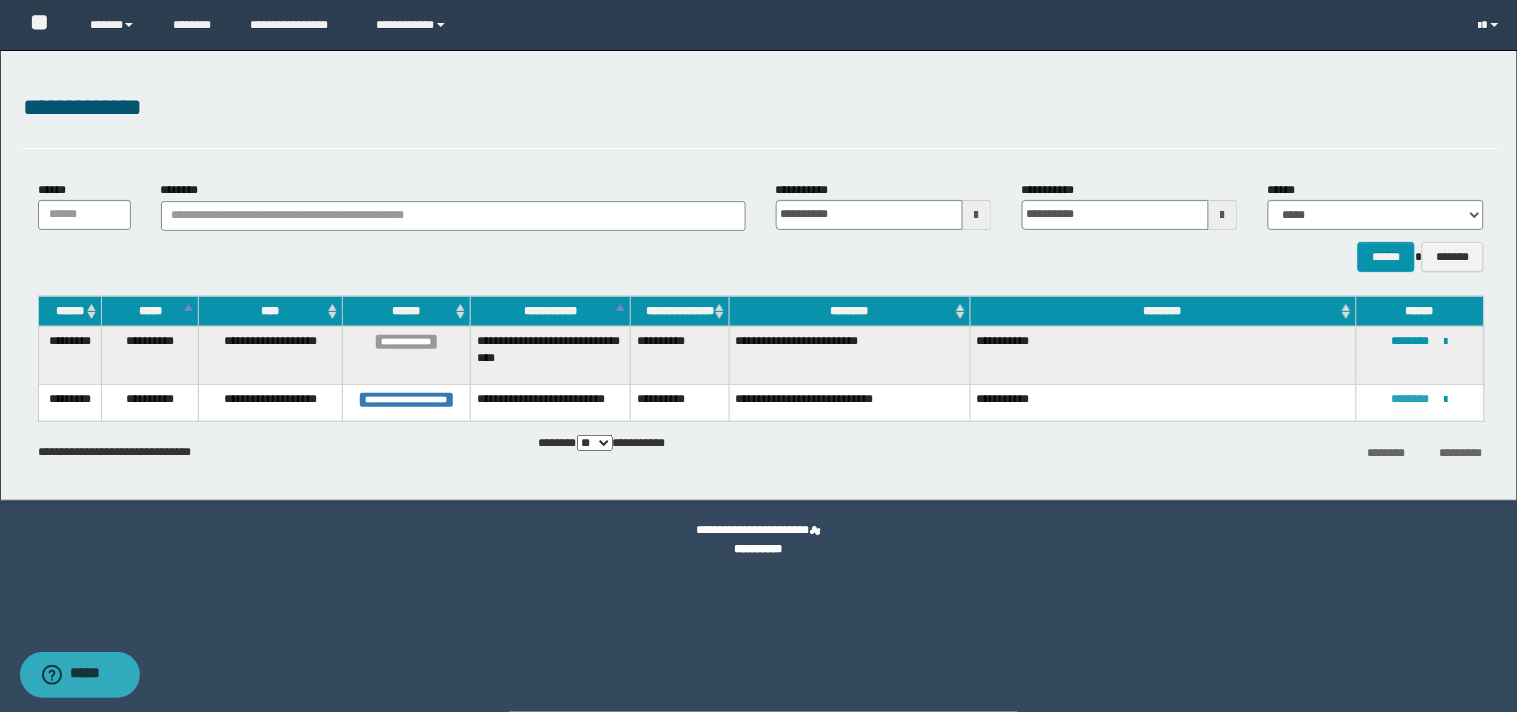 click on "********" at bounding box center [1411, 399] 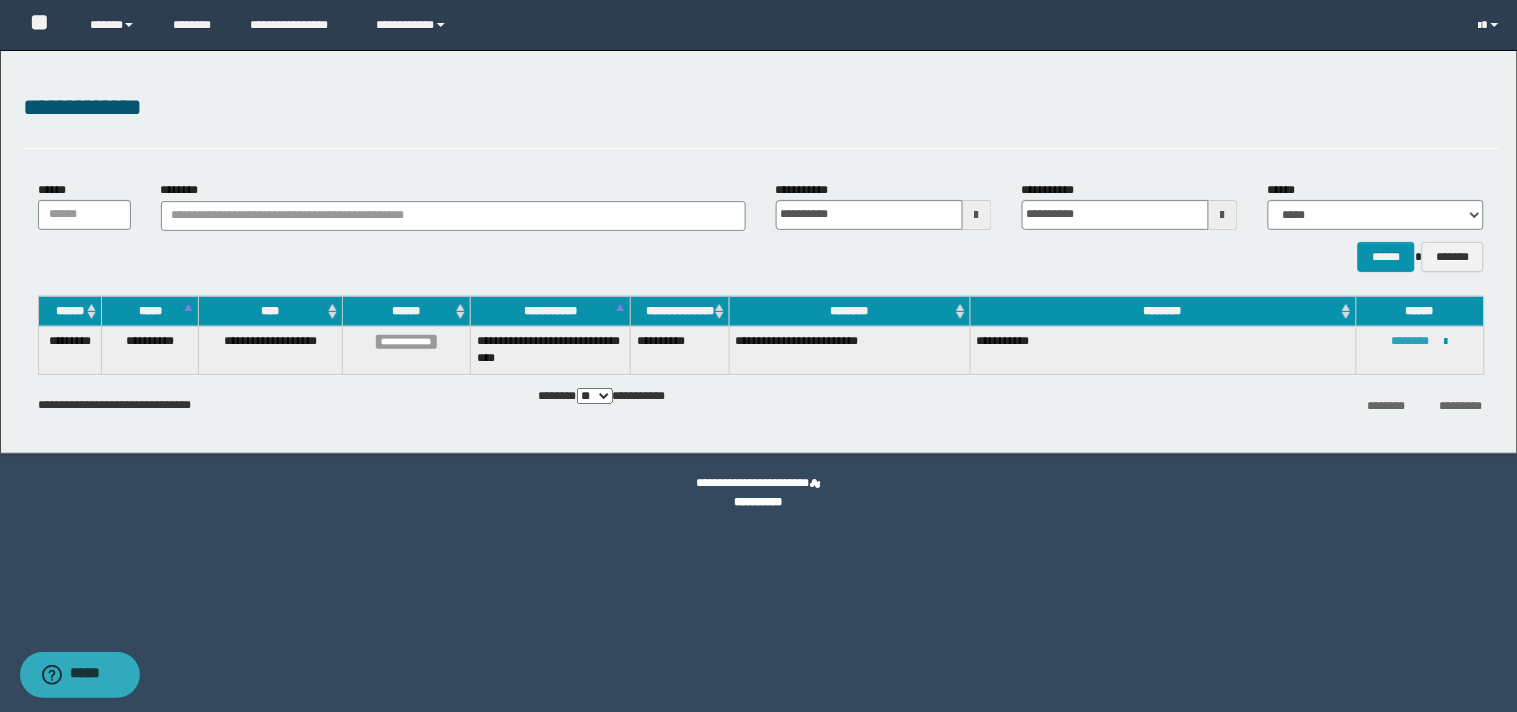 click on "********" at bounding box center [1411, 341] 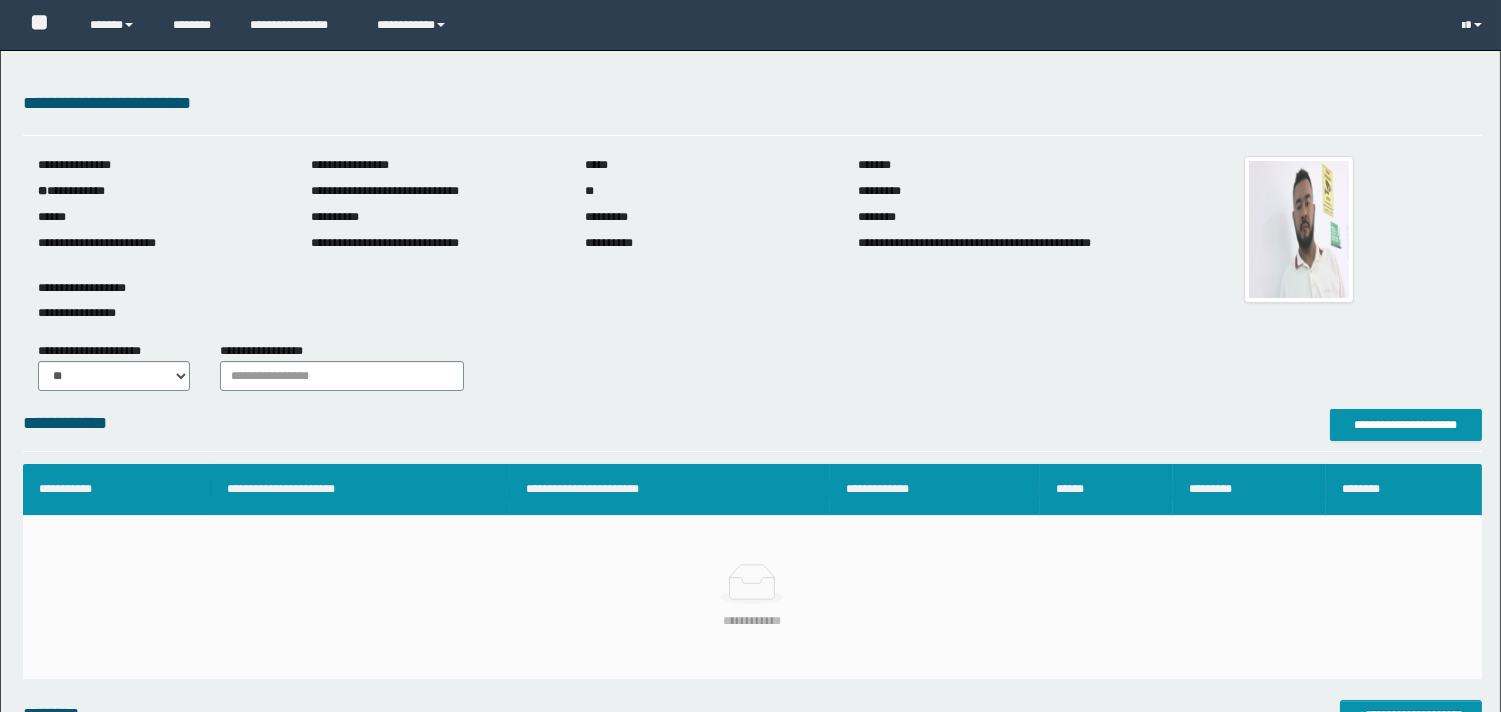 scroll, scrollTop: 0, scrollLeft: 0, axis: both 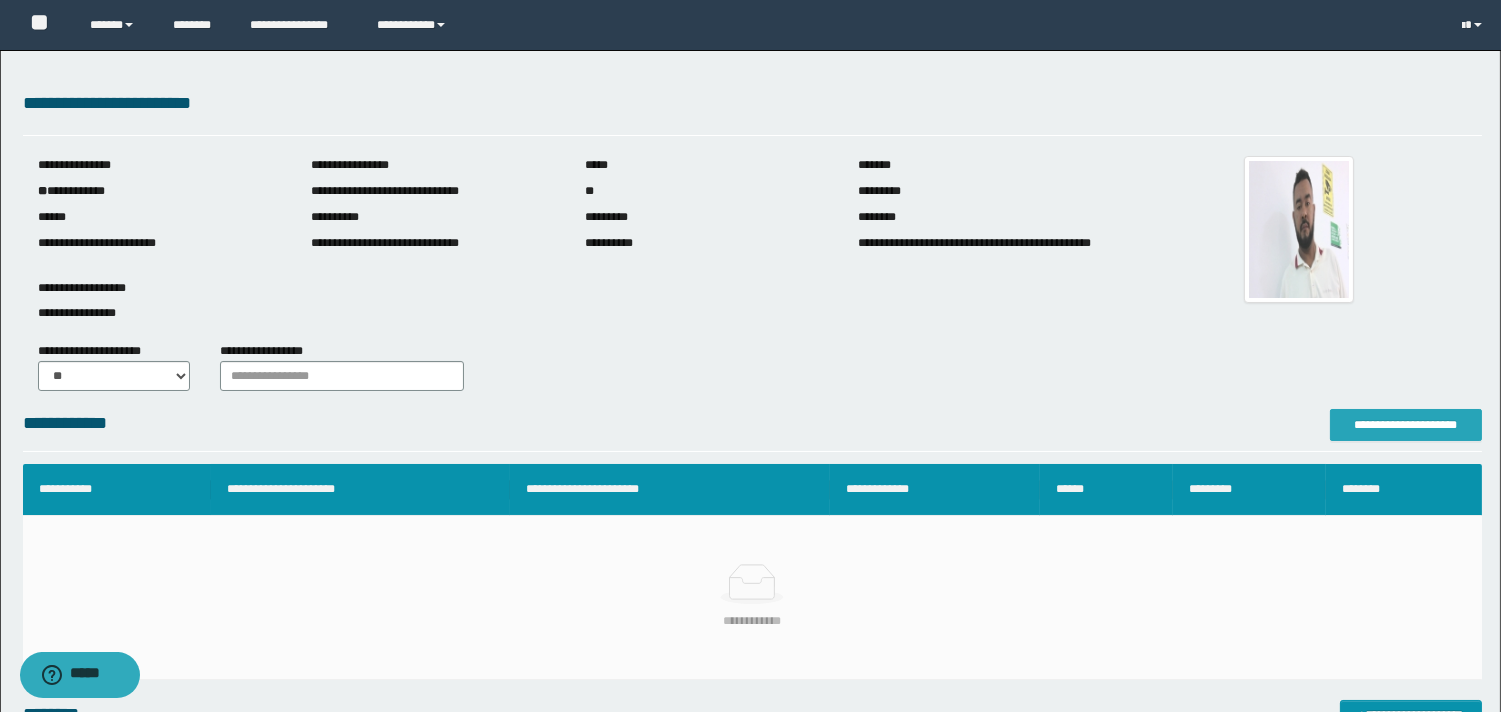 click on "**********" at bounding box center [1406, 425] 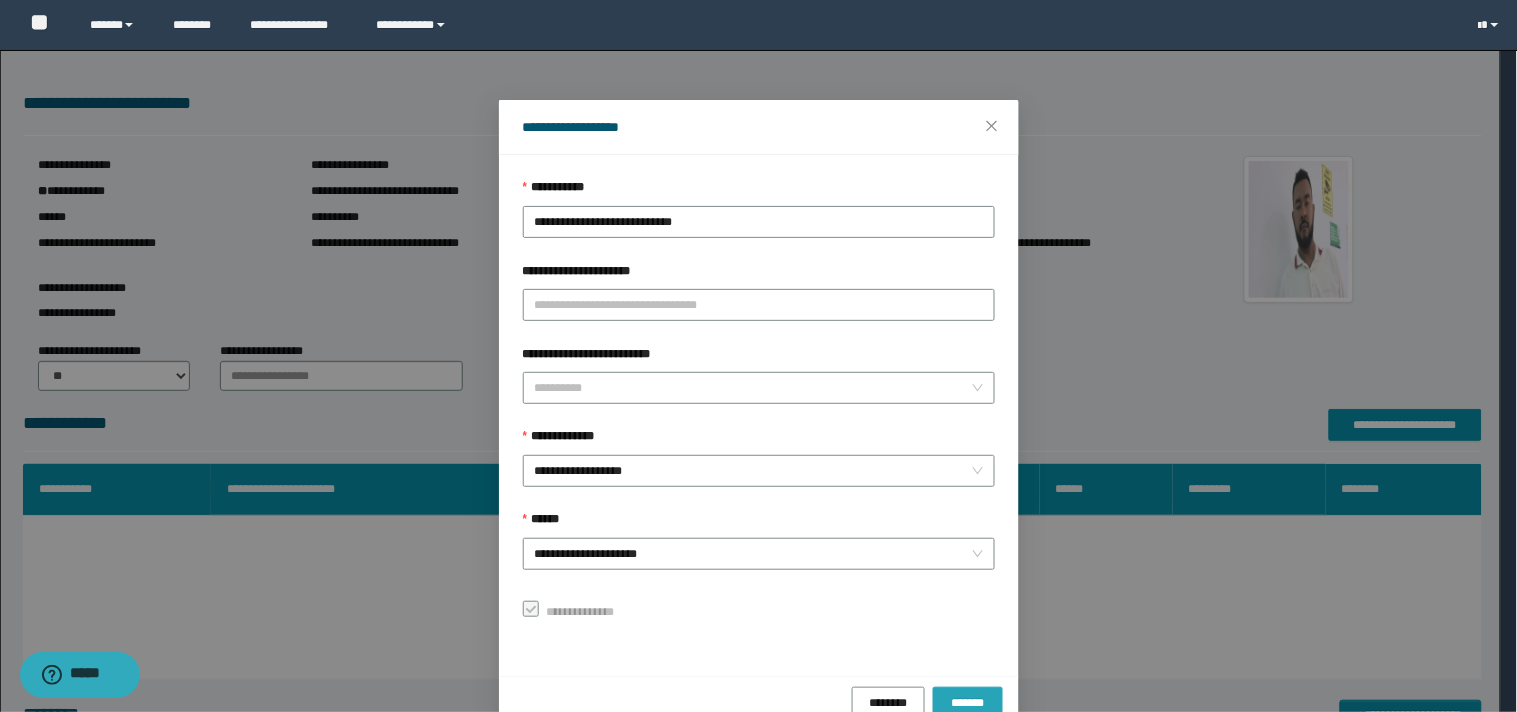 click on "*******" at bounding box center (968, 702) 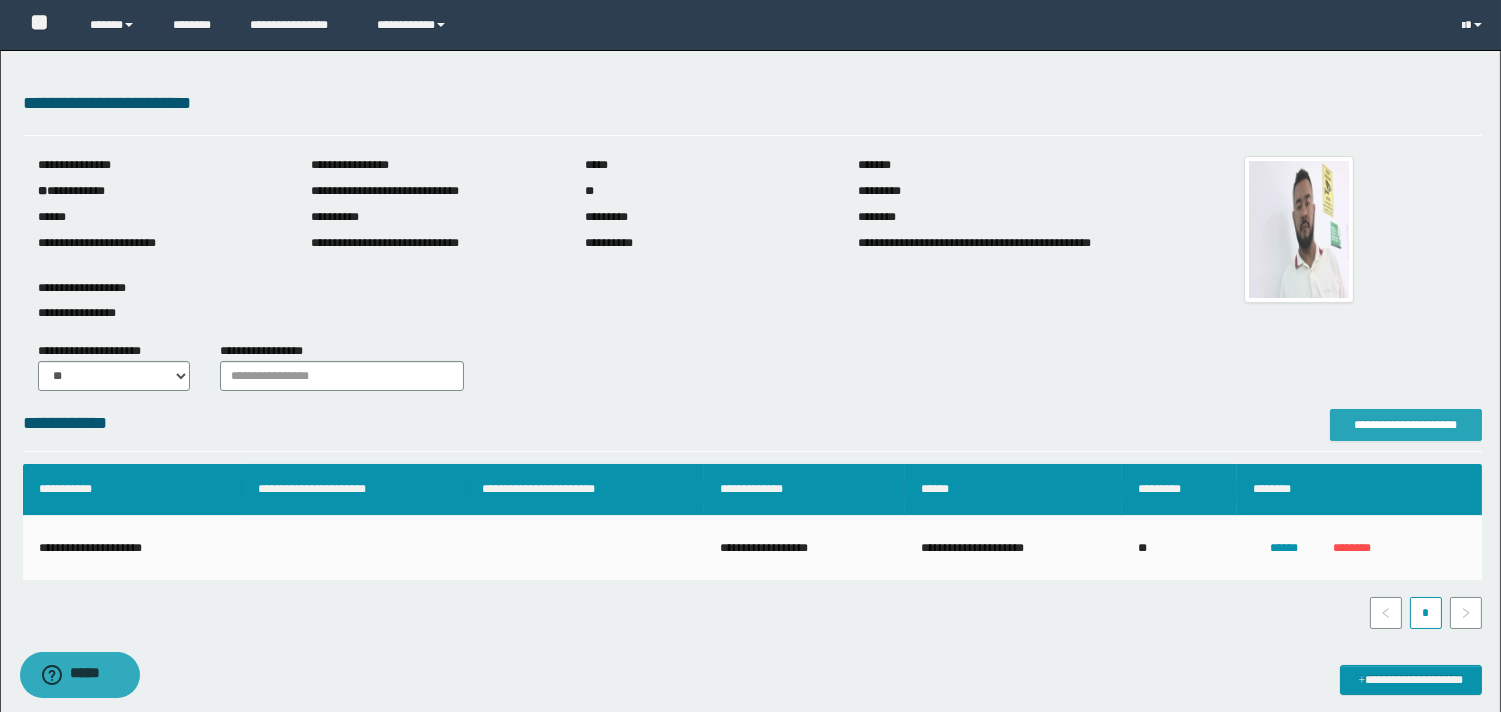 scroll, scrollTop: 333, scrollLeft: 0, axis: vertical 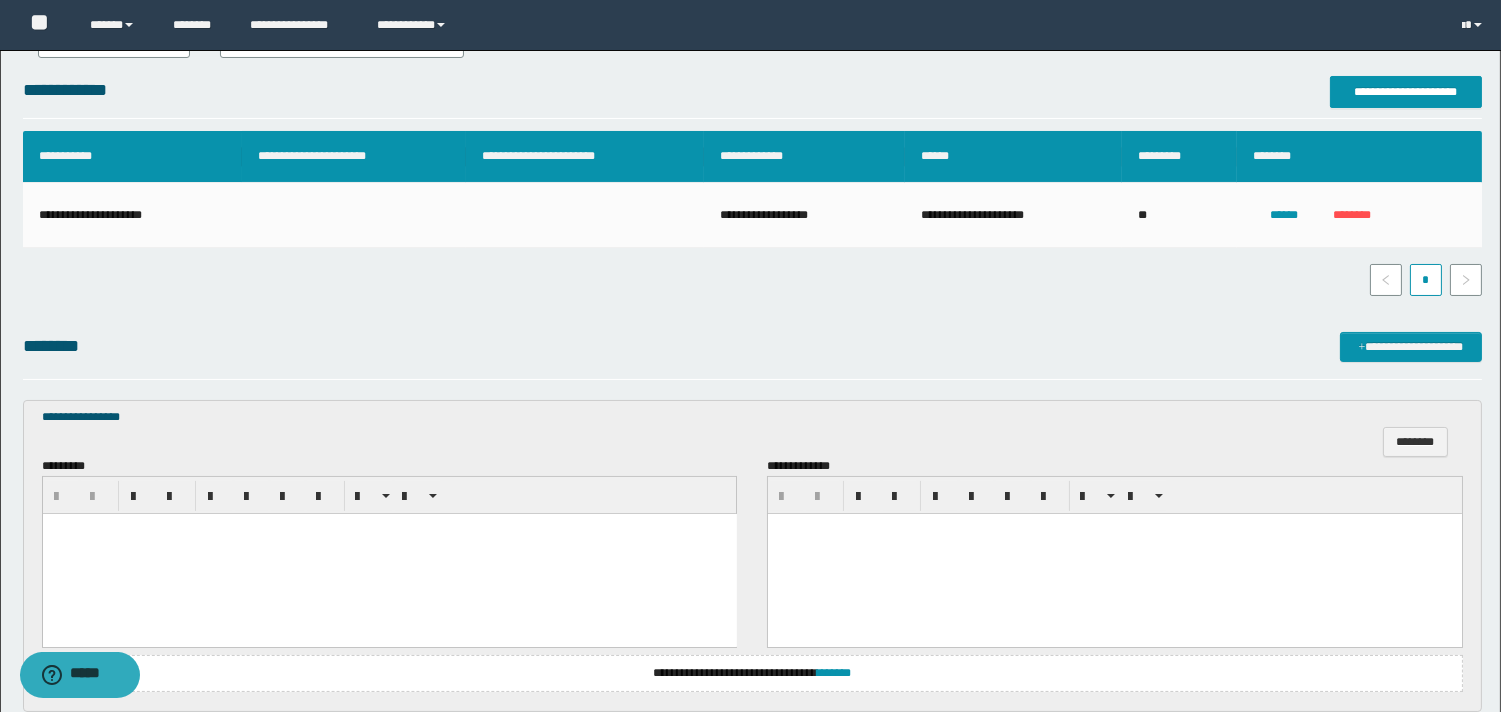 click at bounding box center [389, 553] 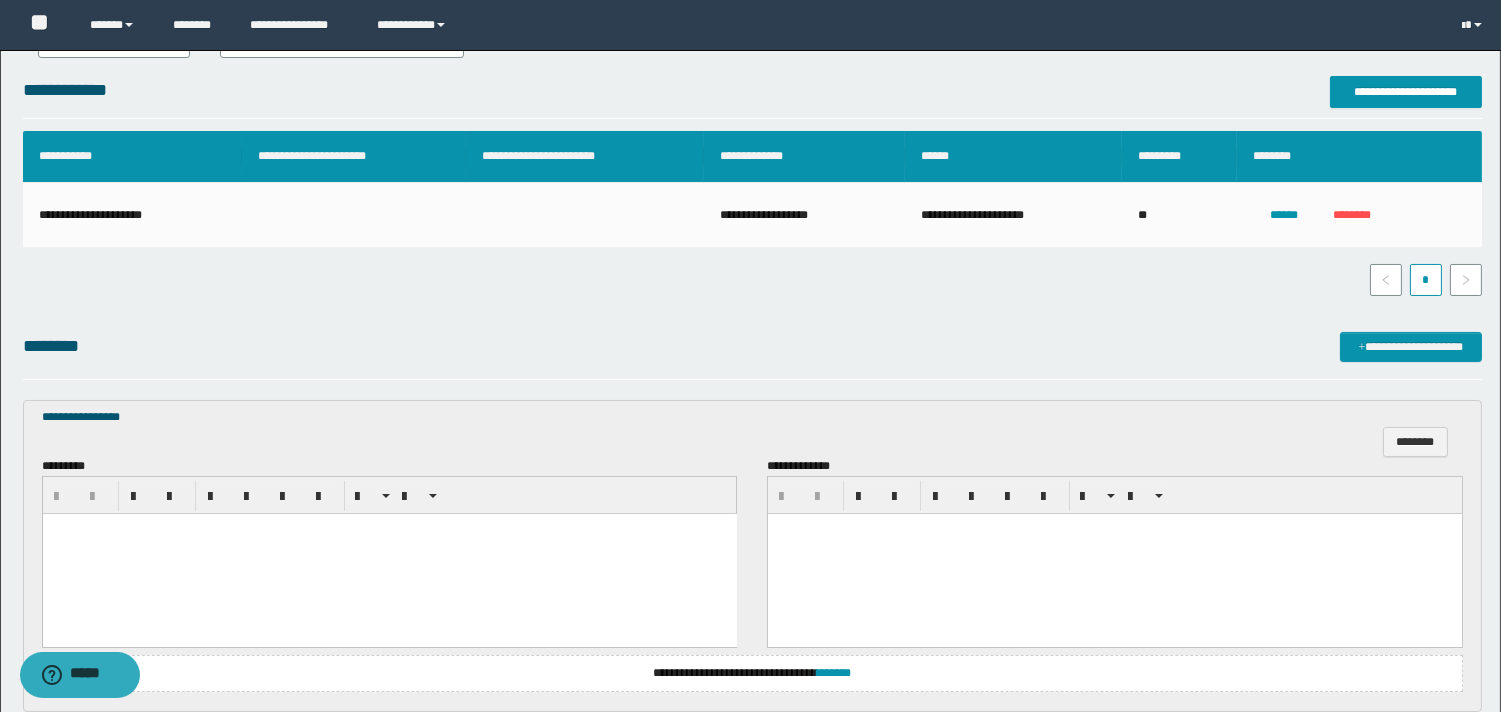 type 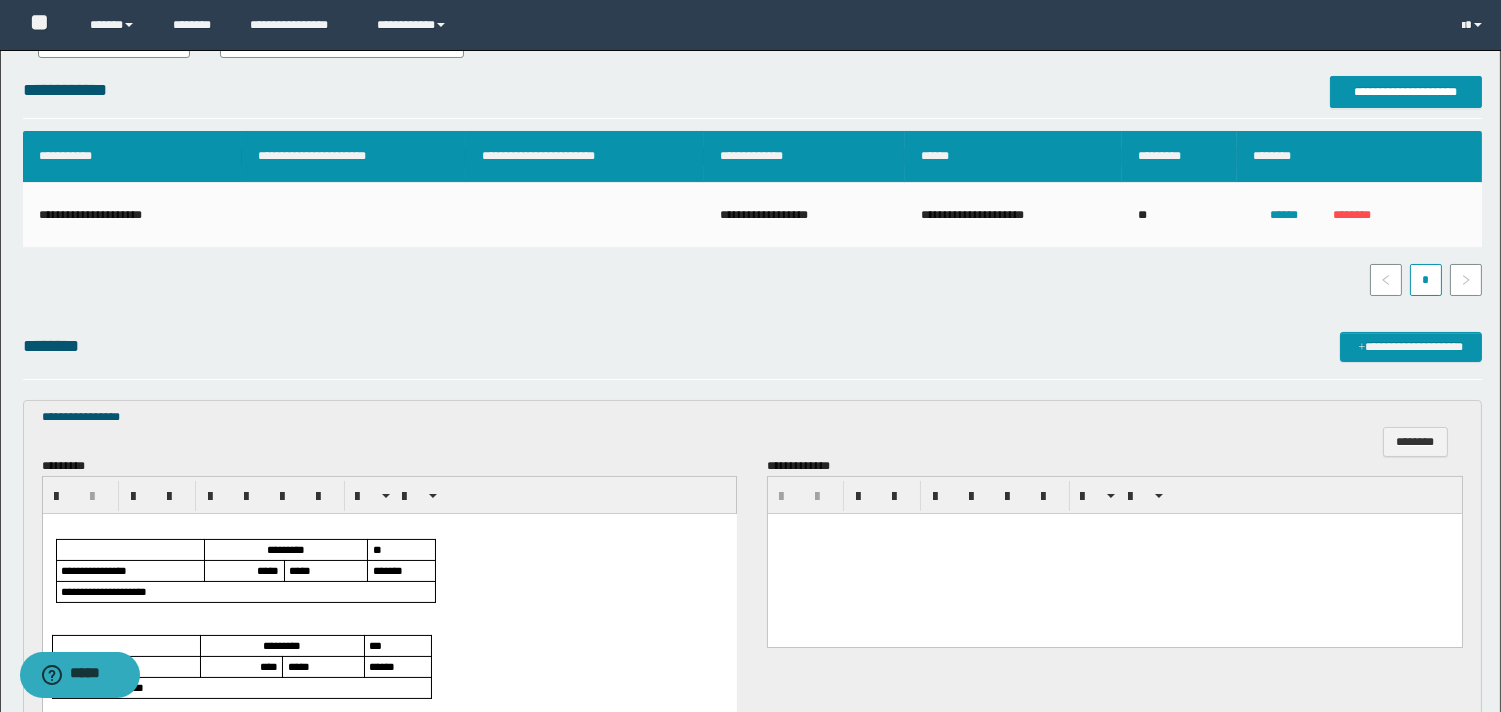 scroll, scrollTop: 555, scrollLeft: 0, axis: vertical 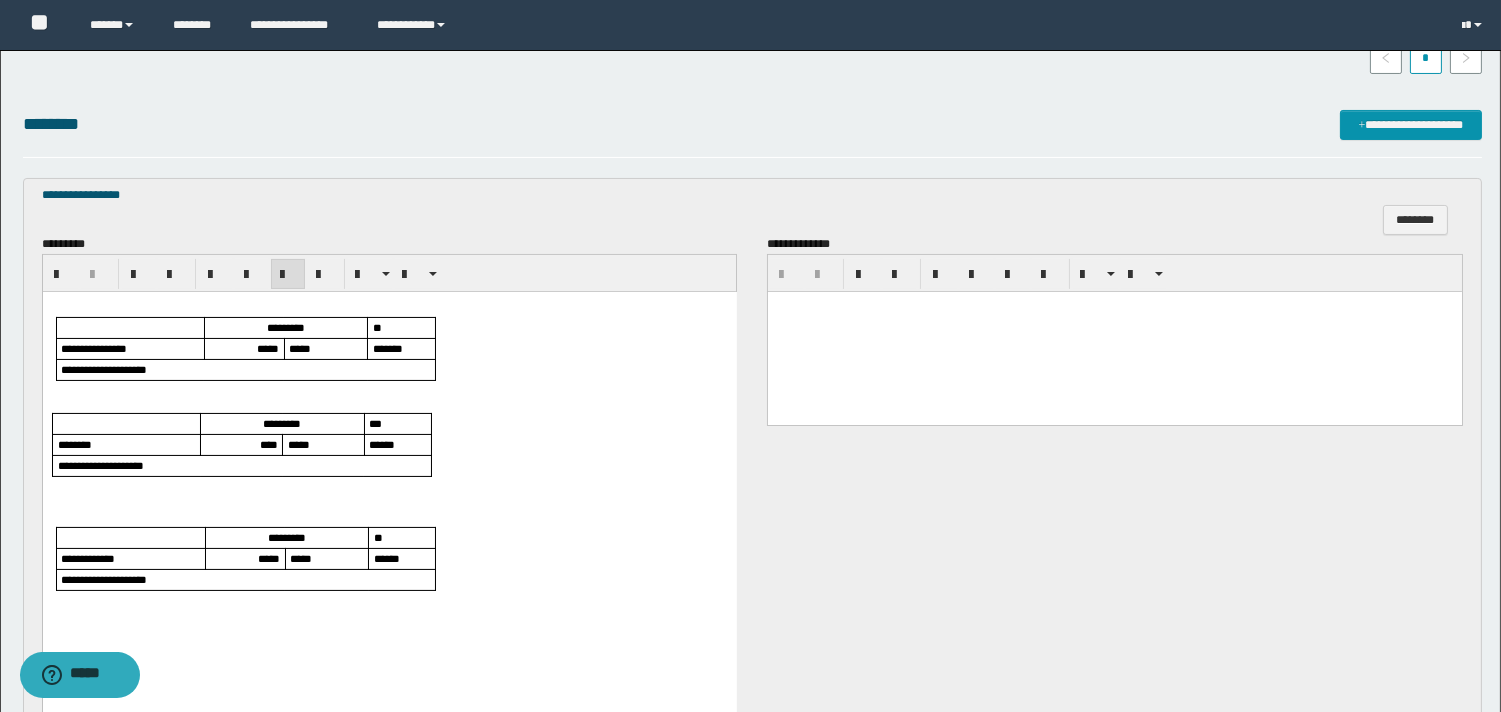 click on "*****" at bounding box center [267, 347] 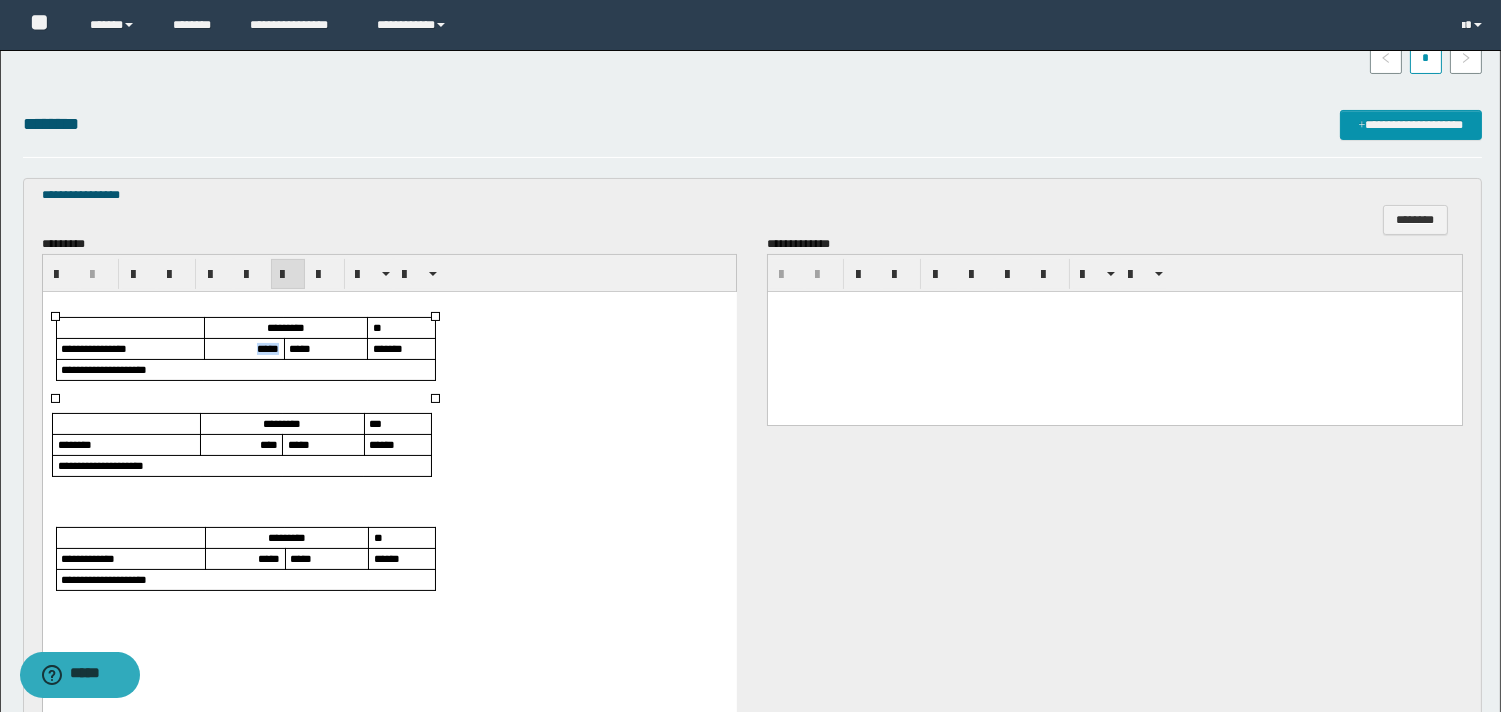 click on "*****" at bounding box center (267, 347) 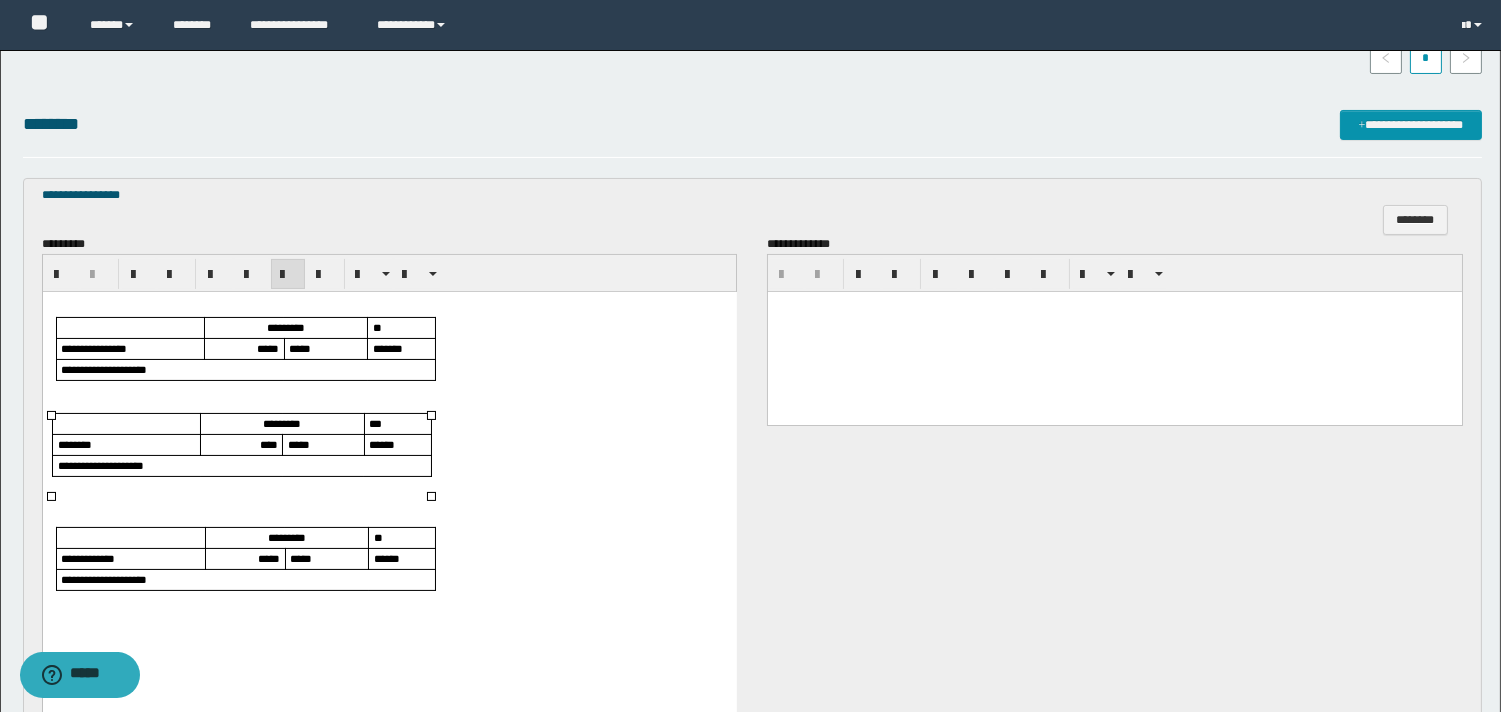 click on "****" at bounding box center (268, 443) 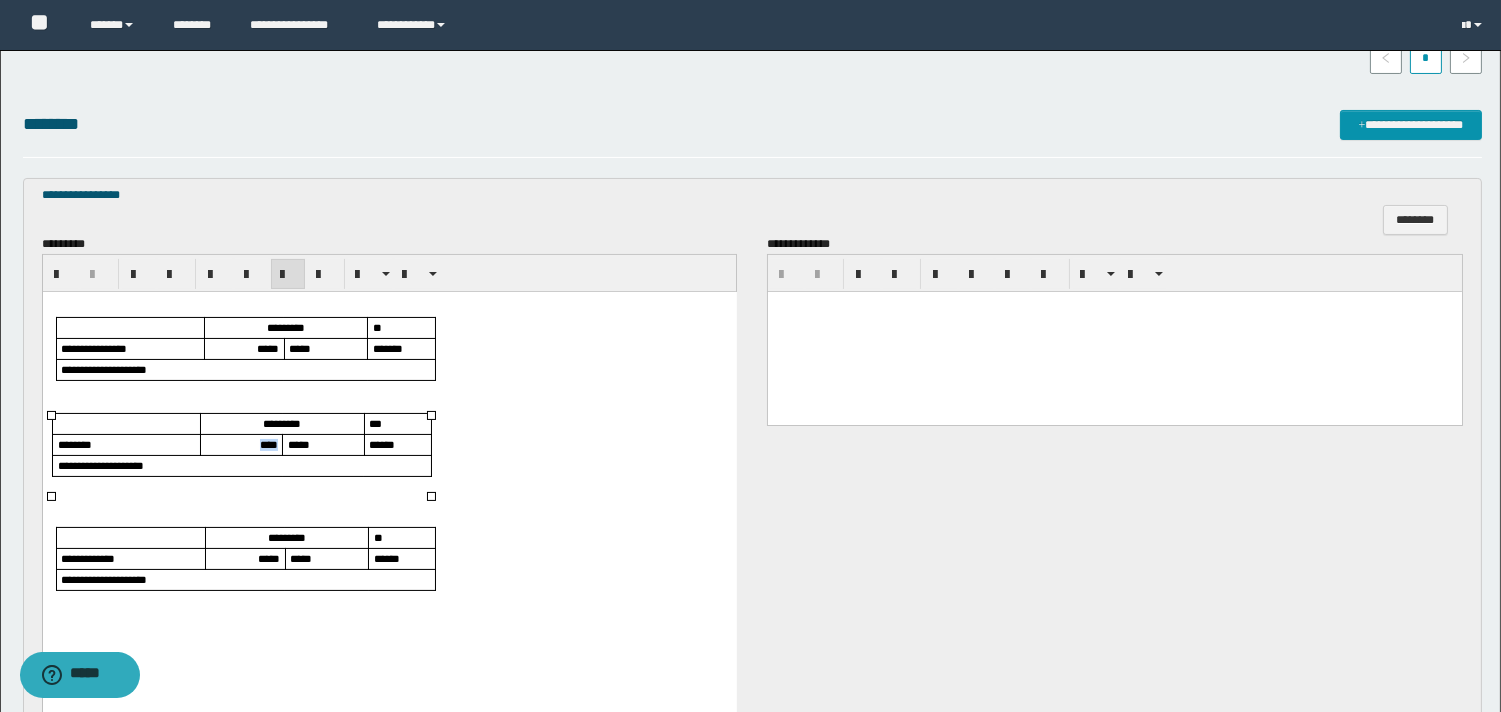click on "****" at bounding box center [268, 443] 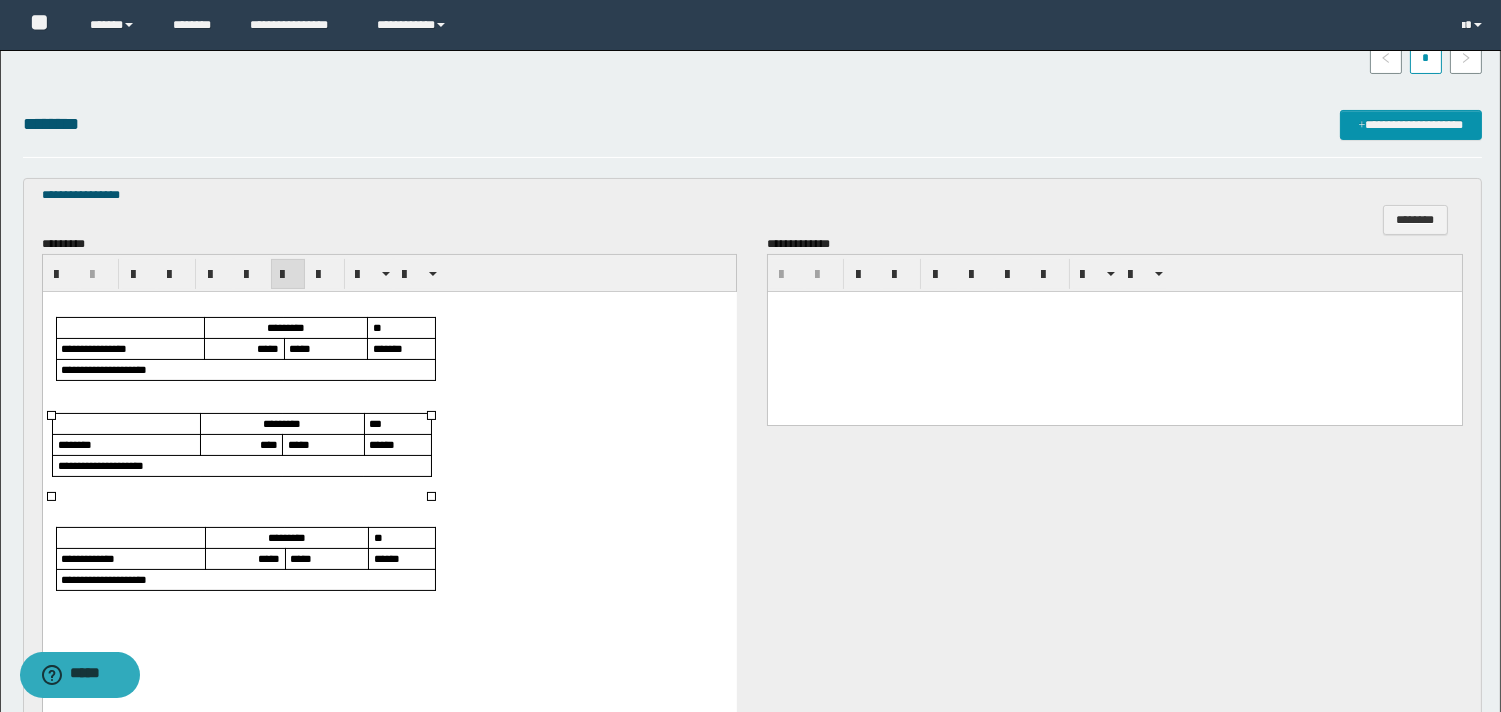 click on "*****" at bounding box center [268, 557] 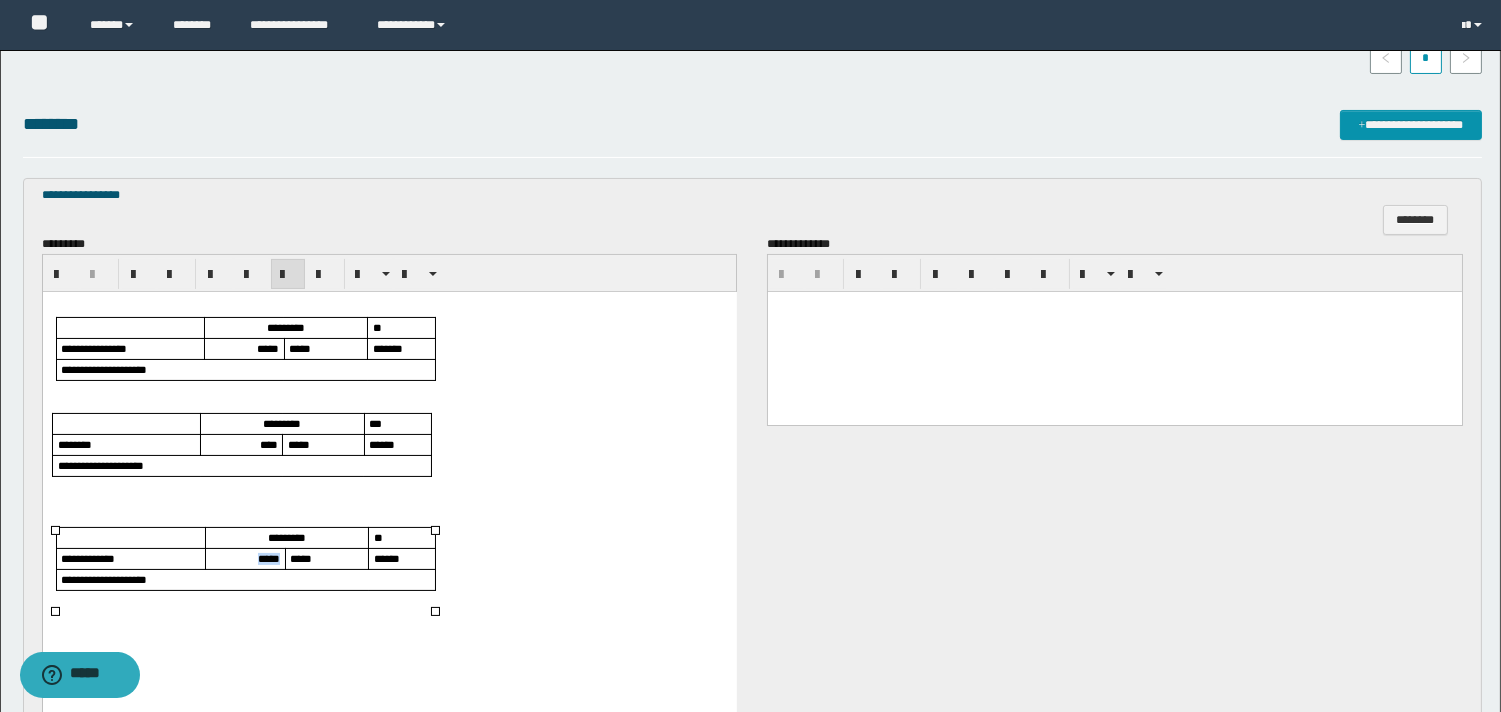click on "*****" at bounding box center (268, 557) 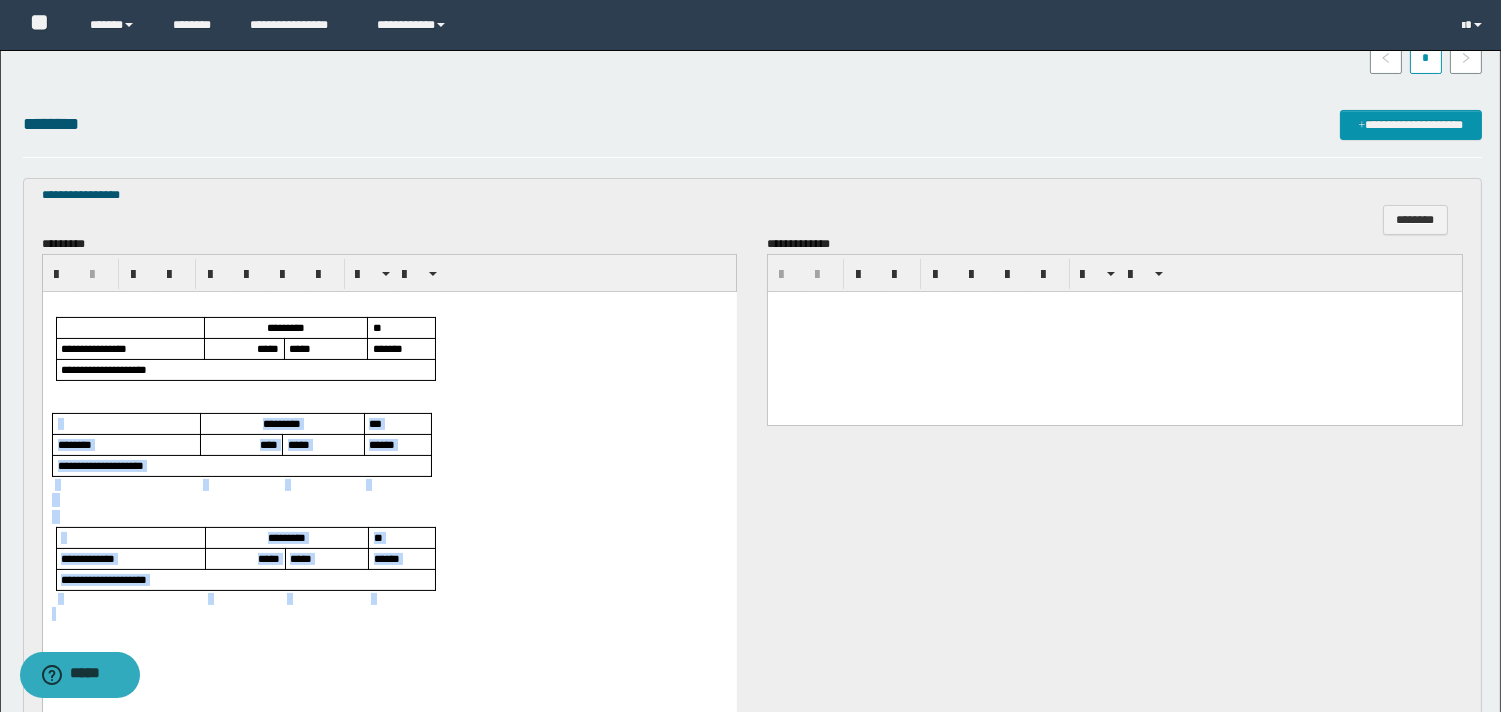 drag, startPoint x: 76, startPoint y: 400, endPoint x: 150, endPoint y: 674, distance: 283.81683 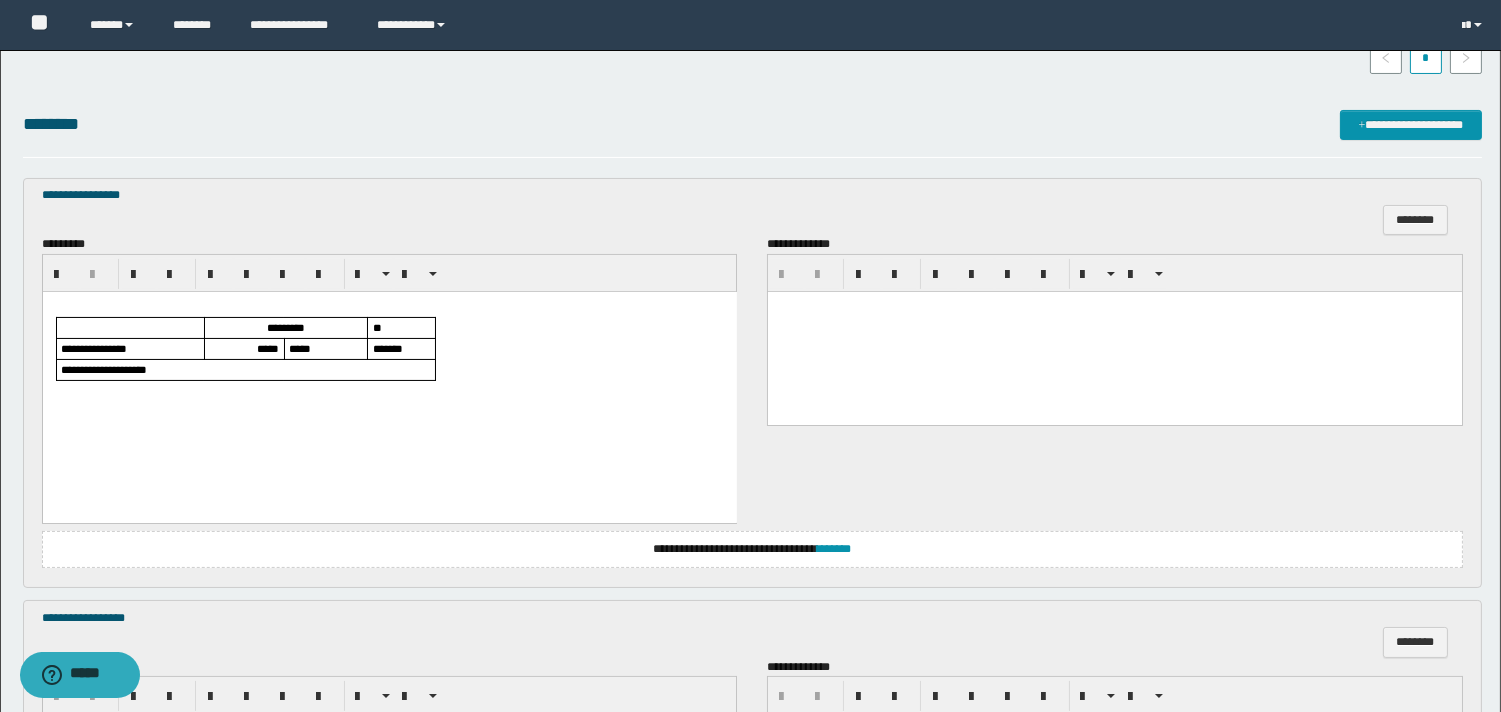 scroll, scrollTop: 888, scrollLeft: 0, axis: vertical 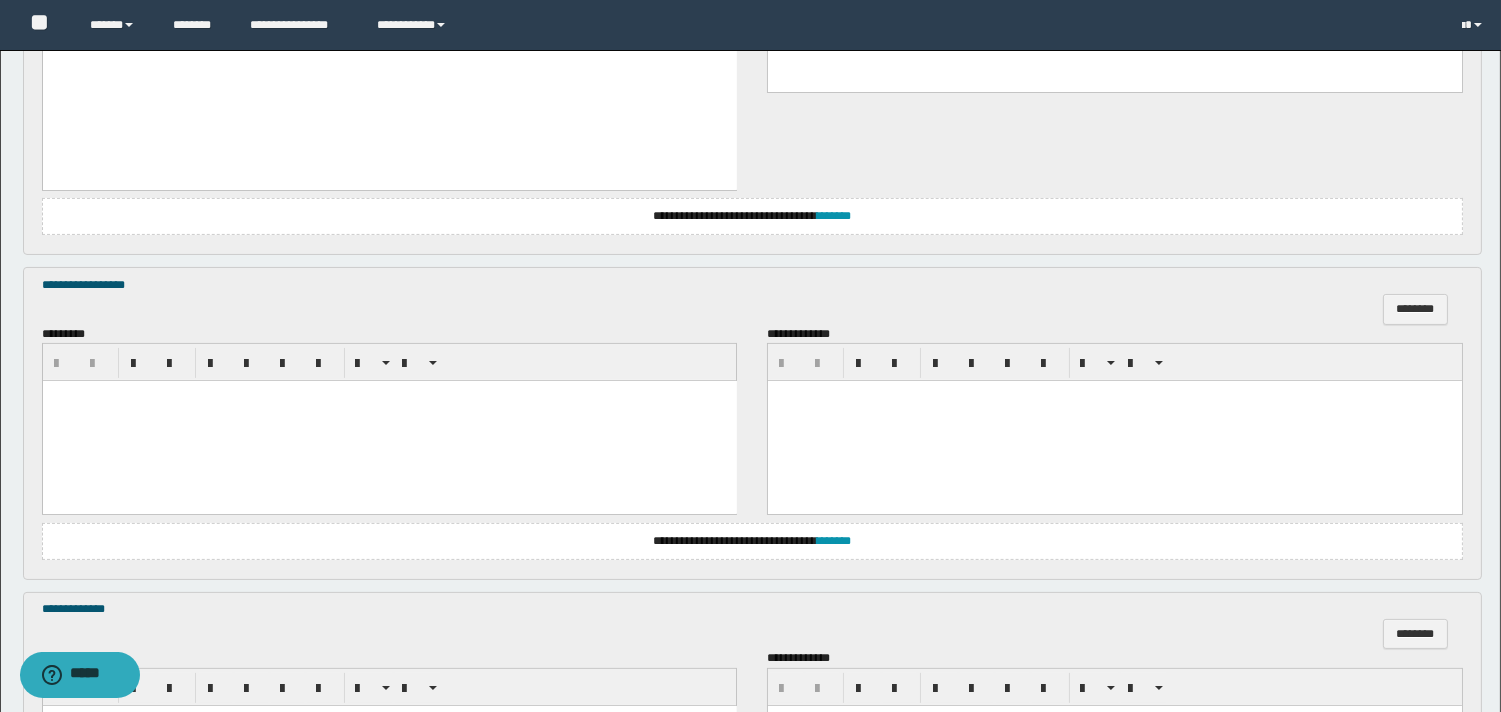 click at bounding box center (389, 421) 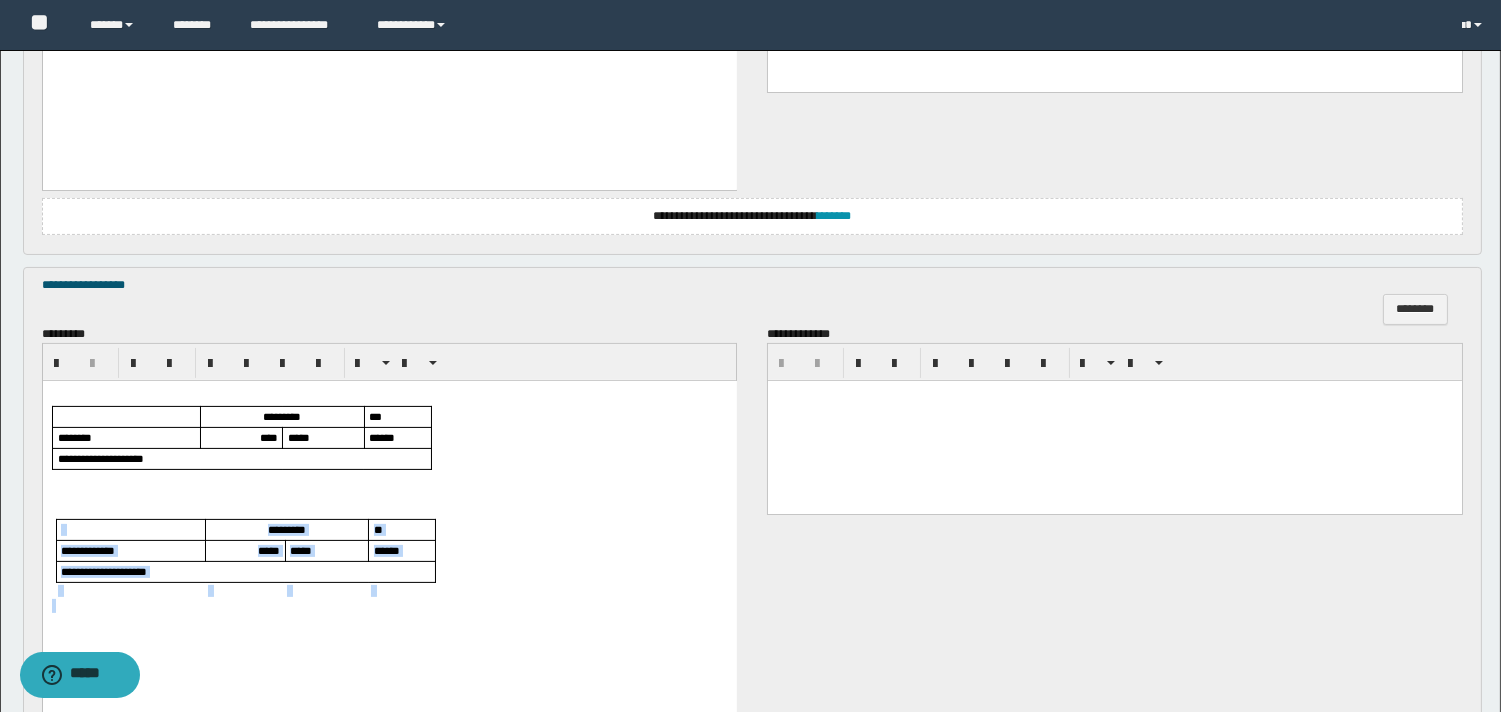 drag, startPoint x: 114, startPoint y: 512, endPoint x: 100, endPoint y: 639, distance: 127.769325 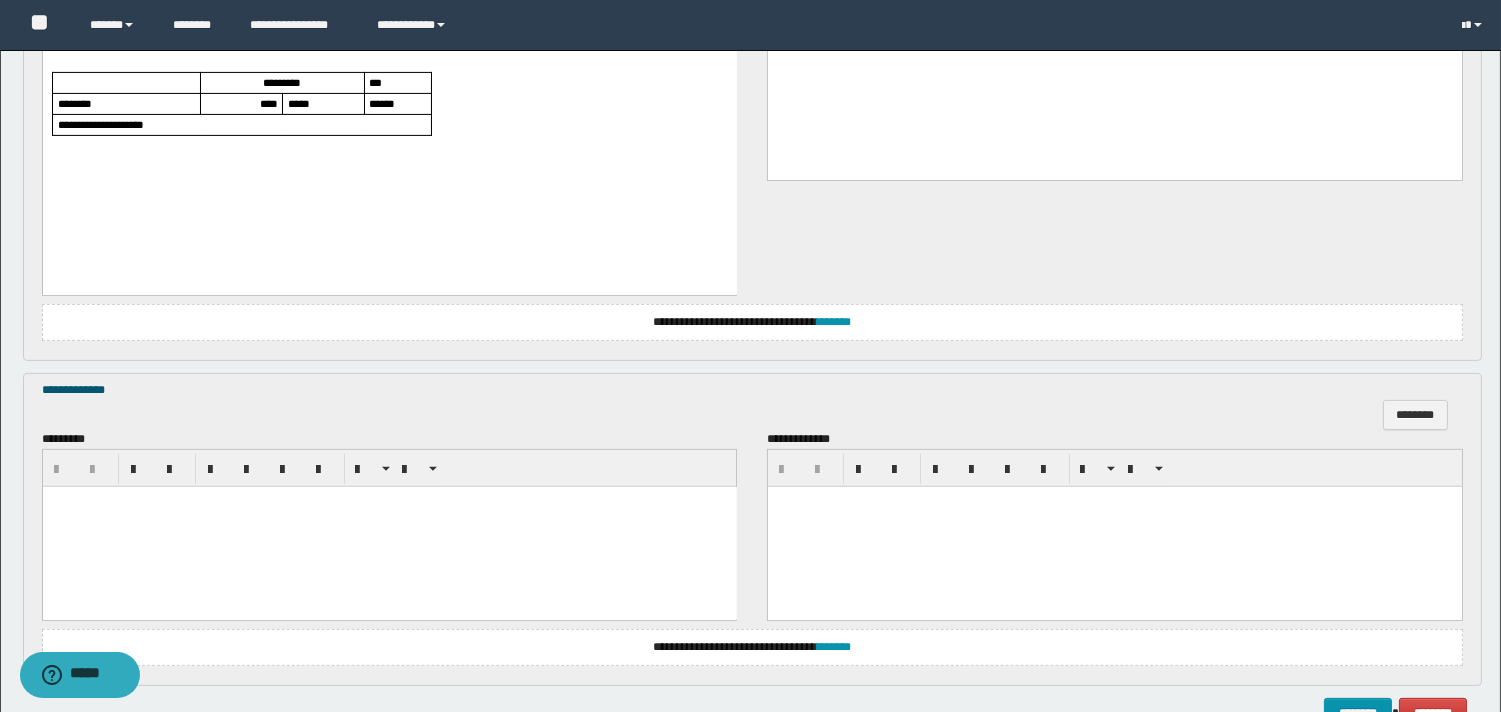 scroll, scrollTop: 1346, scrollLeft: 0, axis: vertical 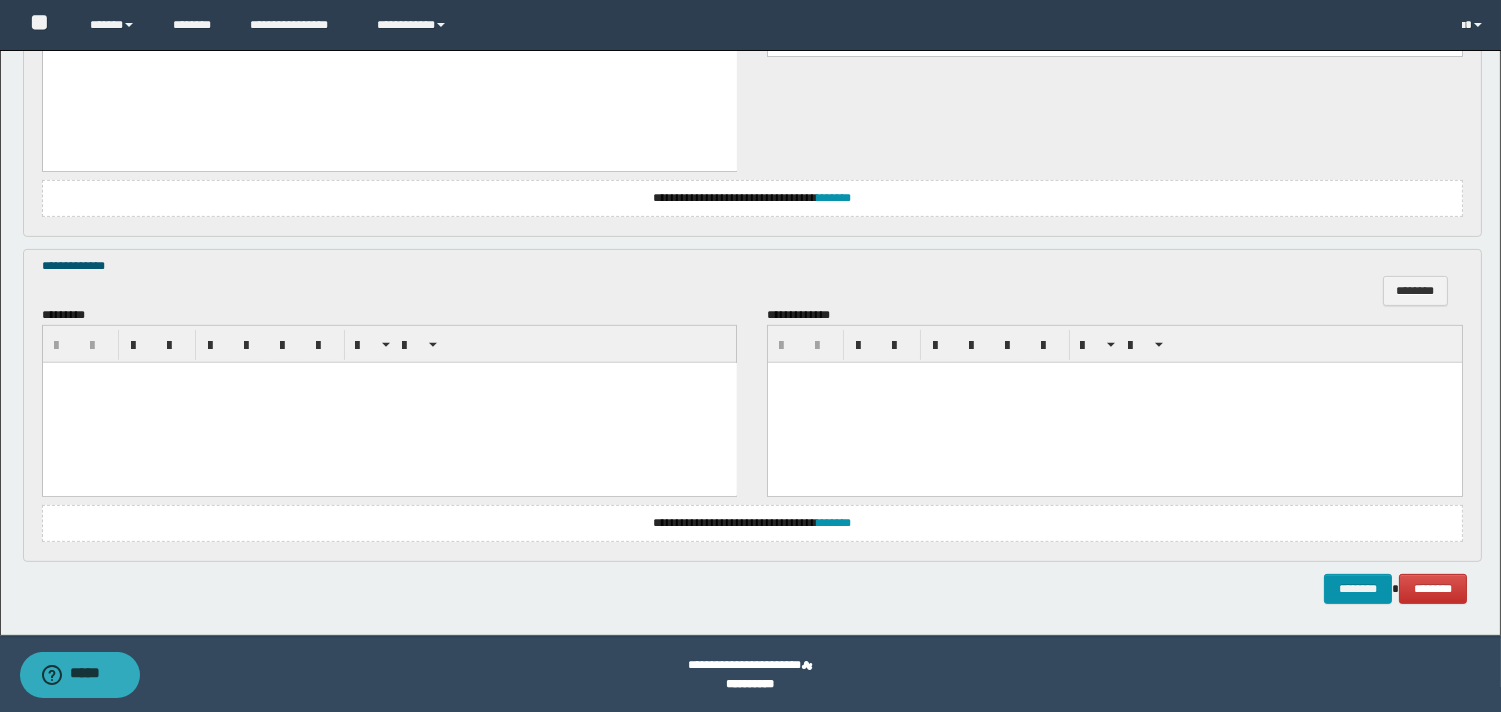 click at bounding box center [389, 403] 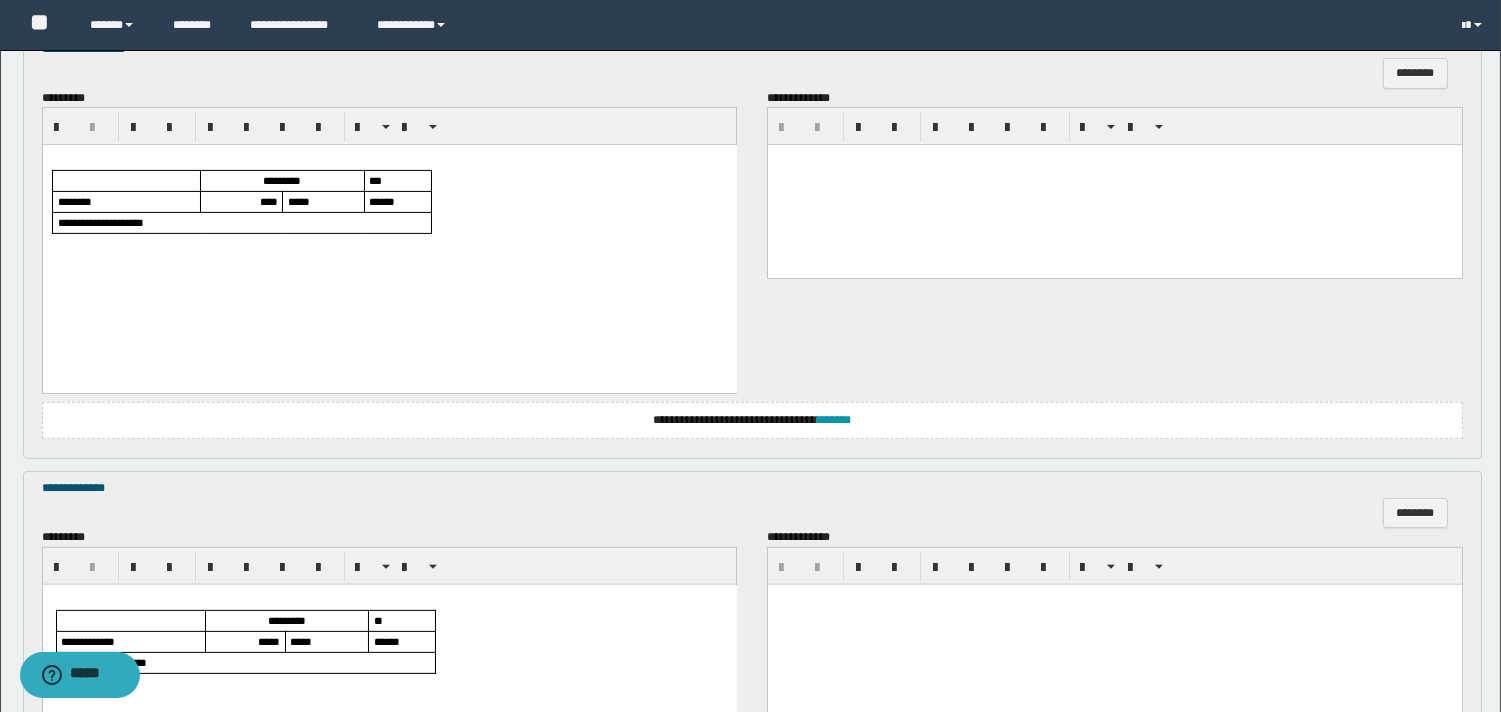 scroll, scrollTop: 1445, scrollLeft: 0, axis: vertical 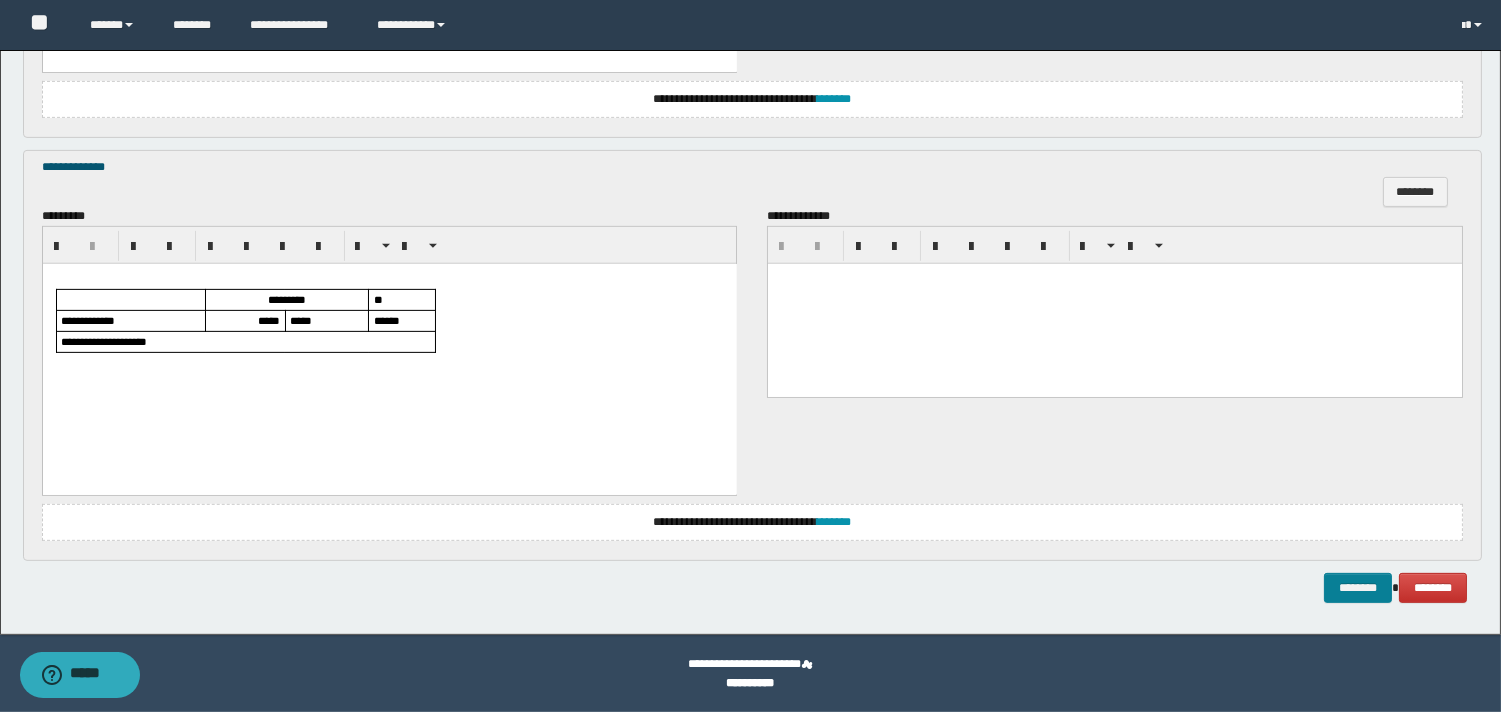 click on "********" at bounding box center (1358, 588) 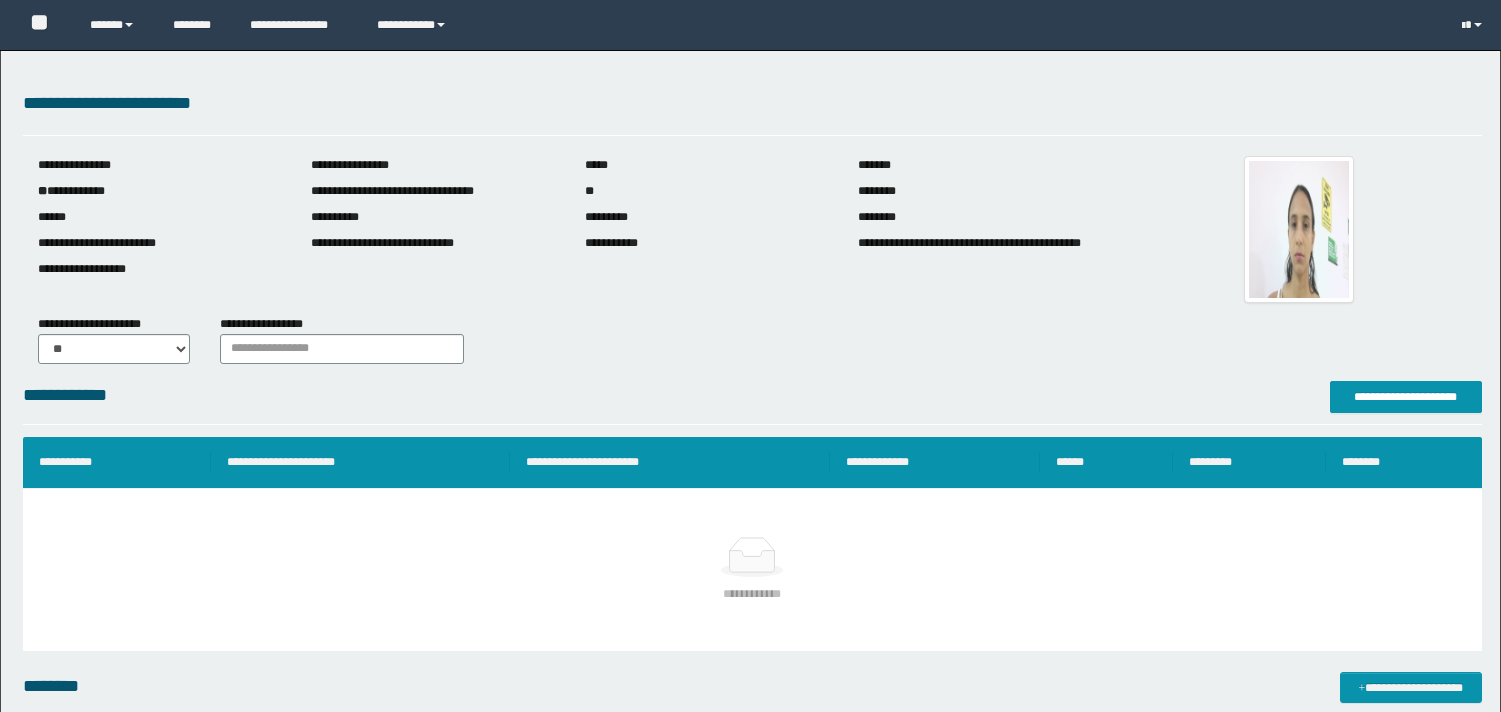 scroll, scrollTop: 0, scrollLeft: 0, axis: both 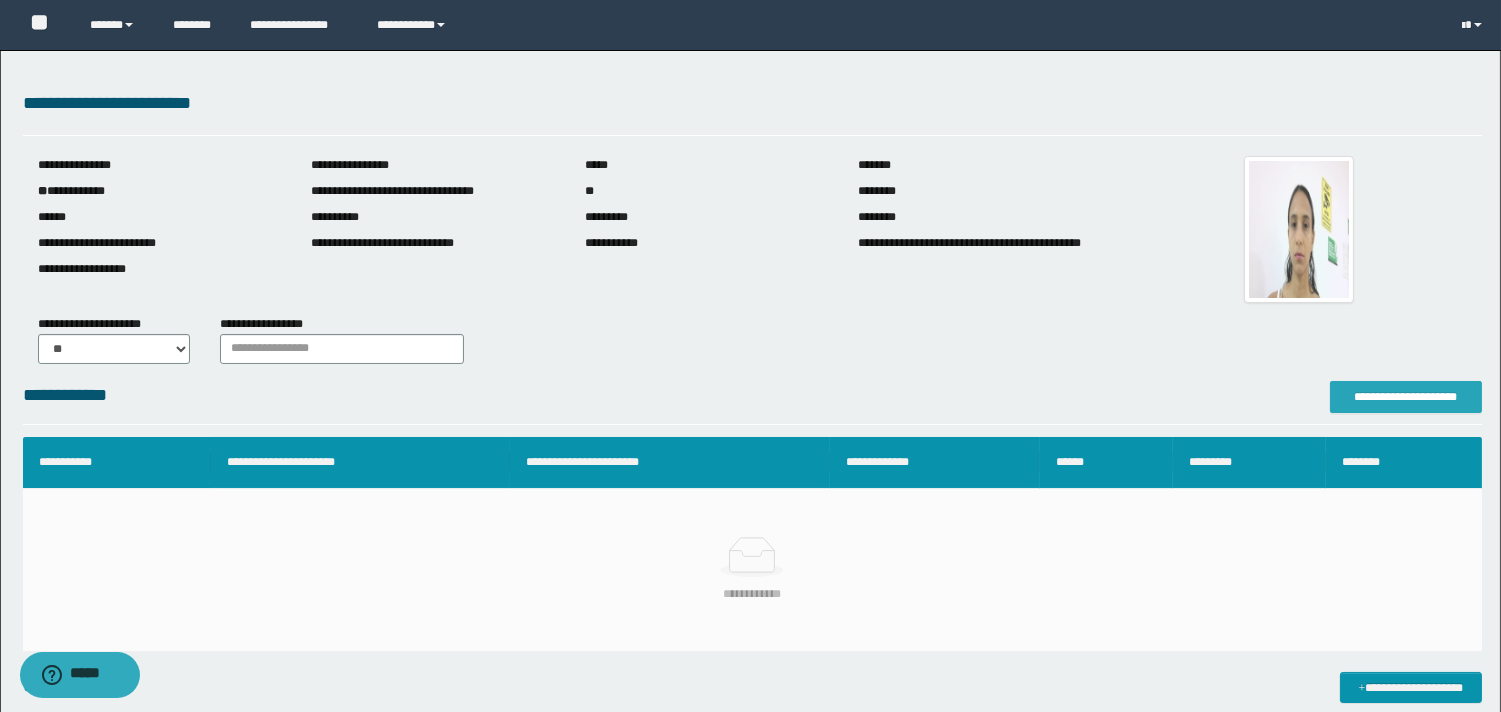 click on "**********" at bounding box center (1406, 397) 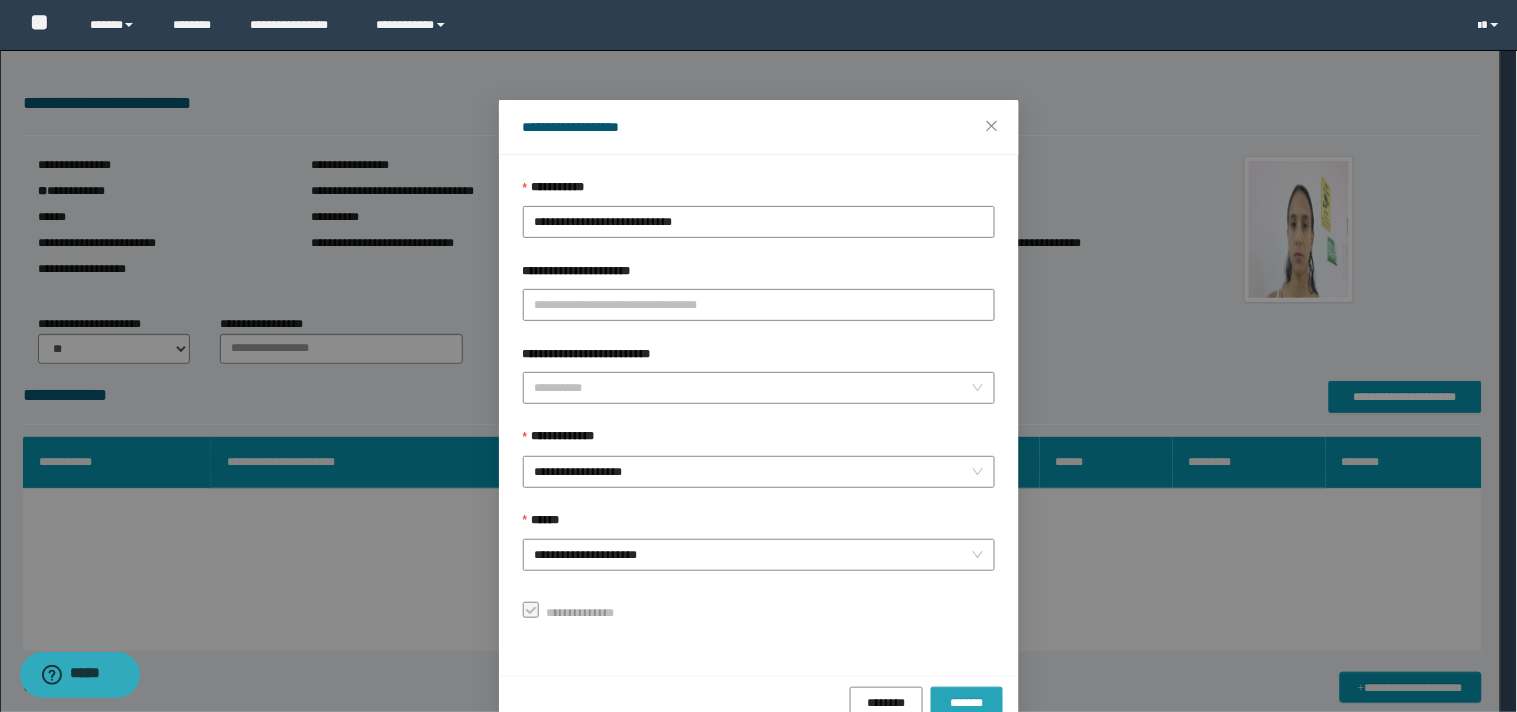 click on "*******" at bounding box center [966, 702] 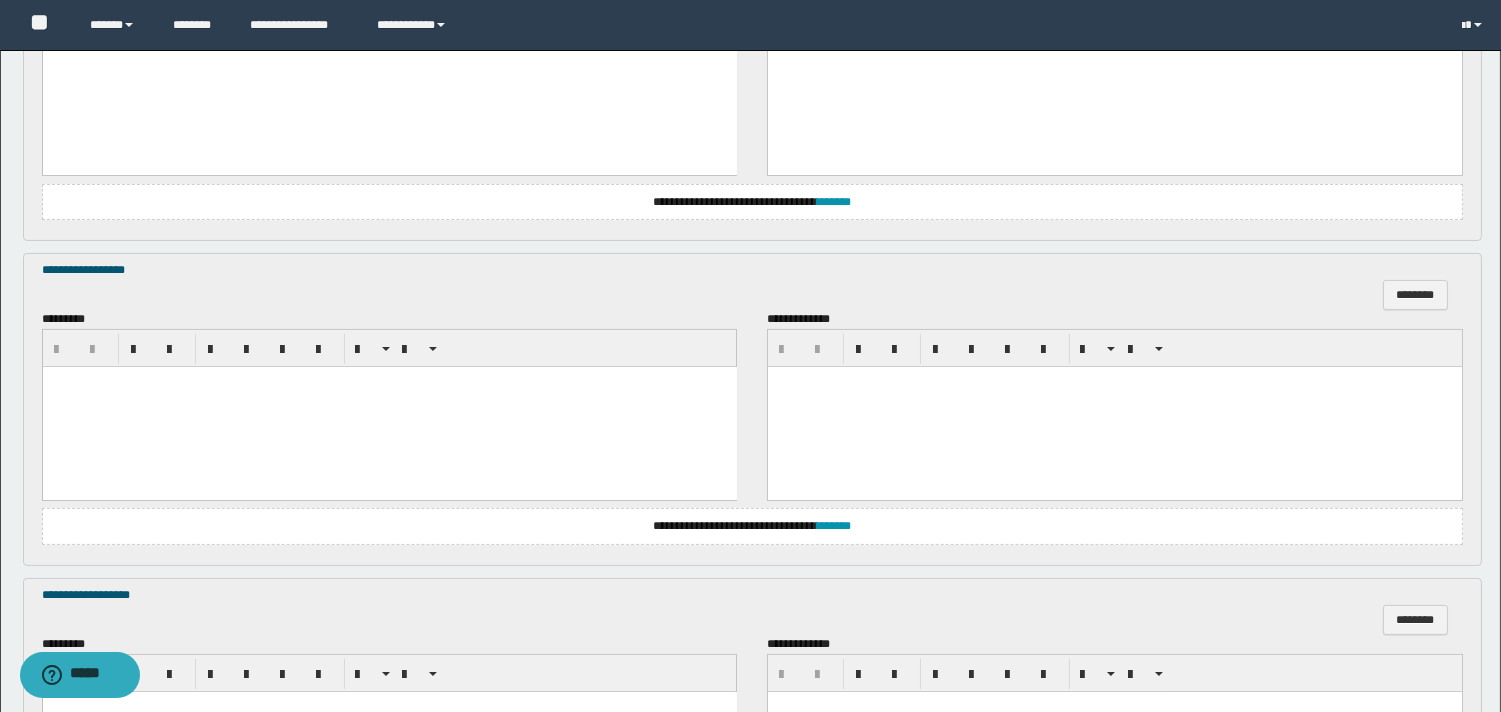 scroll, scrollTop: 1106, scrollLeft: 0, axis: vertical 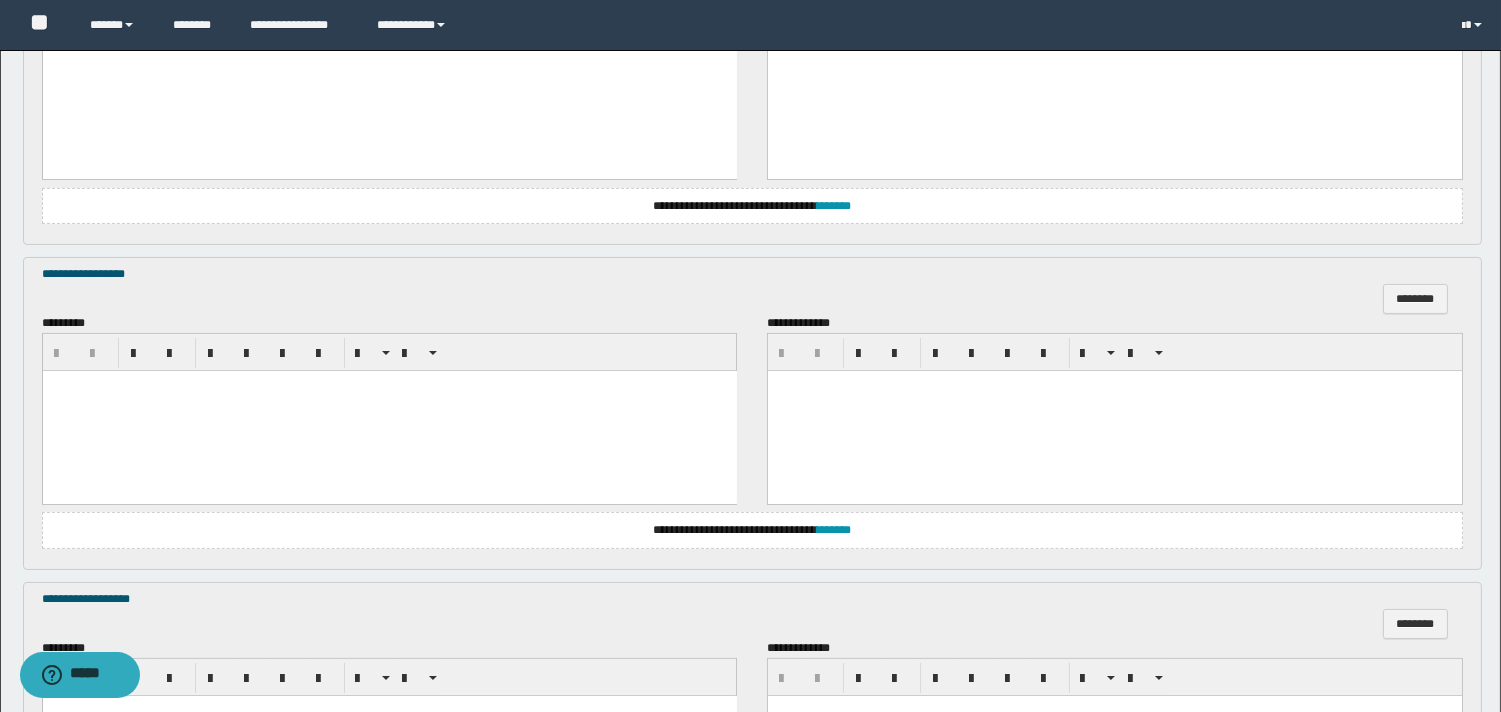 click at bounding box center (389, 410) 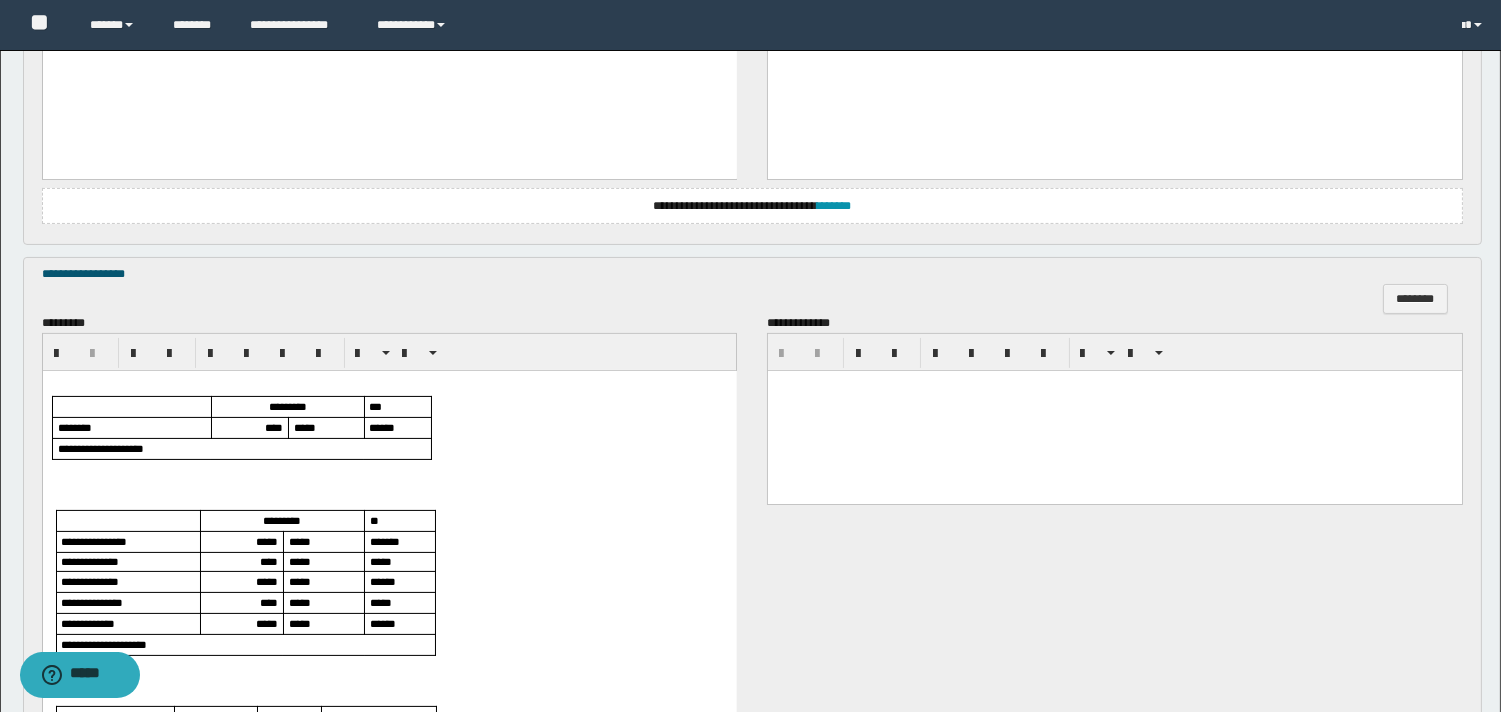 click on "****" at bounding box center (273, 426) 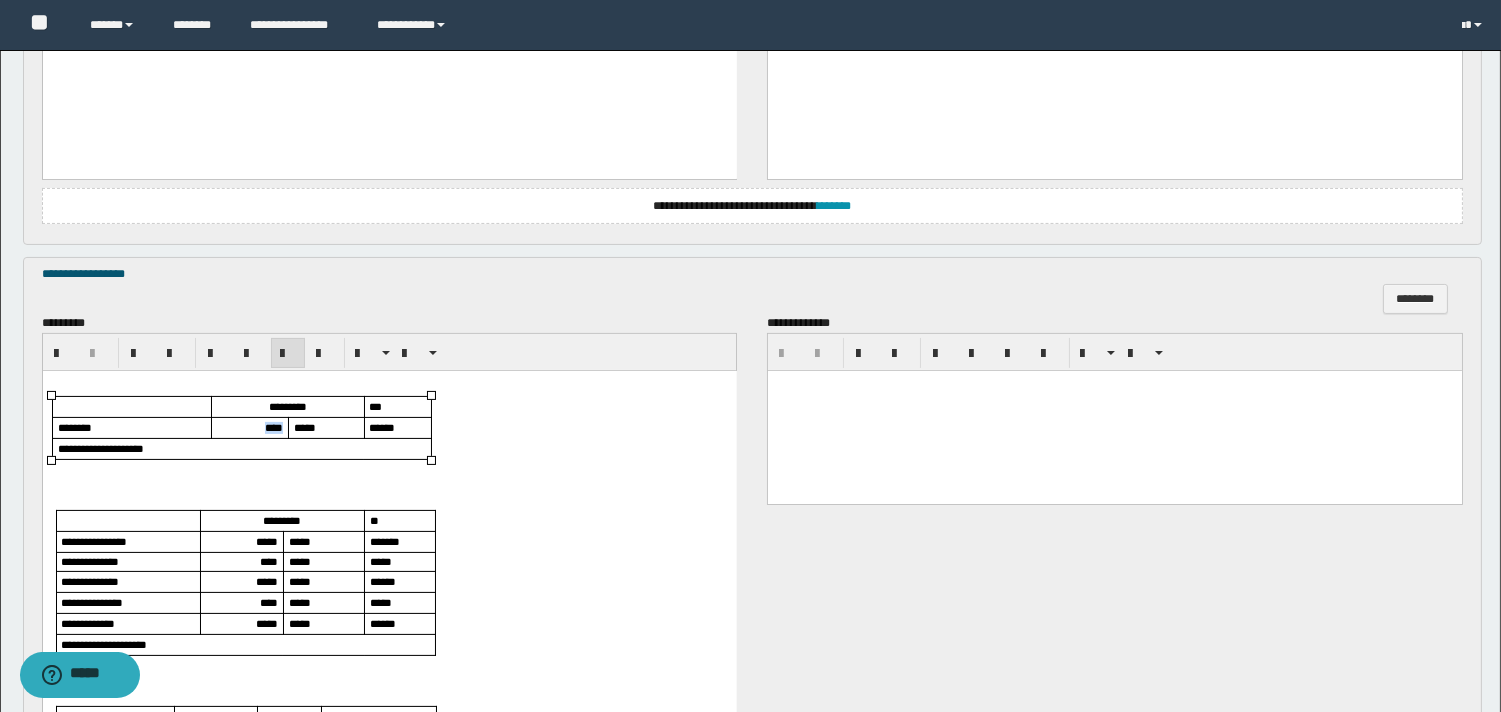 click on "****" at bounding box center (273, 426) 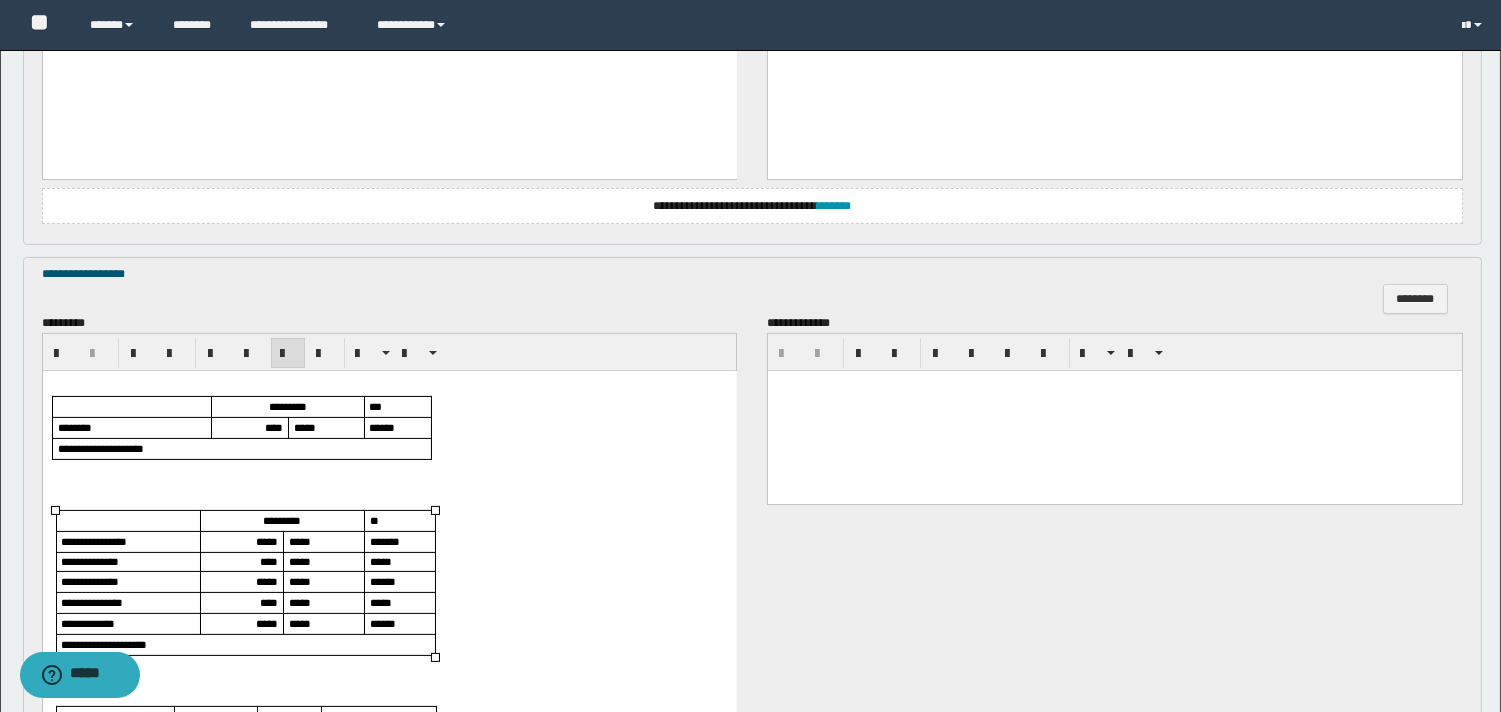 click on "*****" at bounding box center [266, 622] 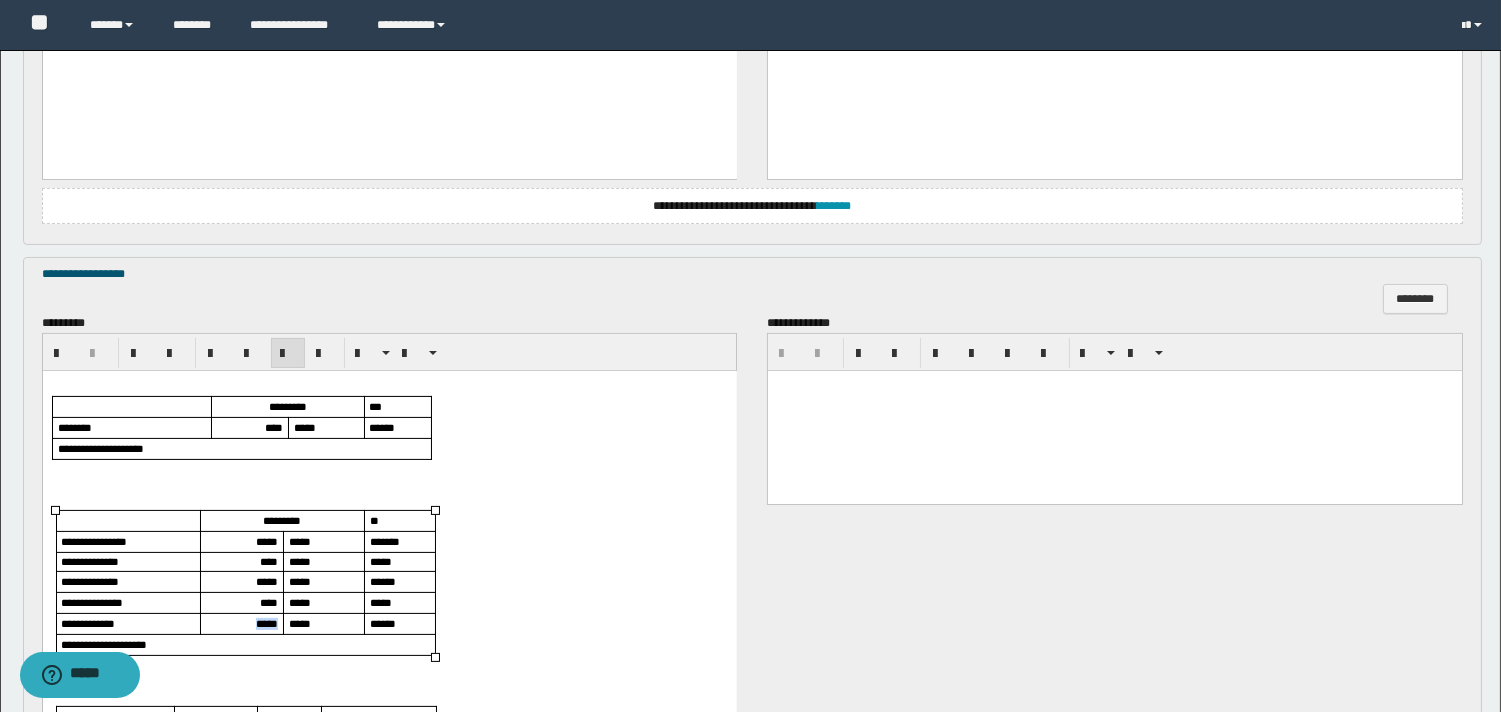 click on "*****" at bounding box center [266, 622] 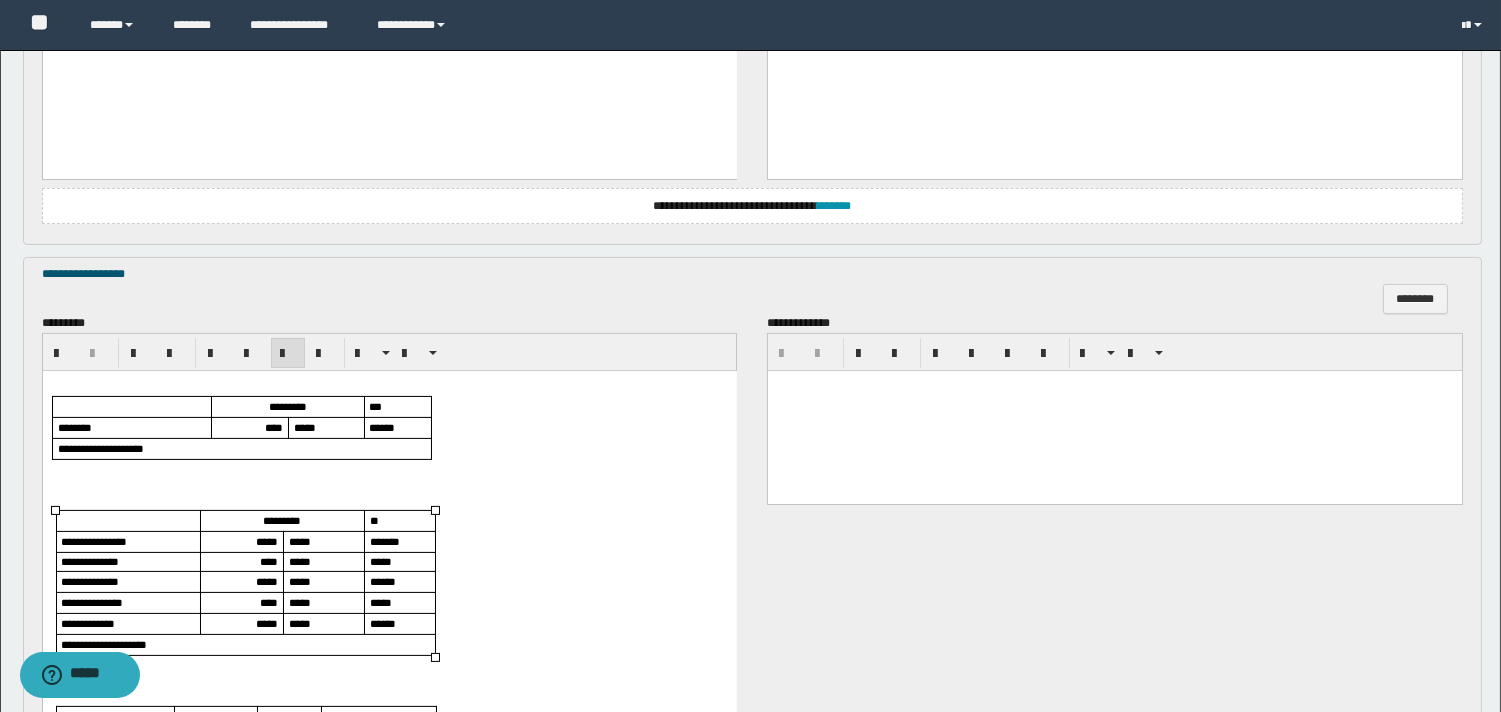 click on "****" at bounding box center [268, 601] 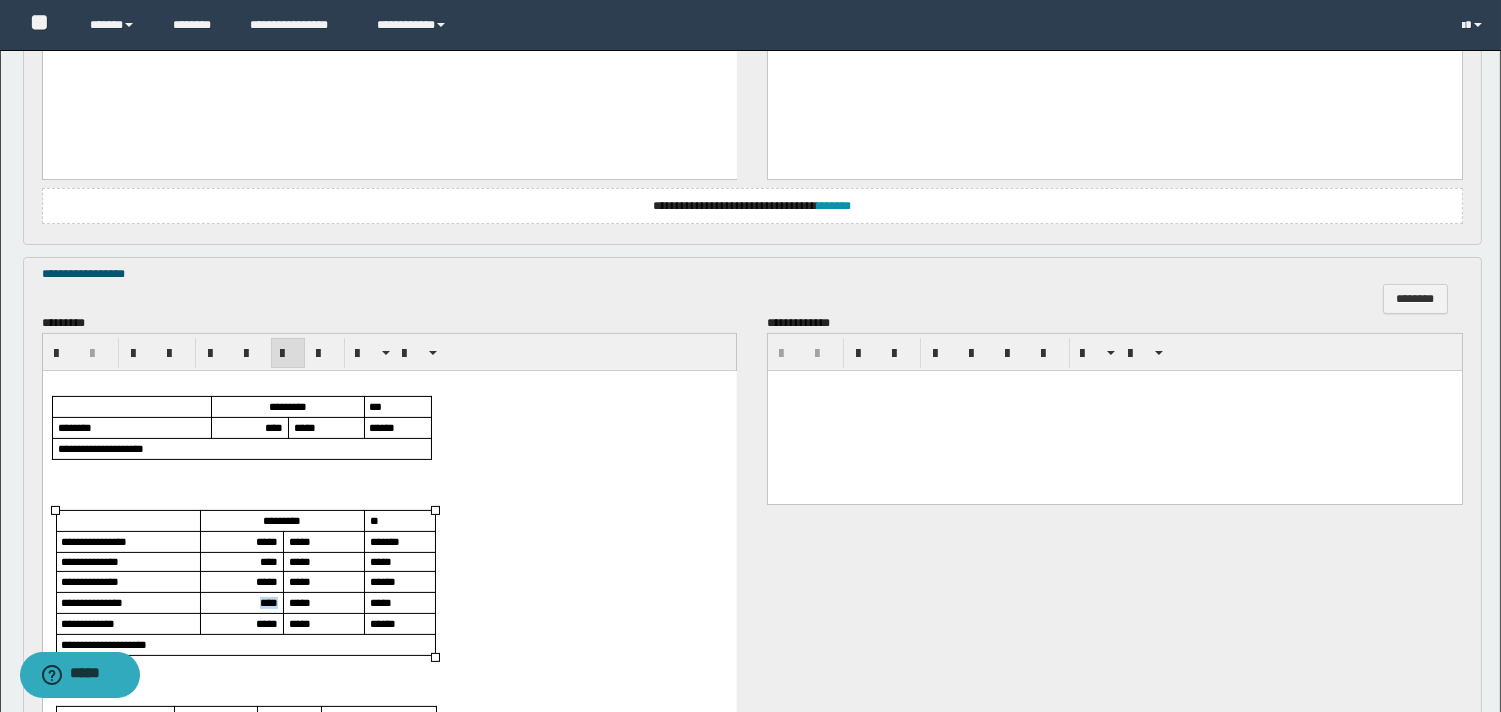 click on "****" at bounding box center (268, 601) 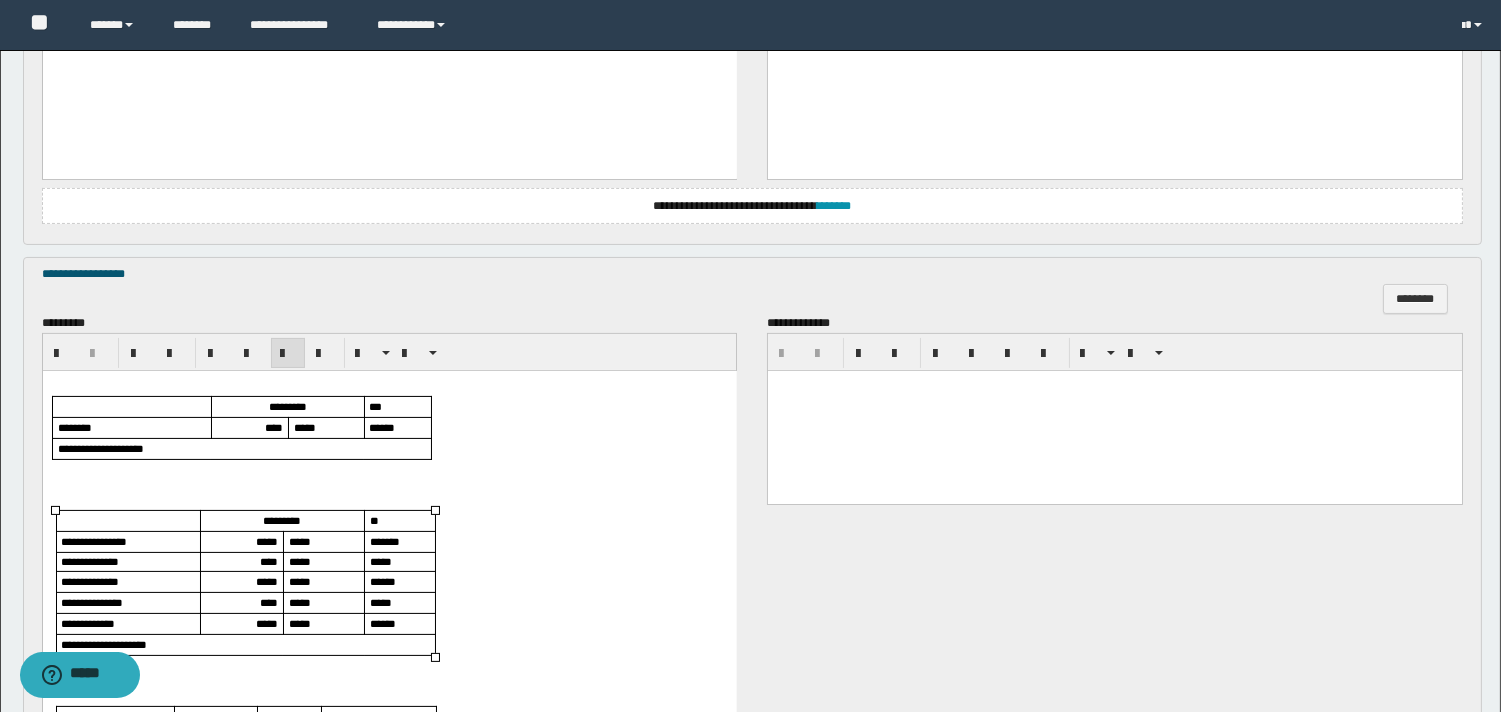 click on "*****" at bounding box center (266, 580) 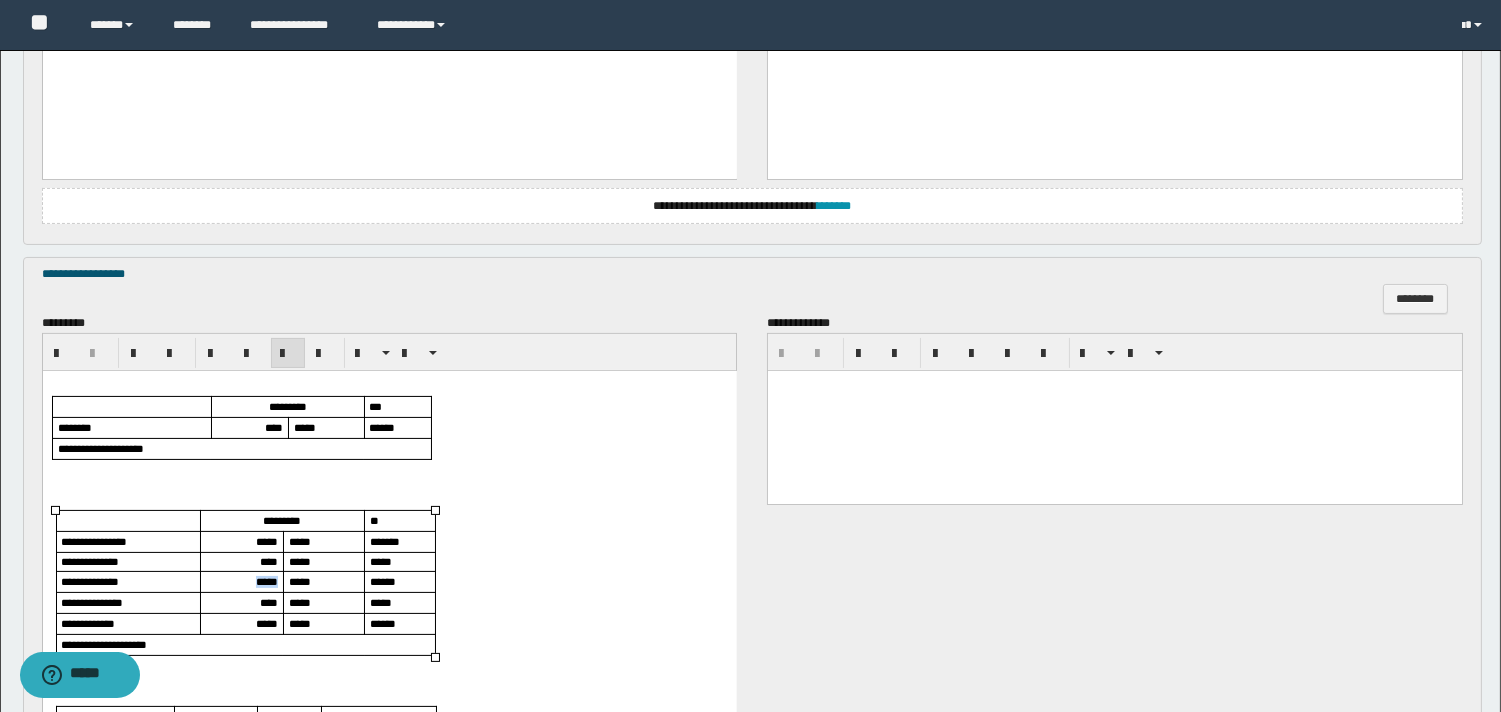 click on "*****" at bounding box center (266, 580) 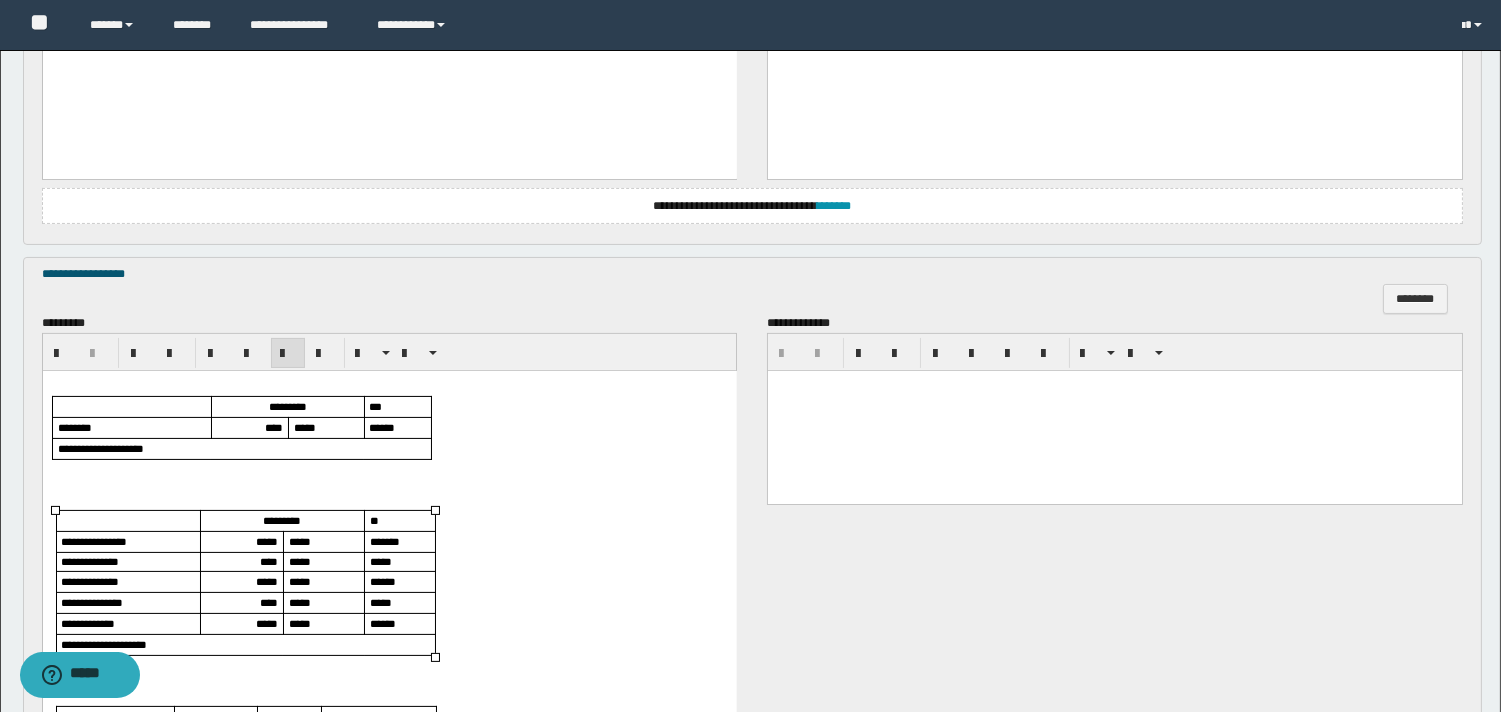 click on "****" at bounding box center (268, 560) 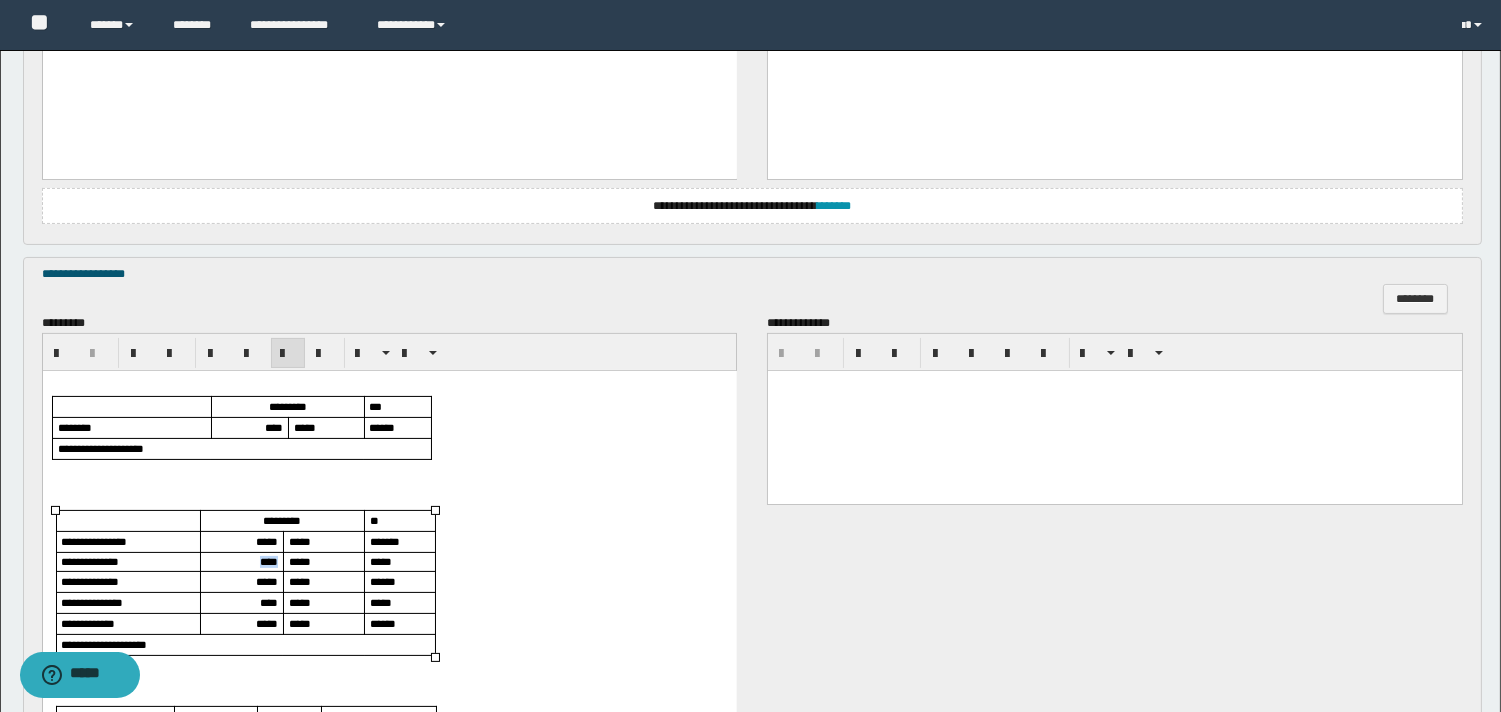 click on "****" at bounding box center [268, 560] 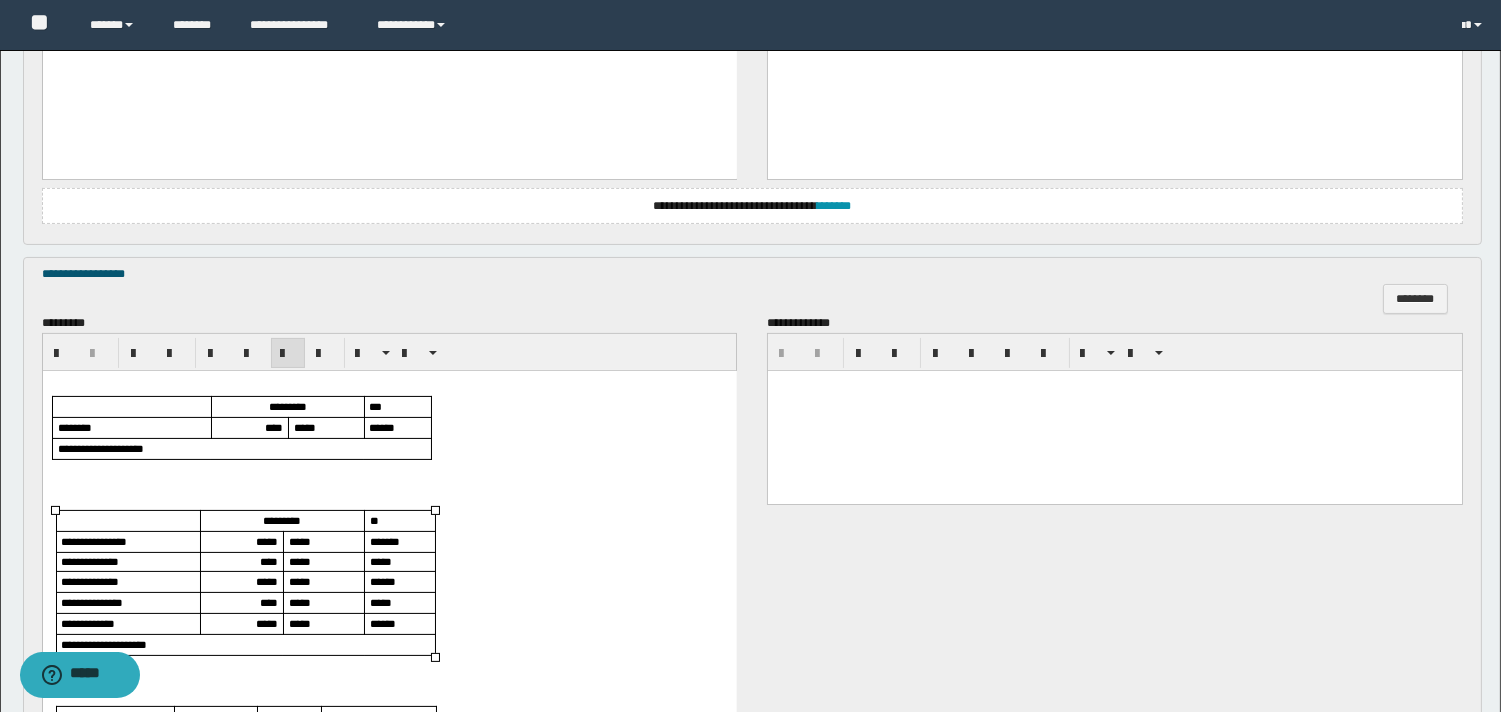 click on "*****" at bounding box center (266, 540) 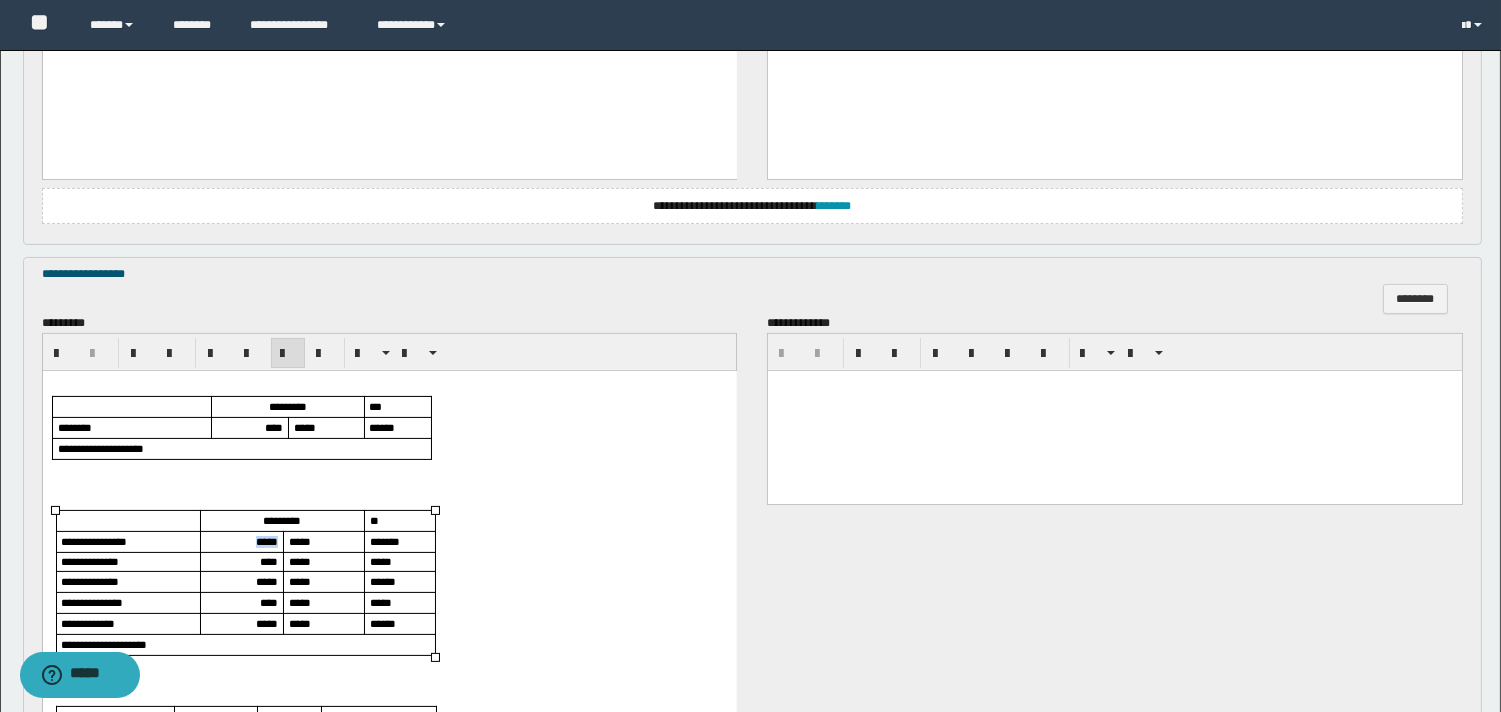 click on "*****" at bounding box center (266, 540) 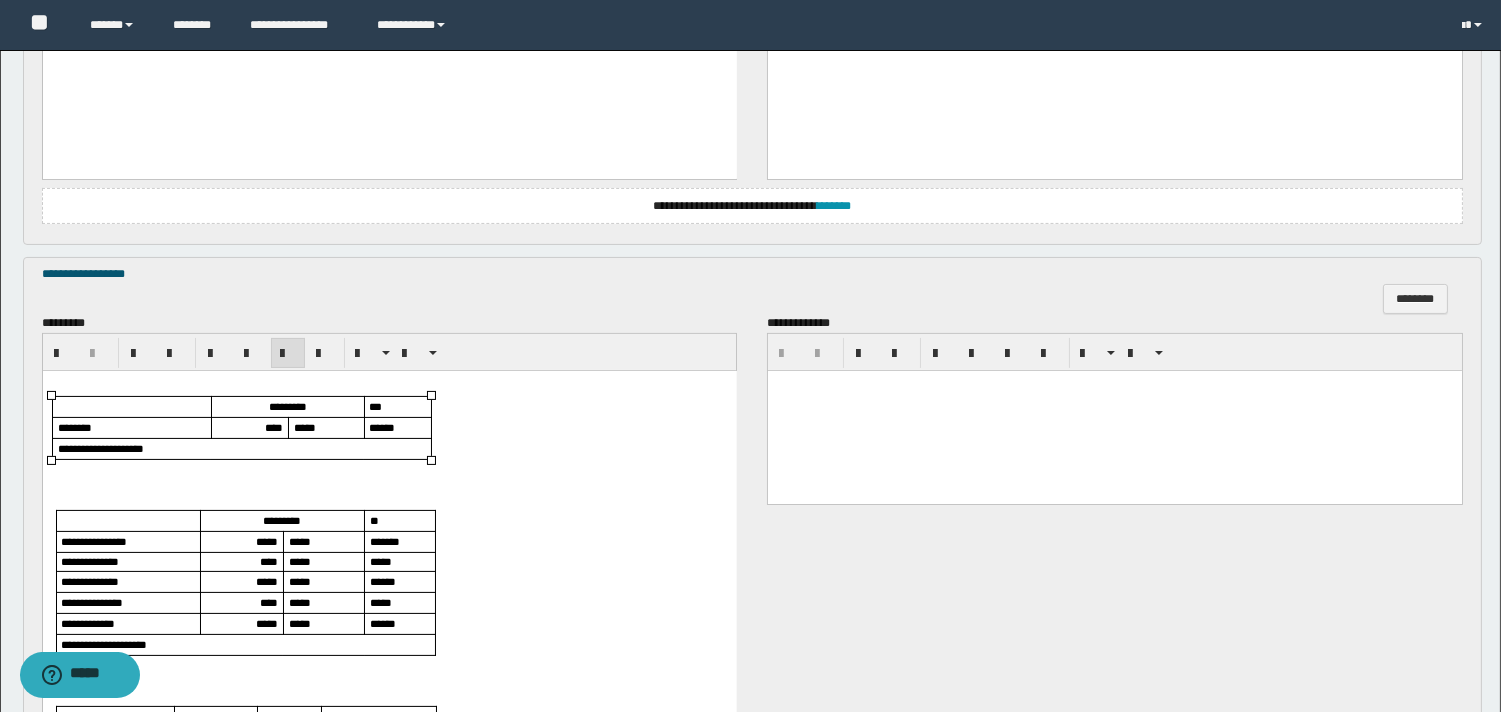 click on "****" at bounding box center [273, 426] 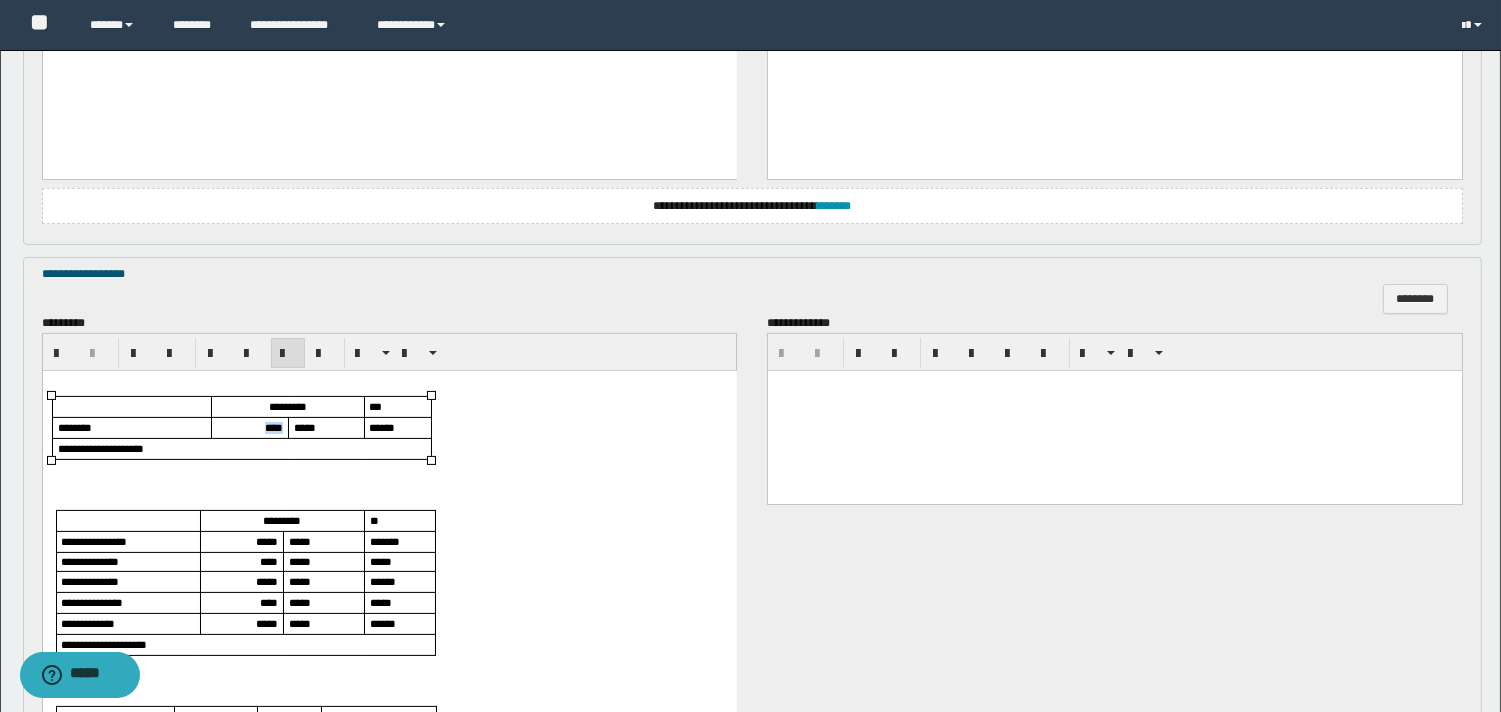 click on "****" at bounding box center (273, 426) 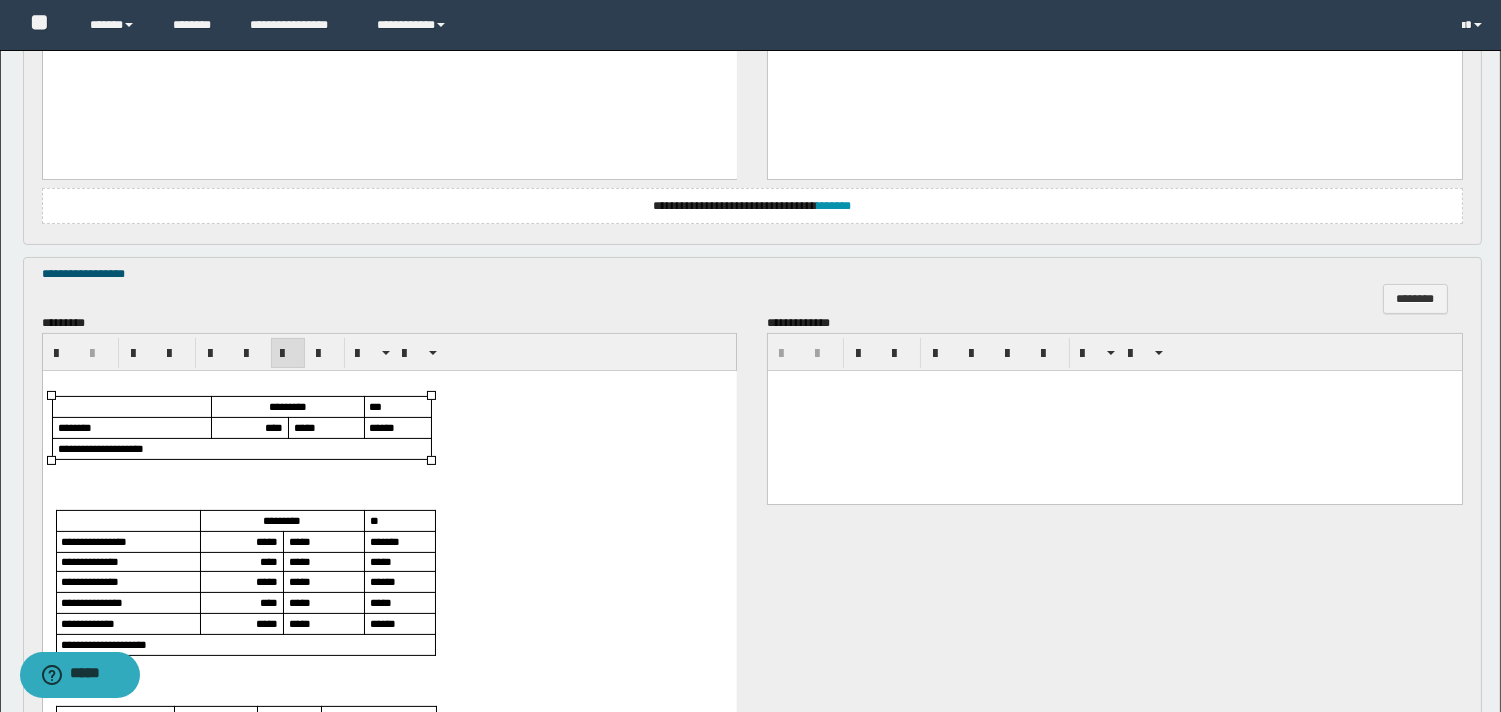scroll, scrollTop: 1106, scrollLeft: 0, axis: vertical 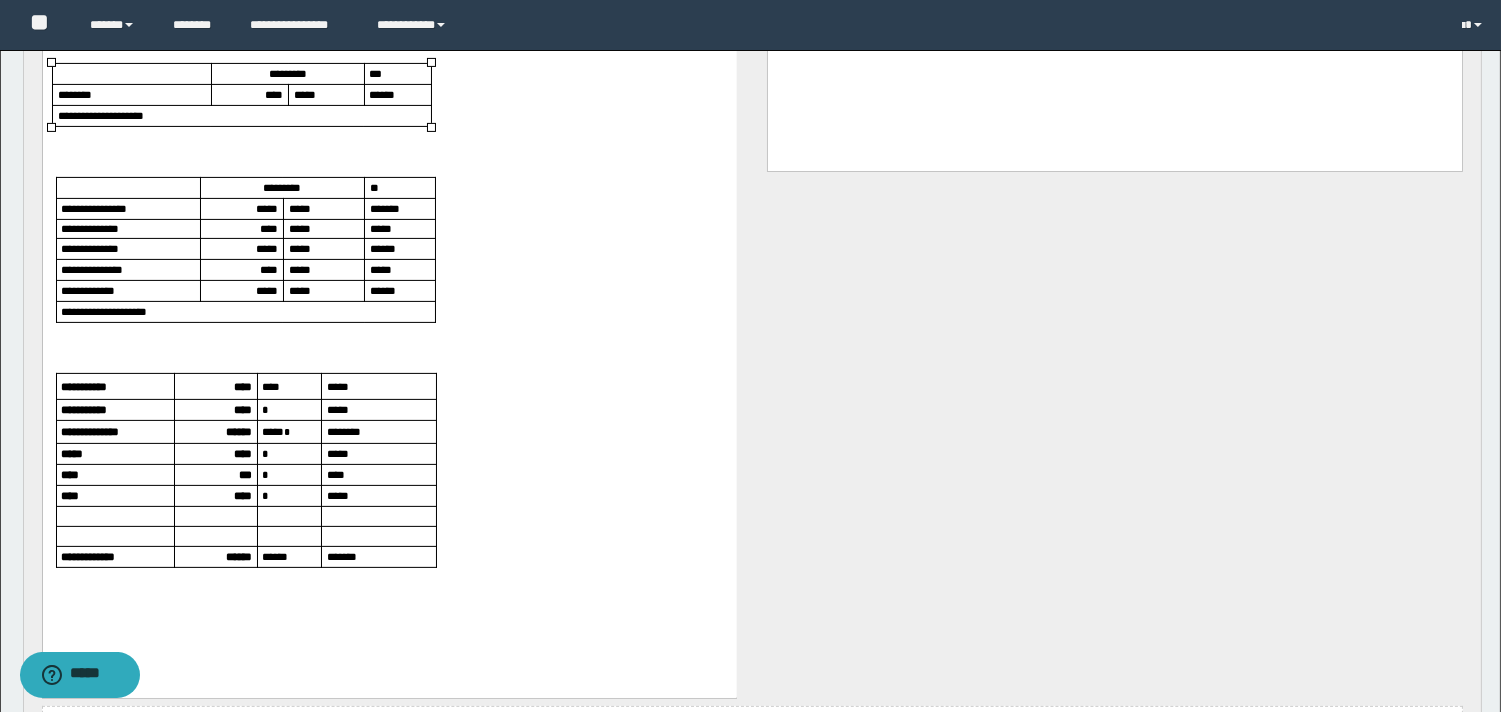 click on "****" at bounding box center [242, 385] 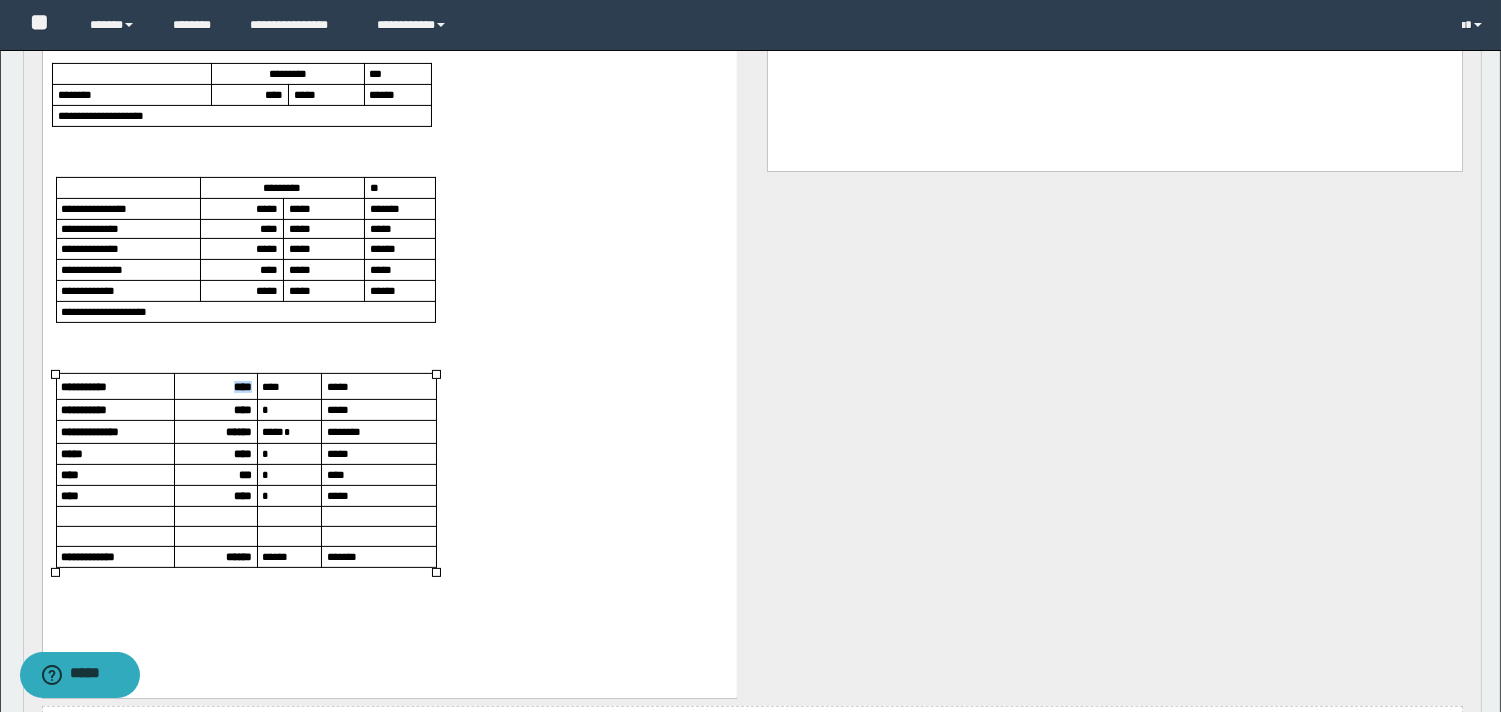 click on "****" at bounding box center [242, 385] 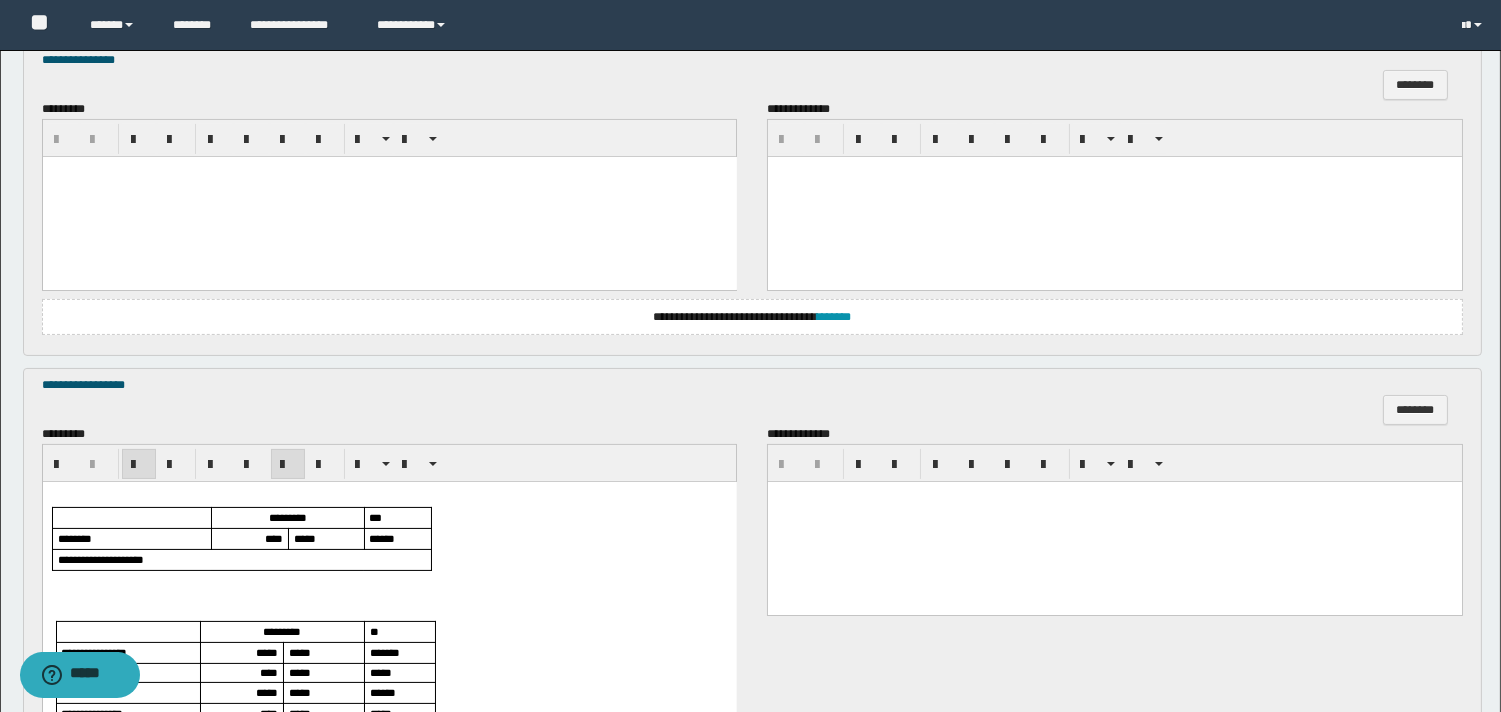 scroll, scrollTop: 995, scrollLeft: 0, axis: vertical 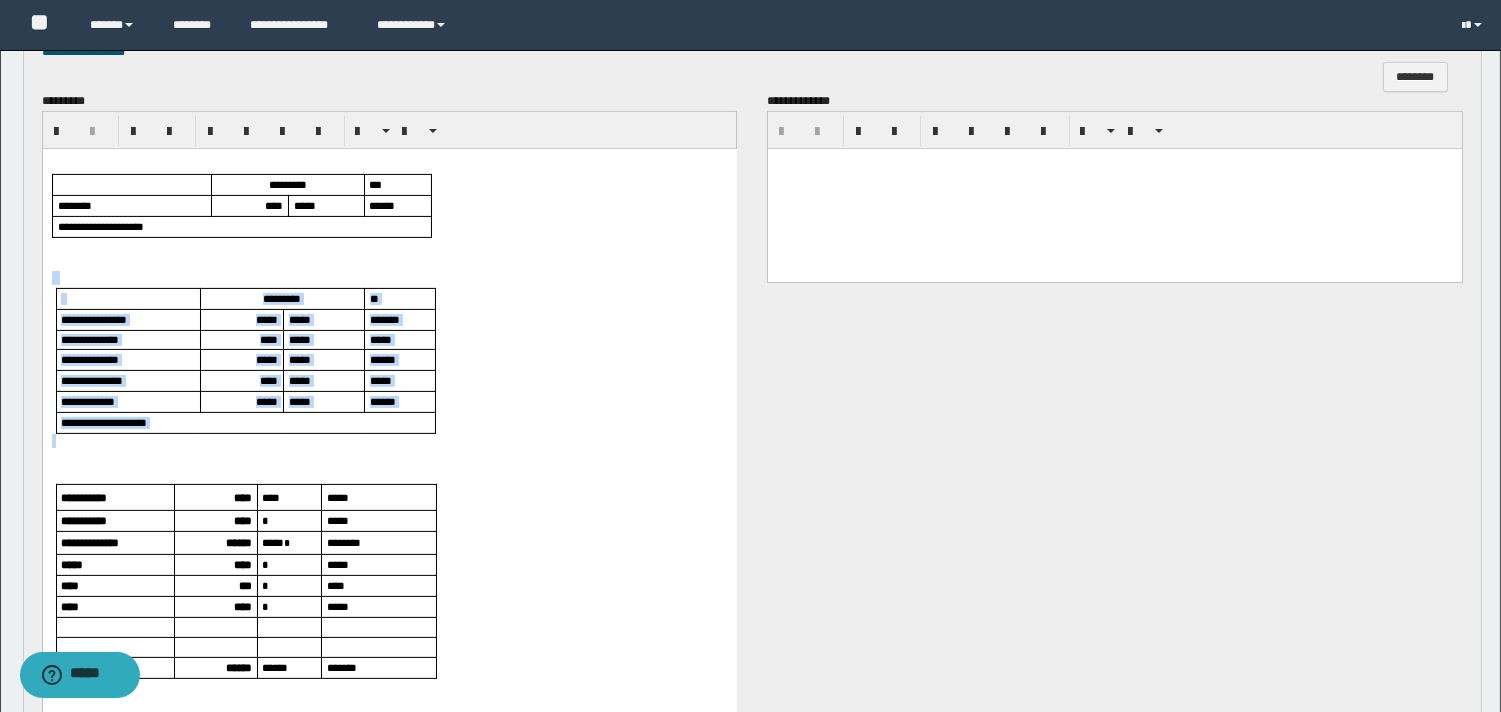 drag, startPoint x: 70, startPoint y: 267, endPoint x: 109, endPoint y: 444, distance: 181.2457 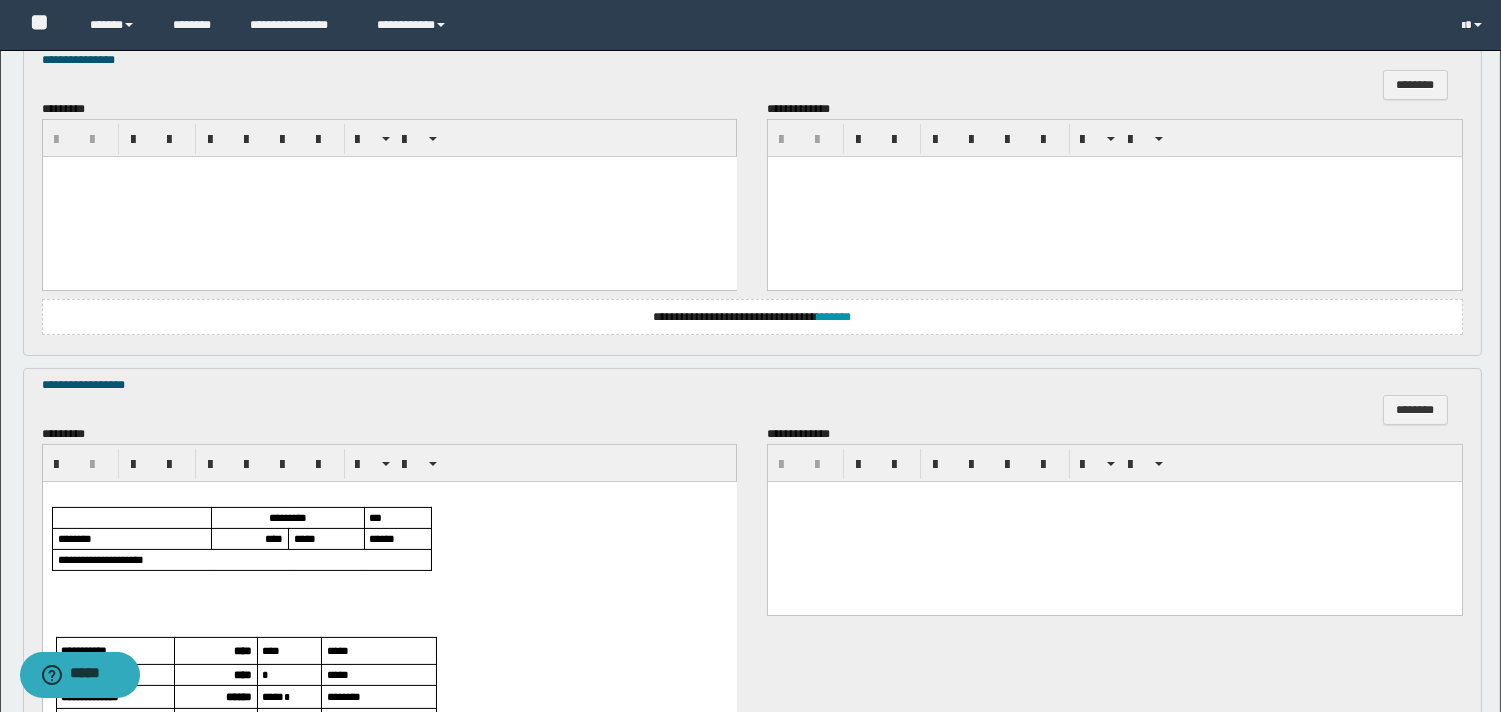 scroll, scrollTop: 551, scrollLeft: 0, axis: vertical 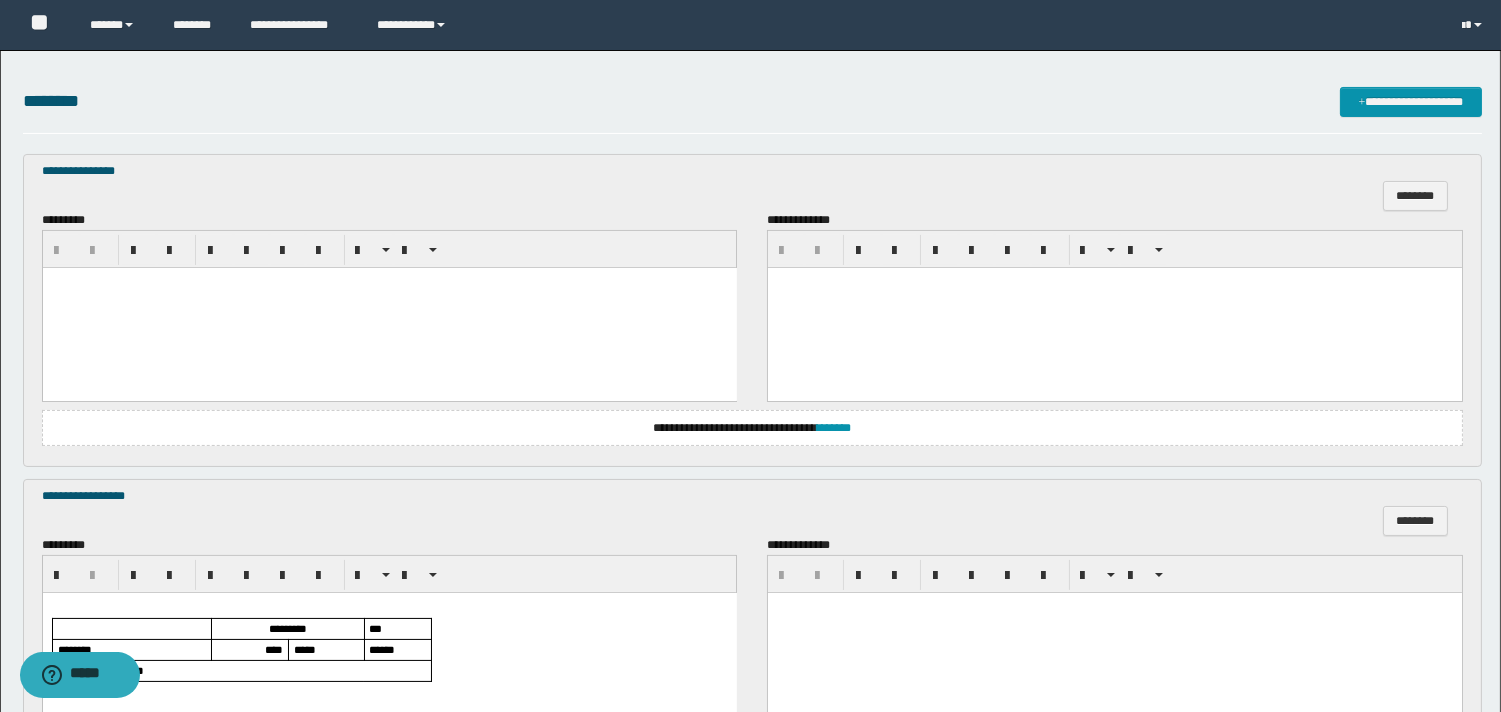 click at bounding box center [389, 308] 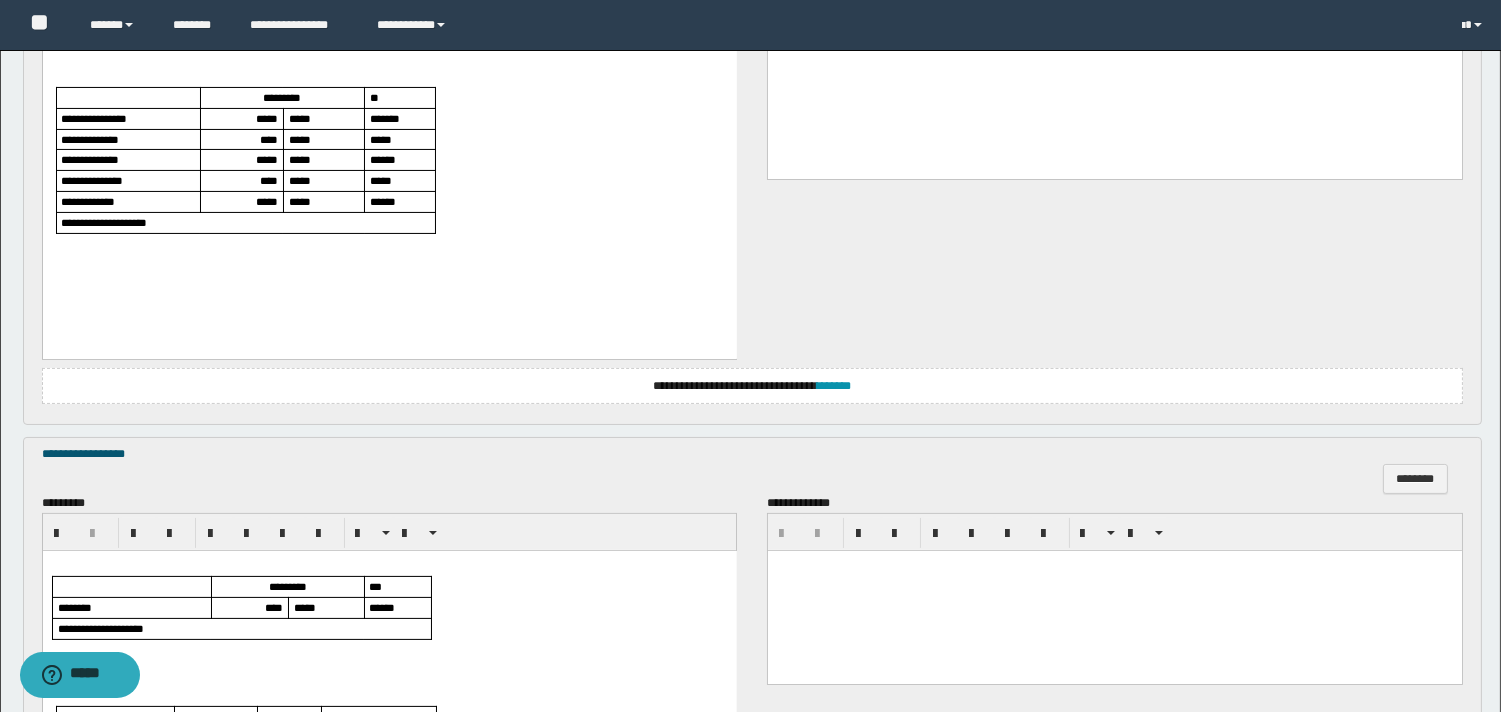 scroll, scrollTop: 995, scrollLeft: 0, axis: vertical 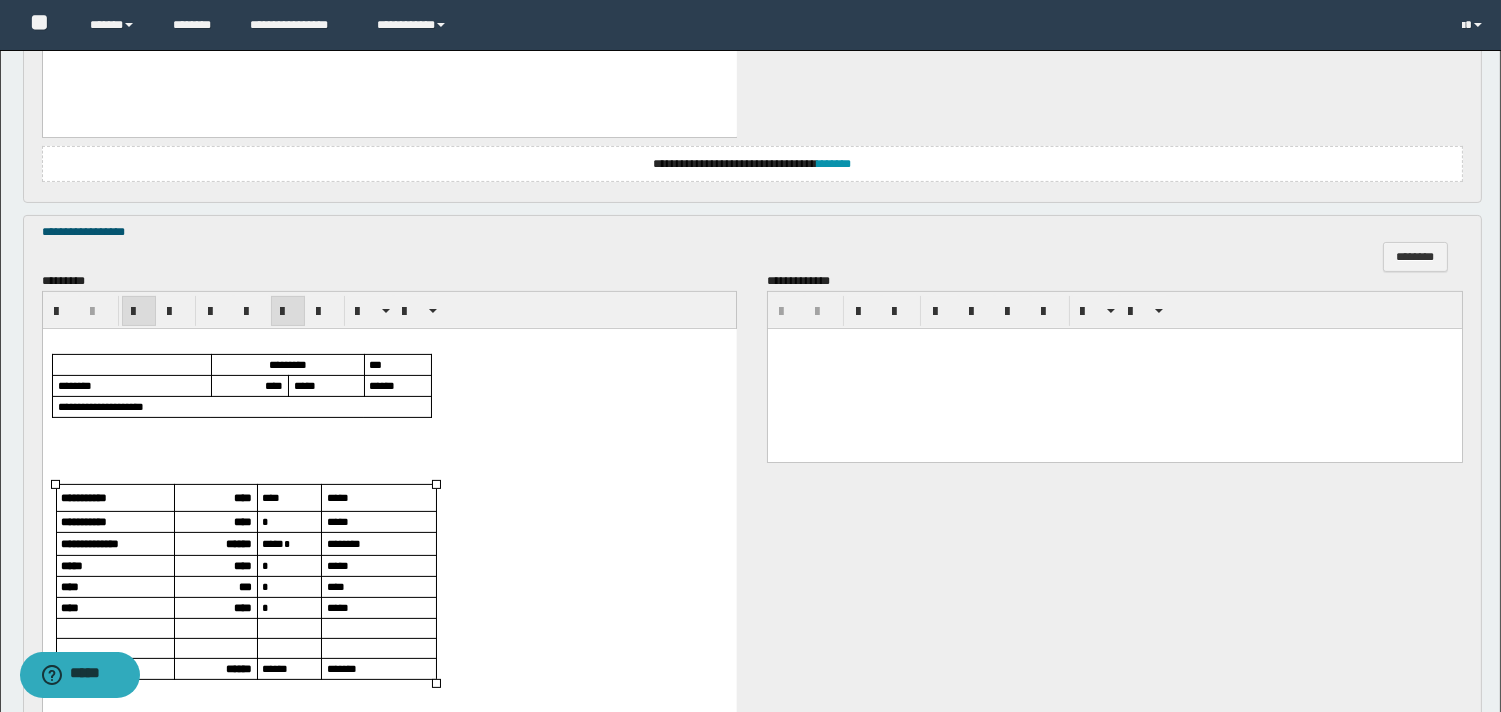 click on "****" at bounding box center [242, 496] 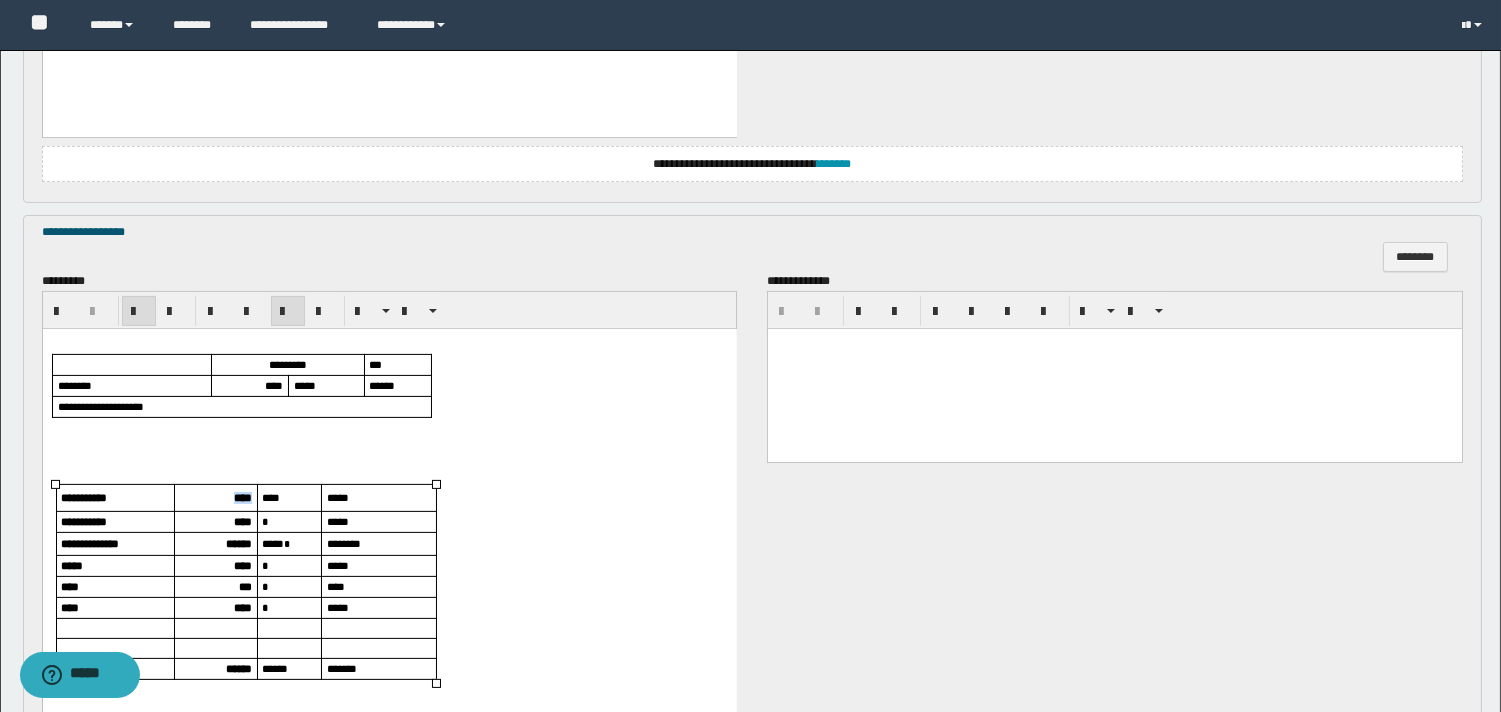 click on "****" at bounding box center (242, 496) 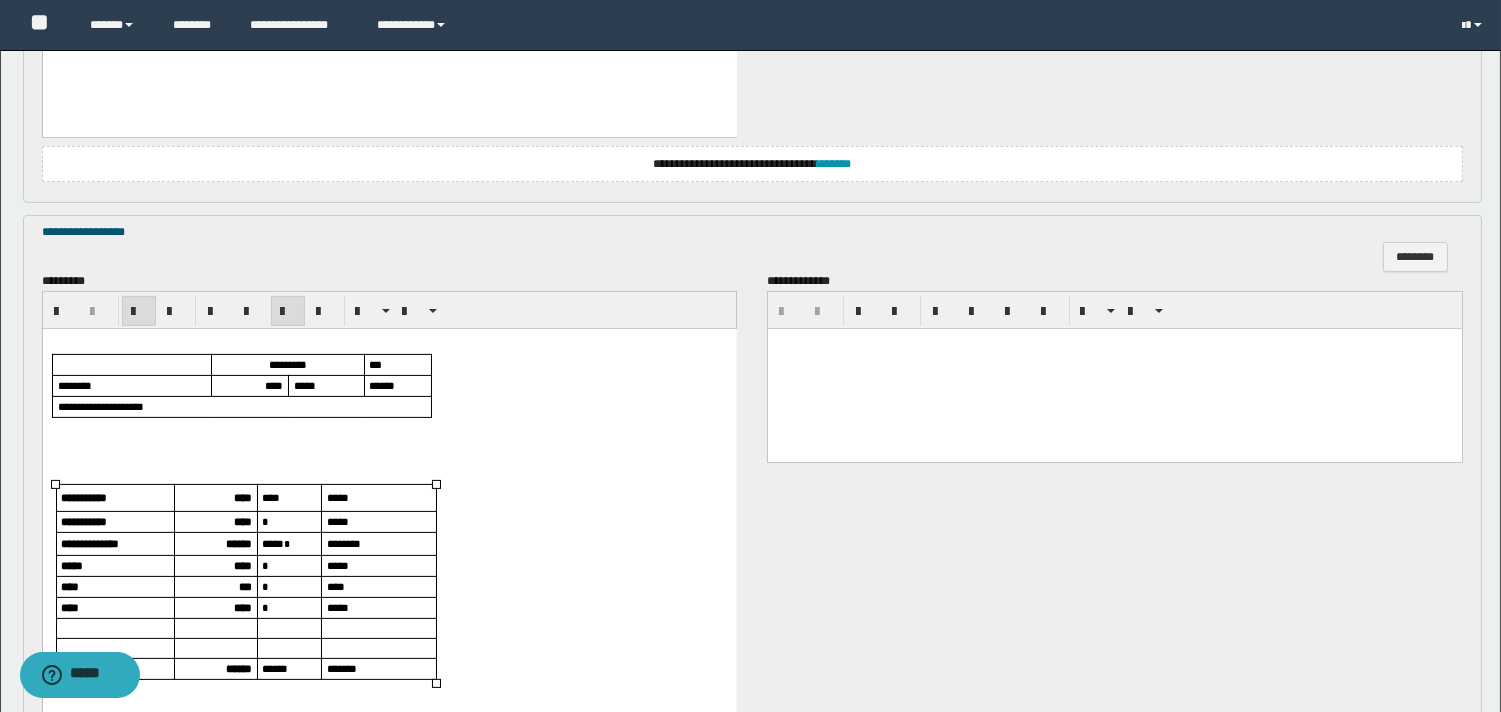 click on "****" at bounding box center (242, 520) 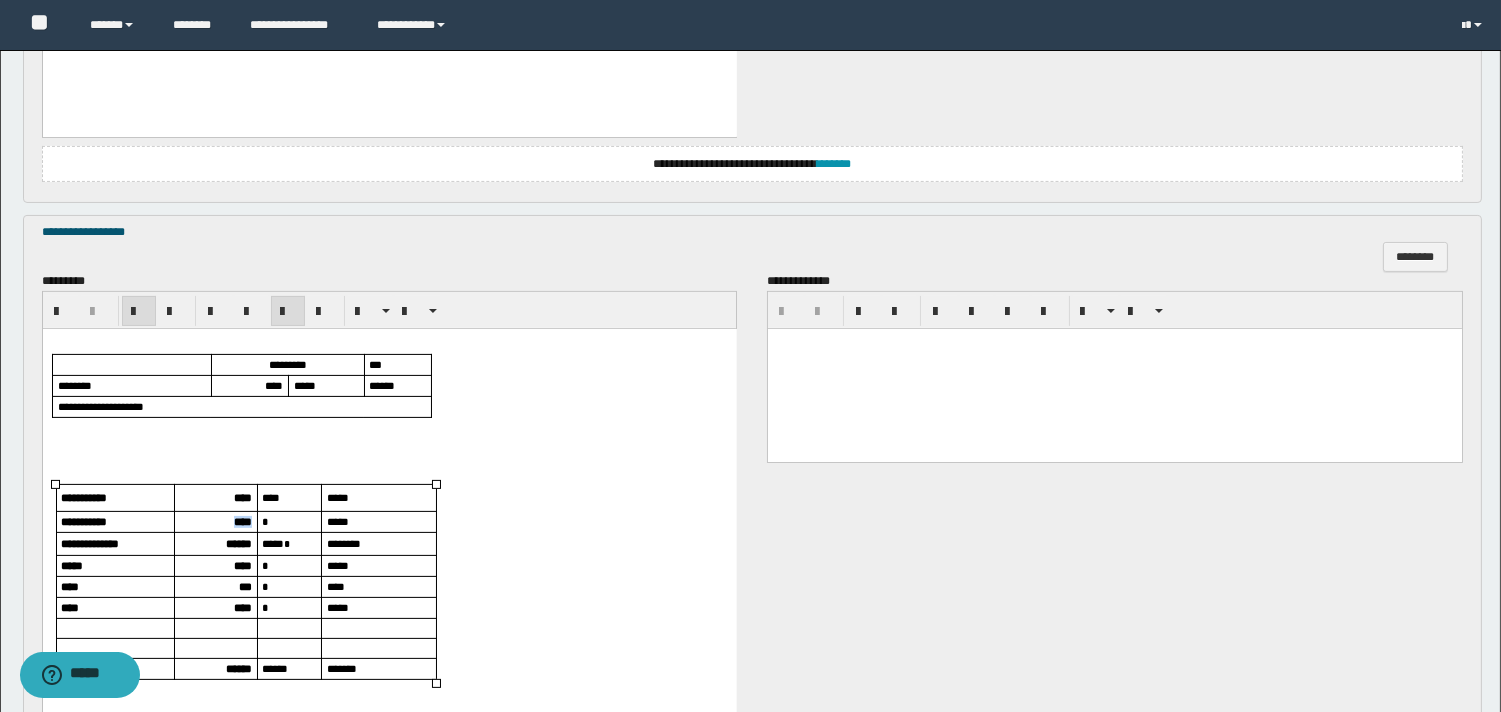 click on "****" at bounding box center (242, 520) 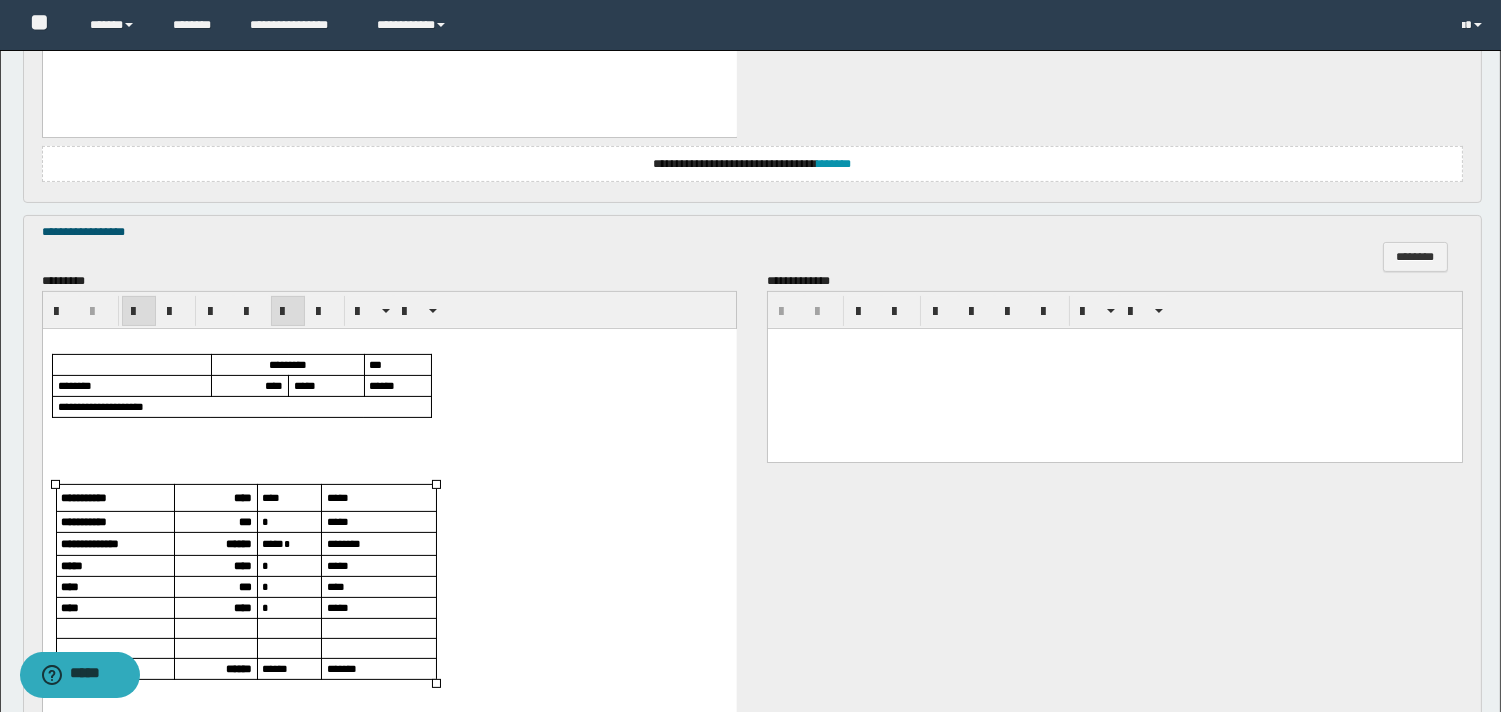 click on "***" at bounding box center (215, 521) 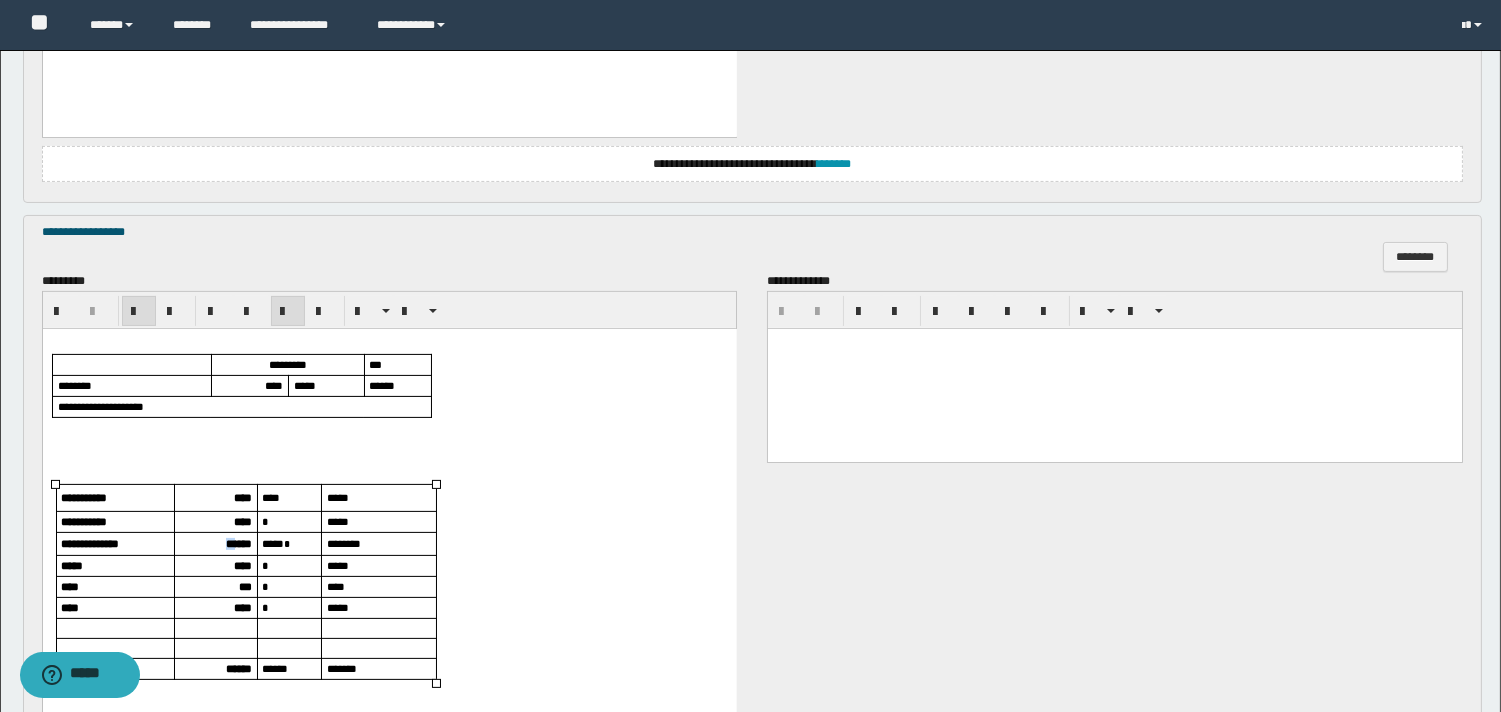 drag, startPoint x: 230, startPoint y: 538, endPoint x: 209, endPoint y: 548, distance: 23.259407 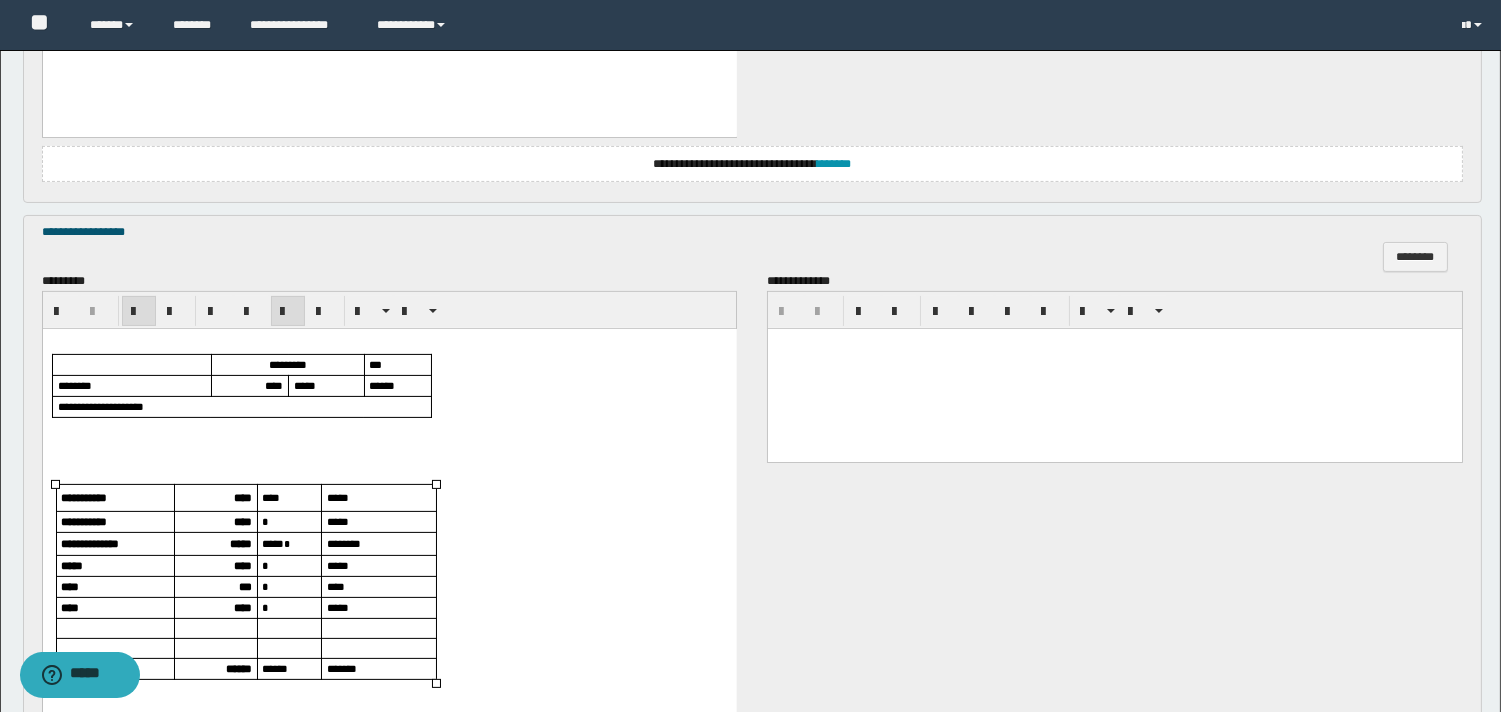 click on "****" at bounding box center [242, 564] 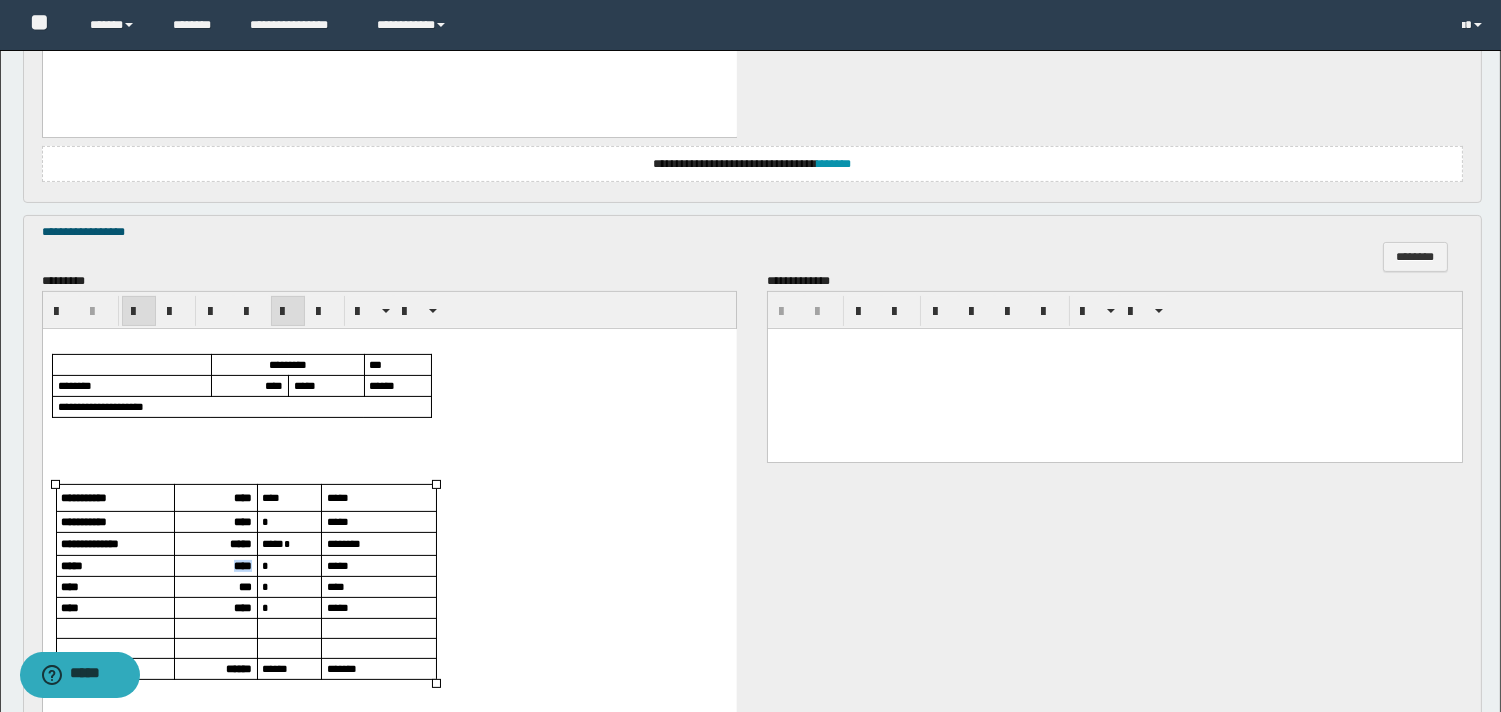 click on "****" at bounding box center (242, 564) 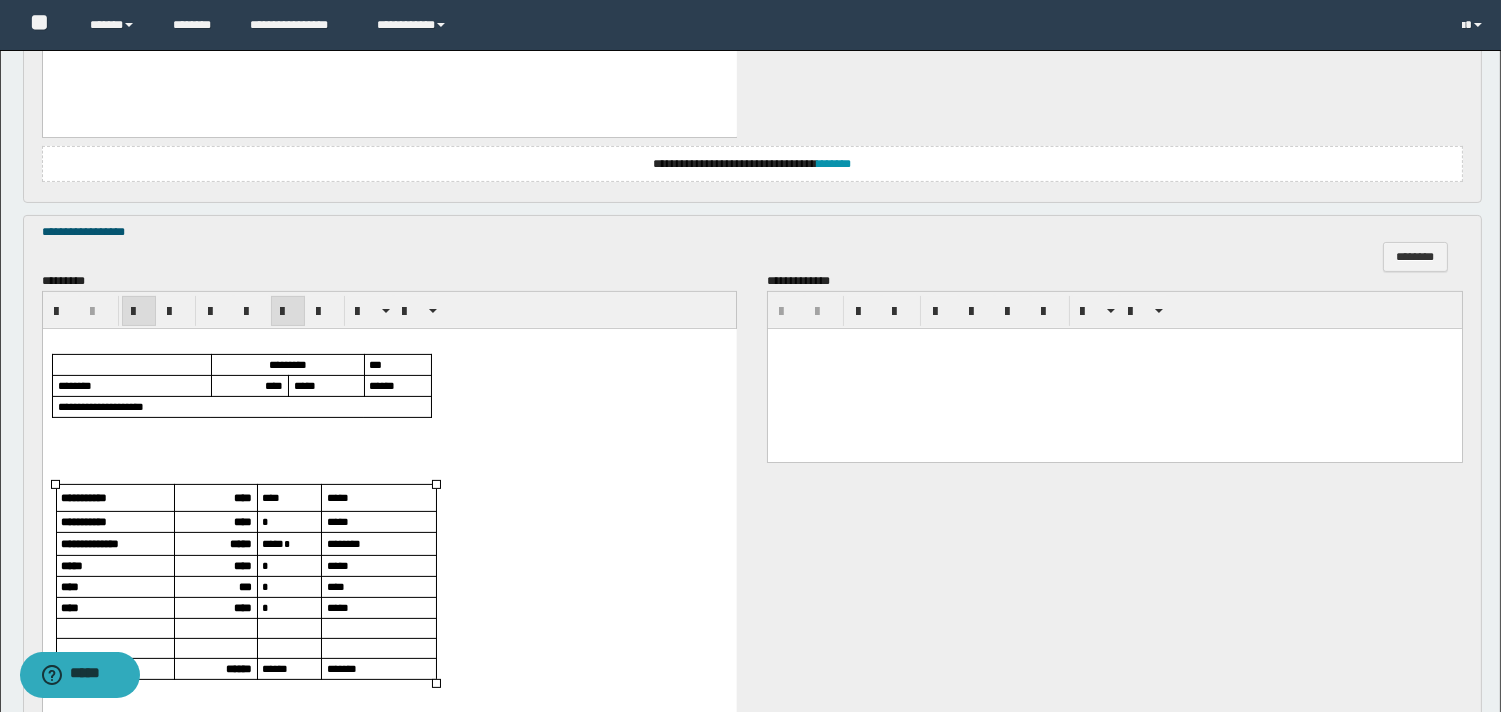 click on "***" at bounding box center (244, 585) 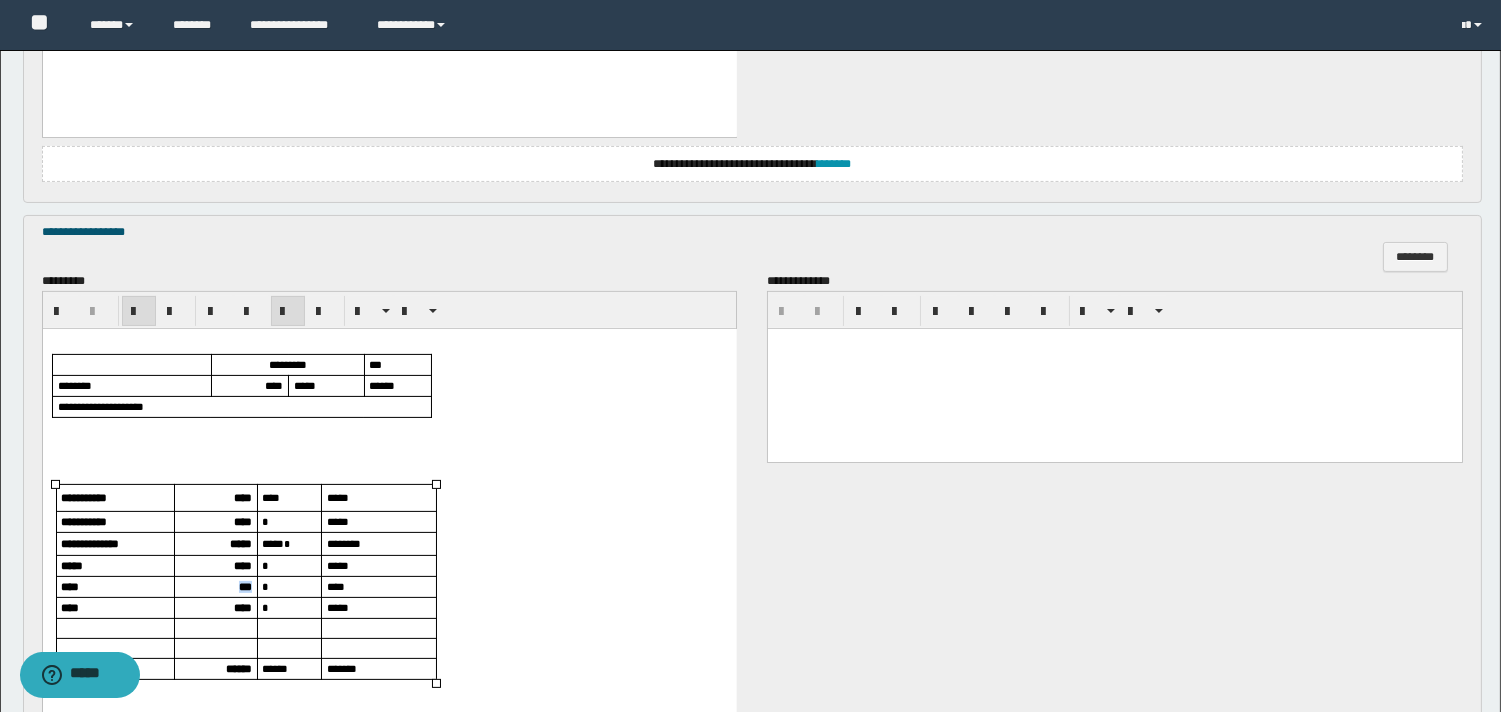 click on "***" at bounding box center [244, 585] 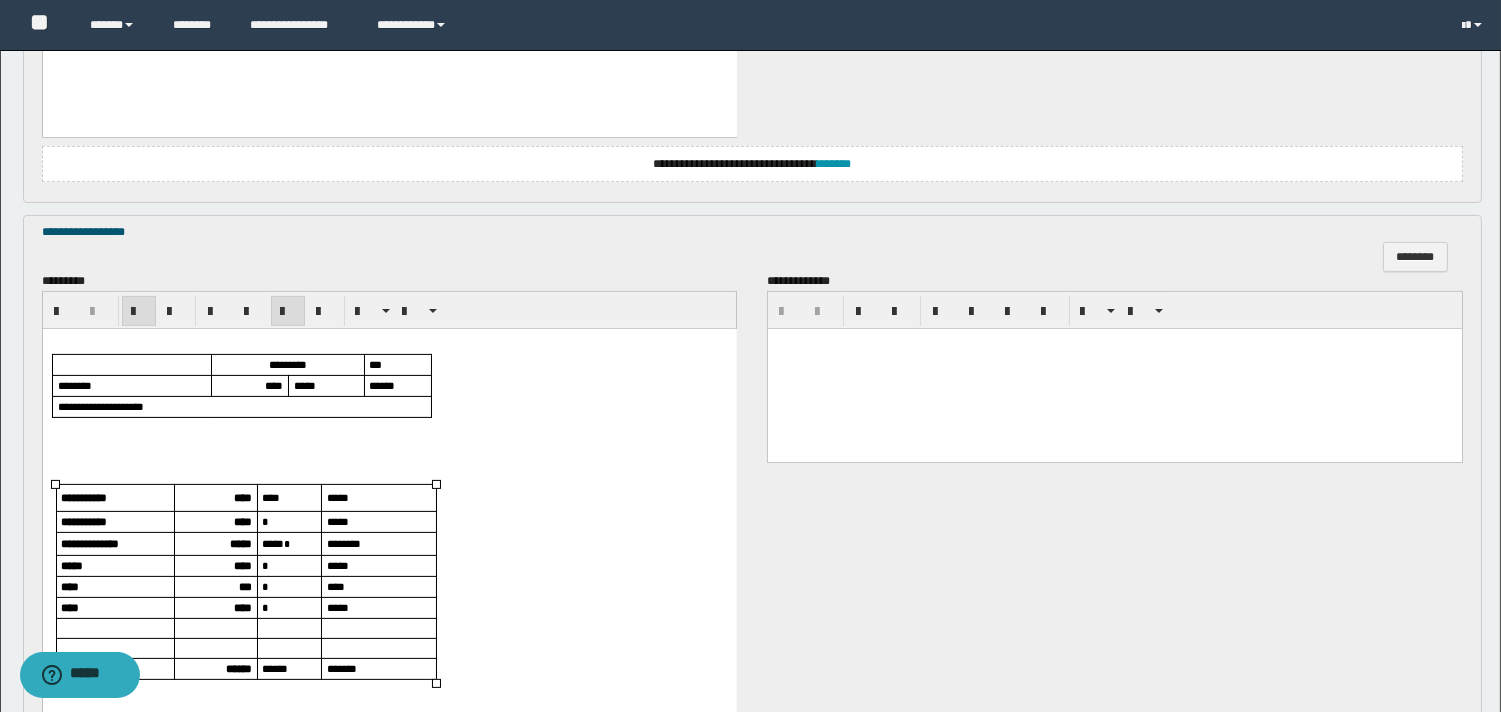 click on "****" at bounding box center [242, 606] 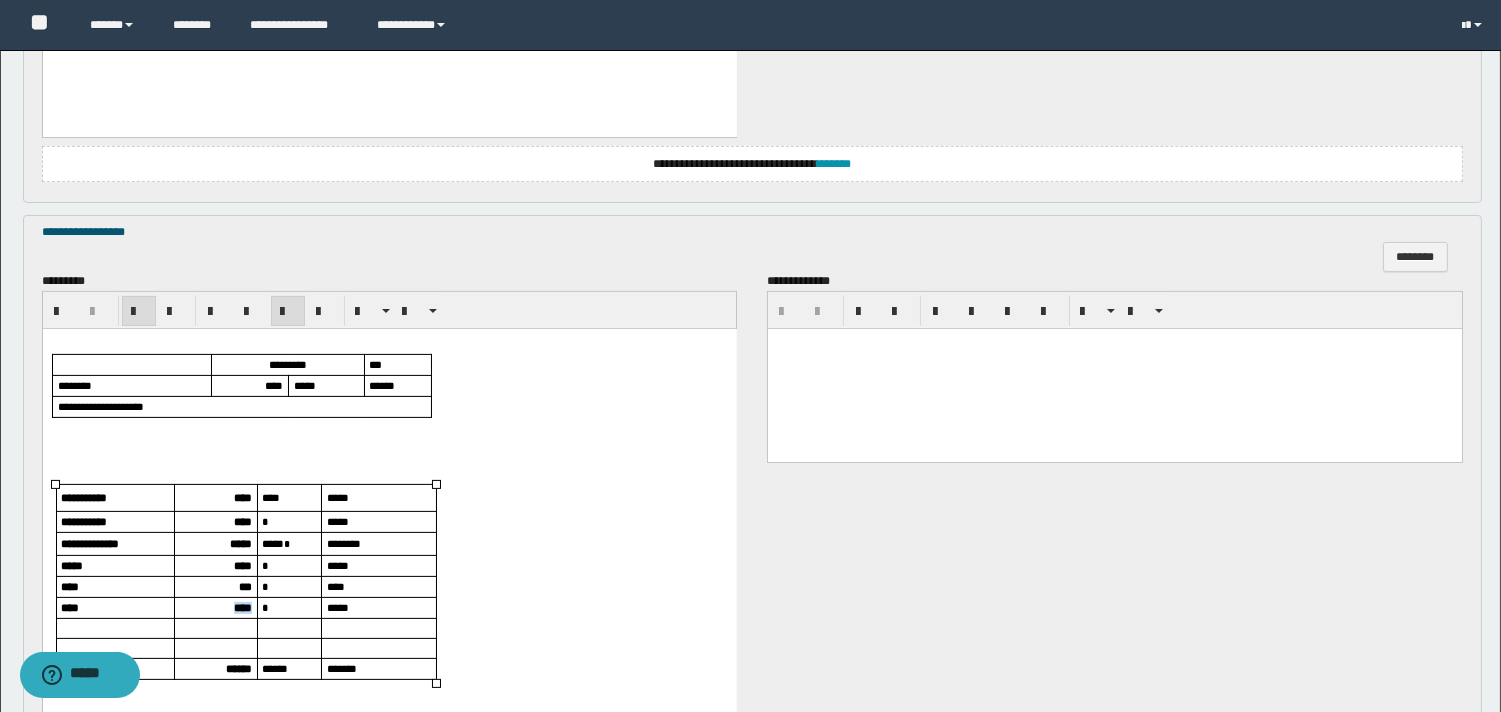 click on "****" at bounding box center [242, 606] 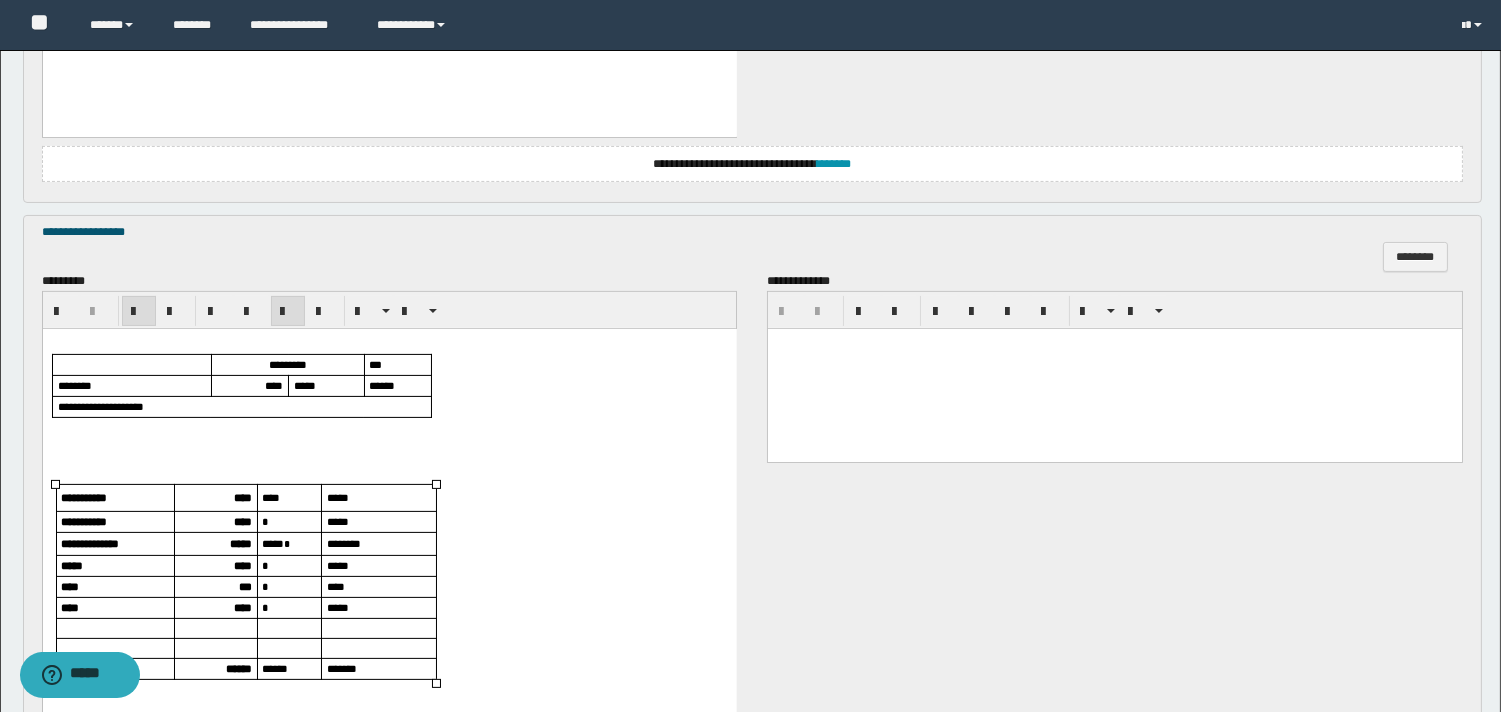 scroll, scrollTop: 1106, scrollLeft: 0, axis: vertical 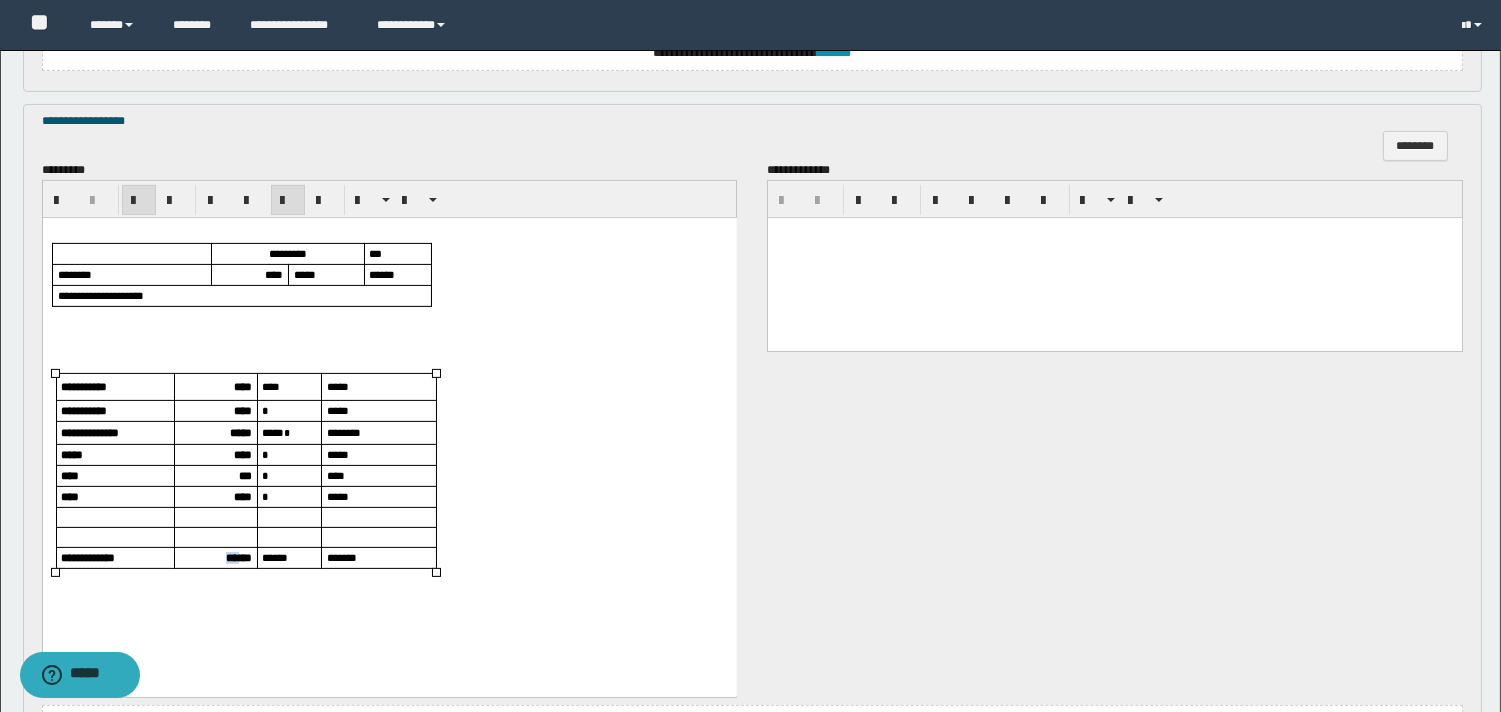 drag, startPoint x: 233, startPoint y: 555, endPoint x: 212, endPoint y: 561, distance: 21.84033 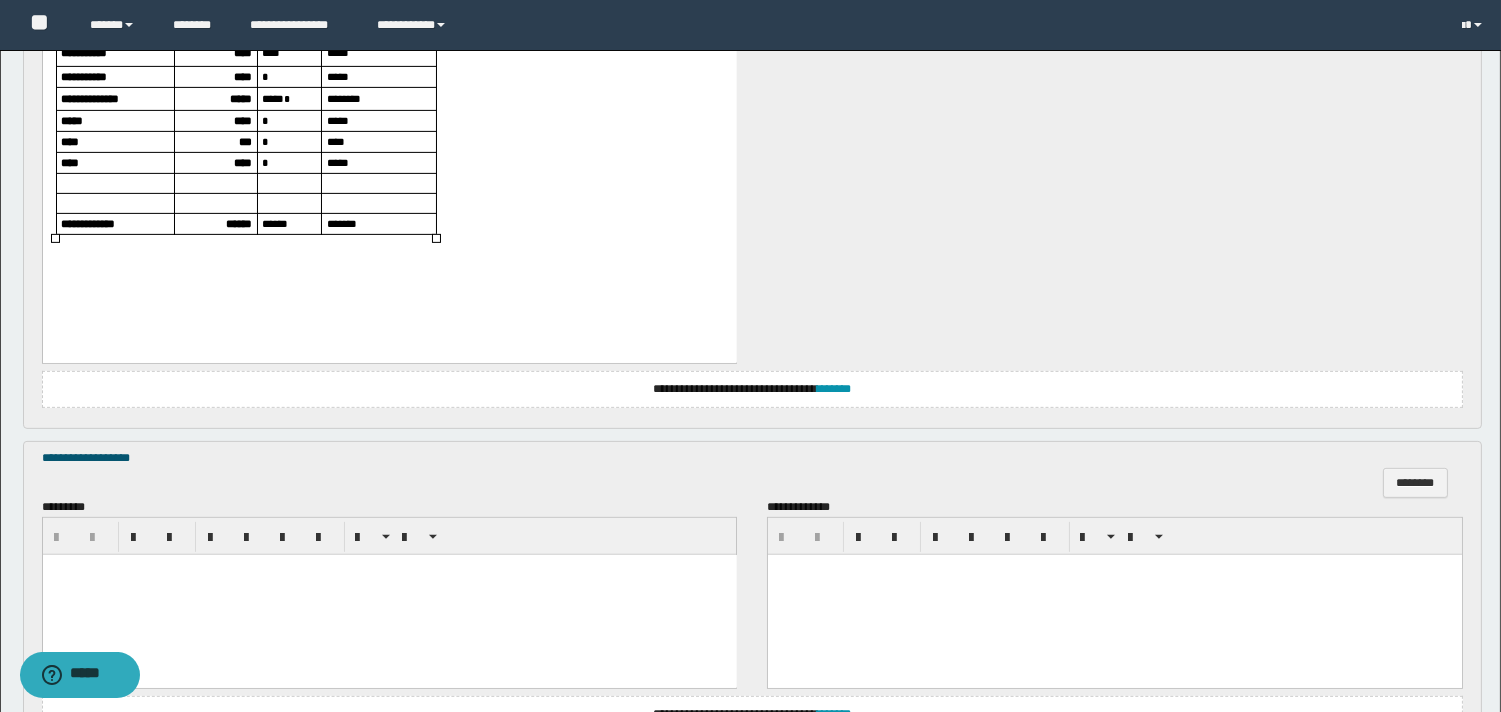 scroll, scrollTop: 995, scrollLeft: 0, axis: vertical 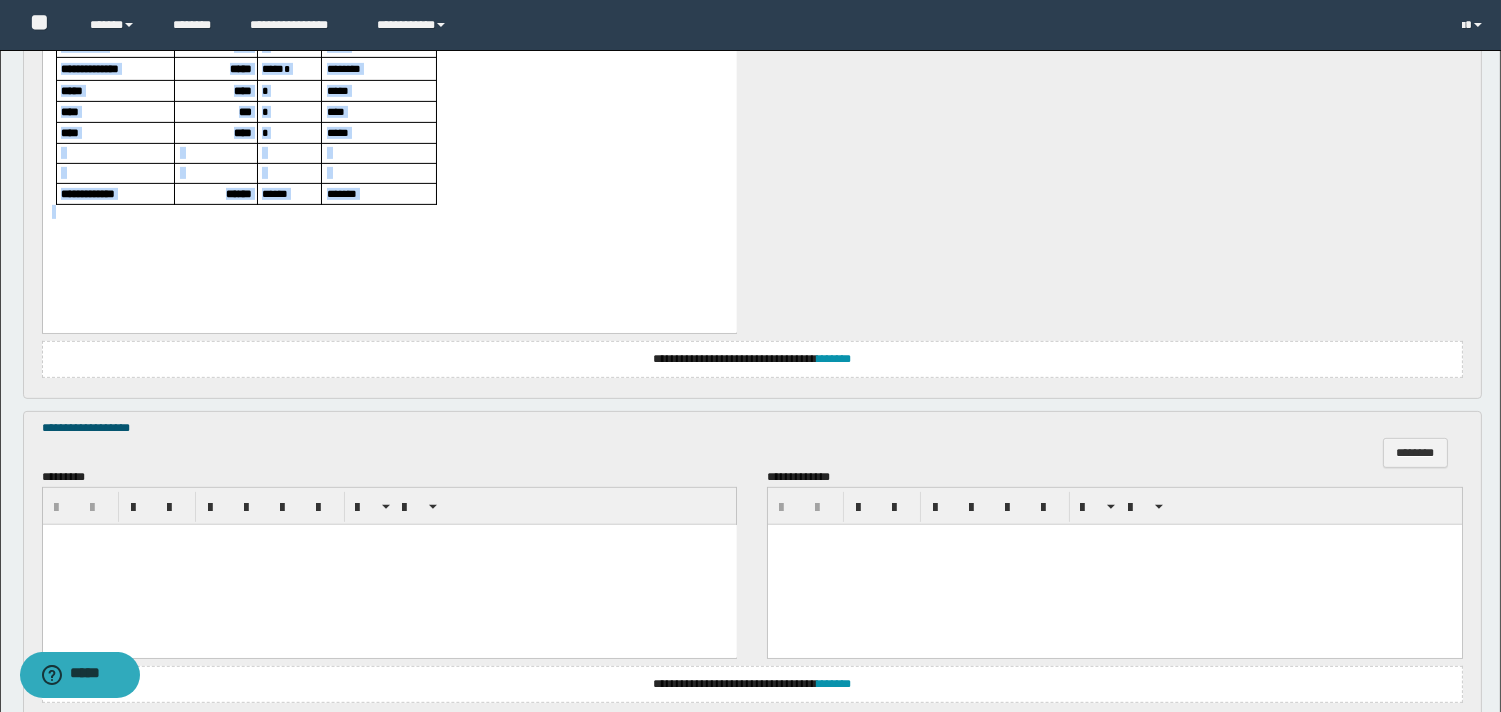 drag, startPoint x: 67, startPoint y: -19, endPoint x: 82, endPoint y: 297, distance: 316.3558 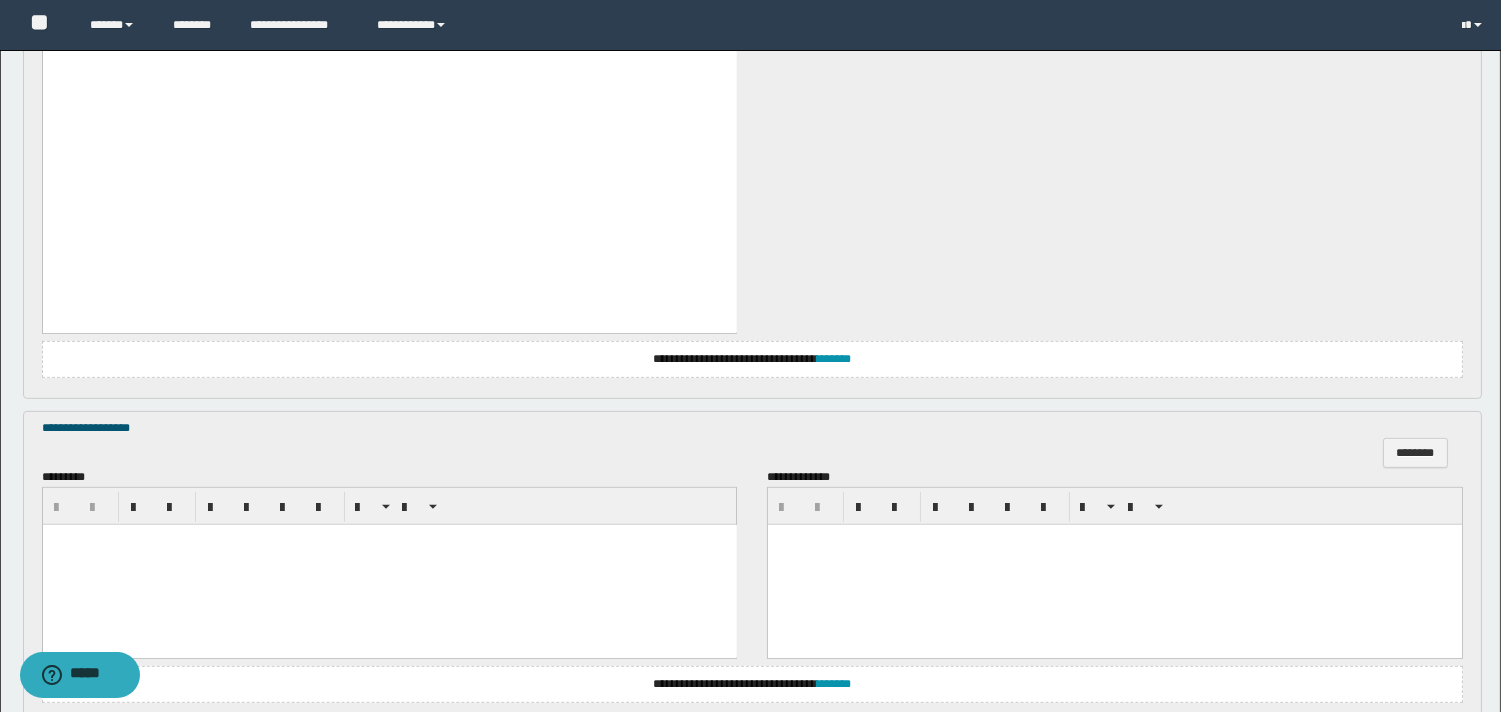 scroll, scrollTop: 1401, scrollLeft: 0, axis: vertical 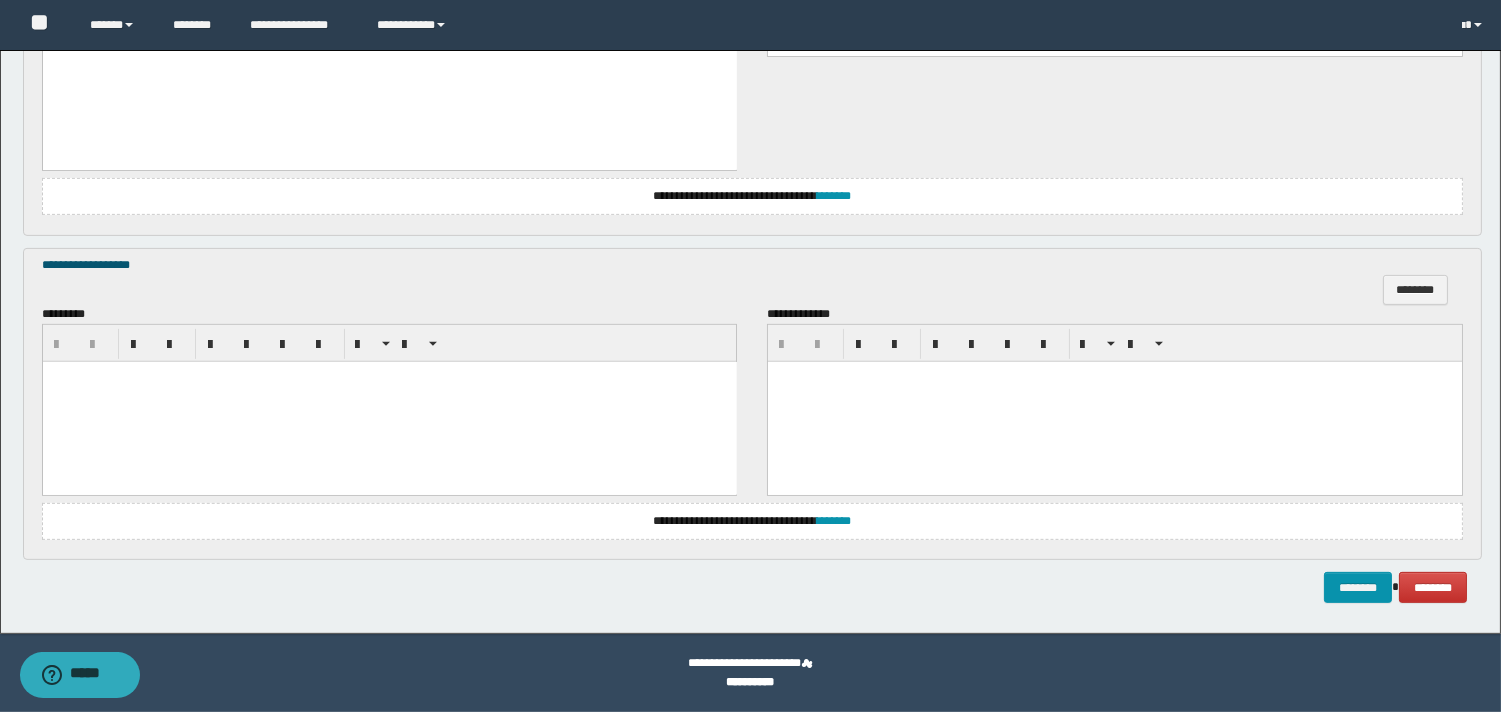 click at bounding box center (389, 401) 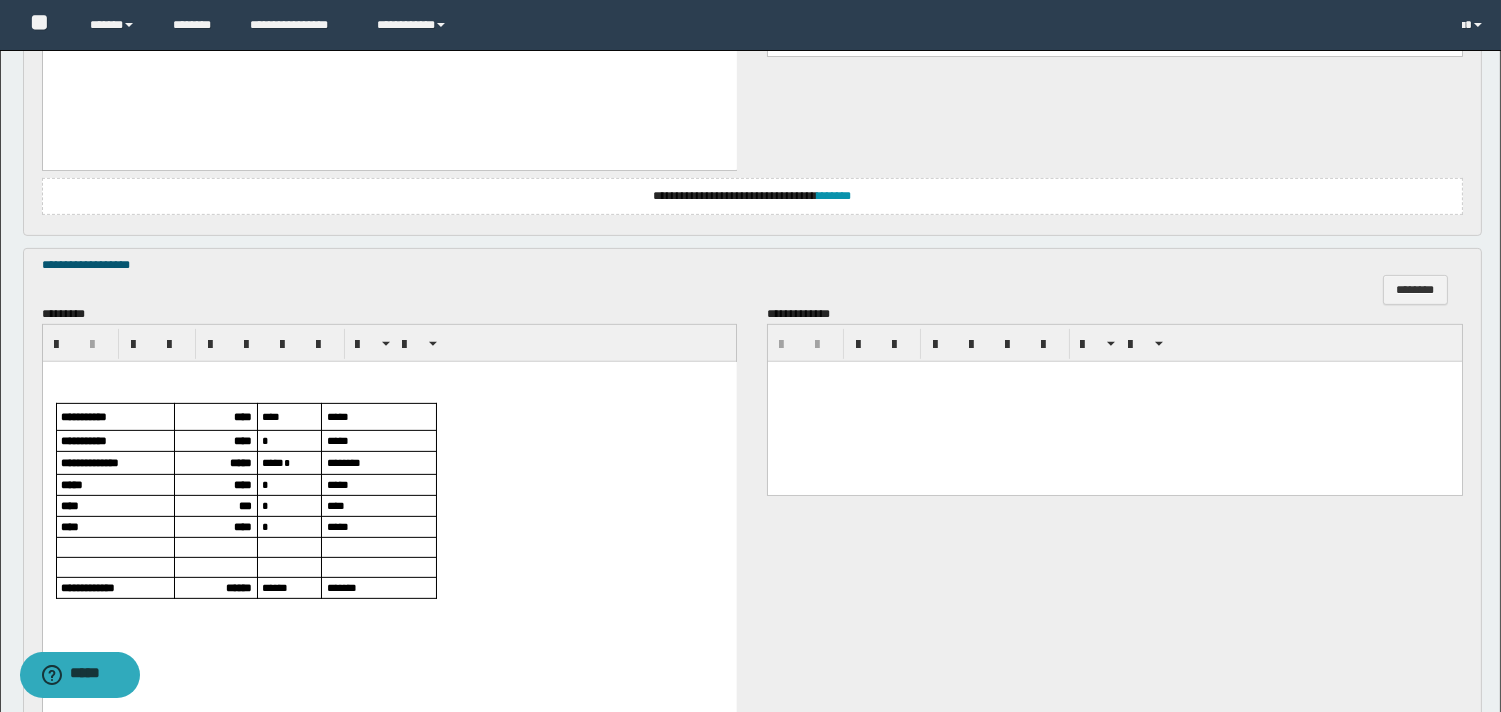 scroll, scrollTop: 1631, scrollLeft: 0, axis: vertical 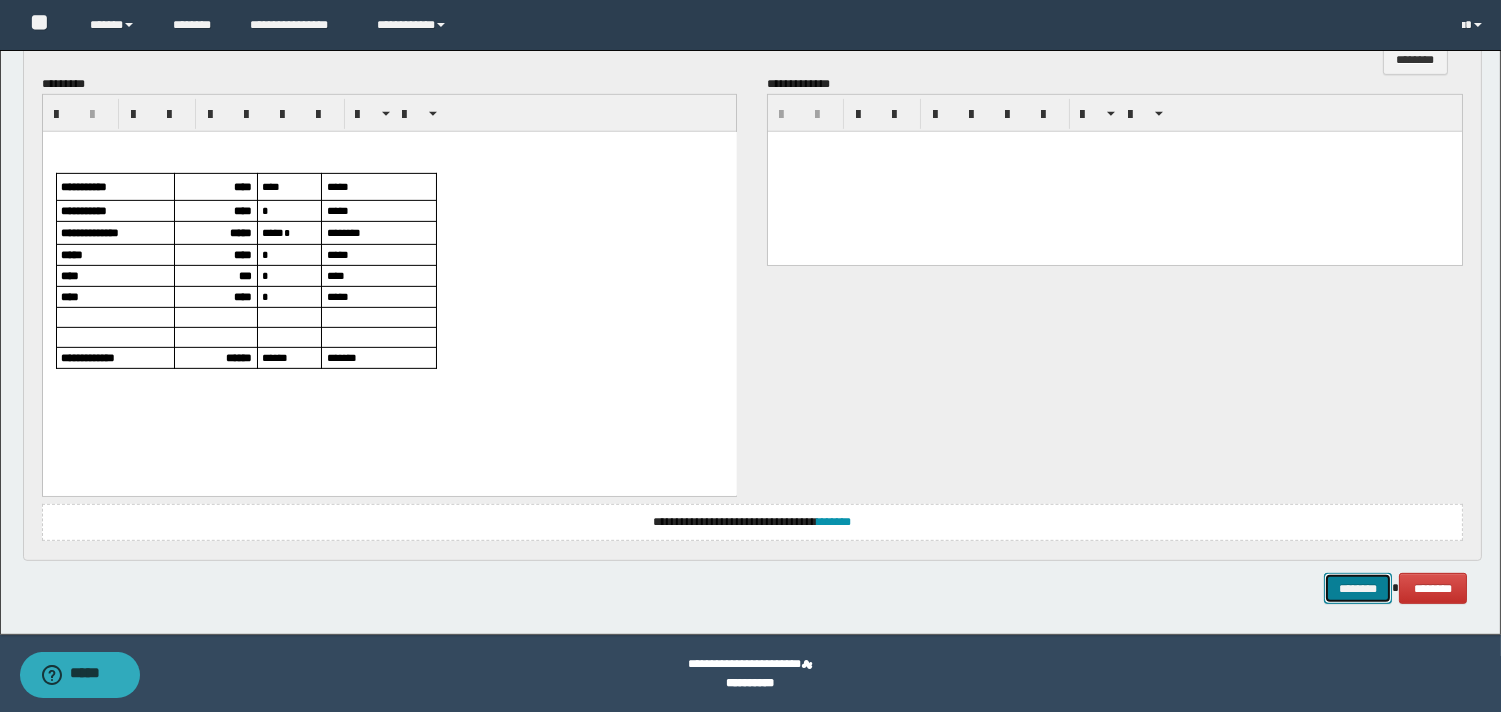 click on "********" at bounding box center [1358, 588] 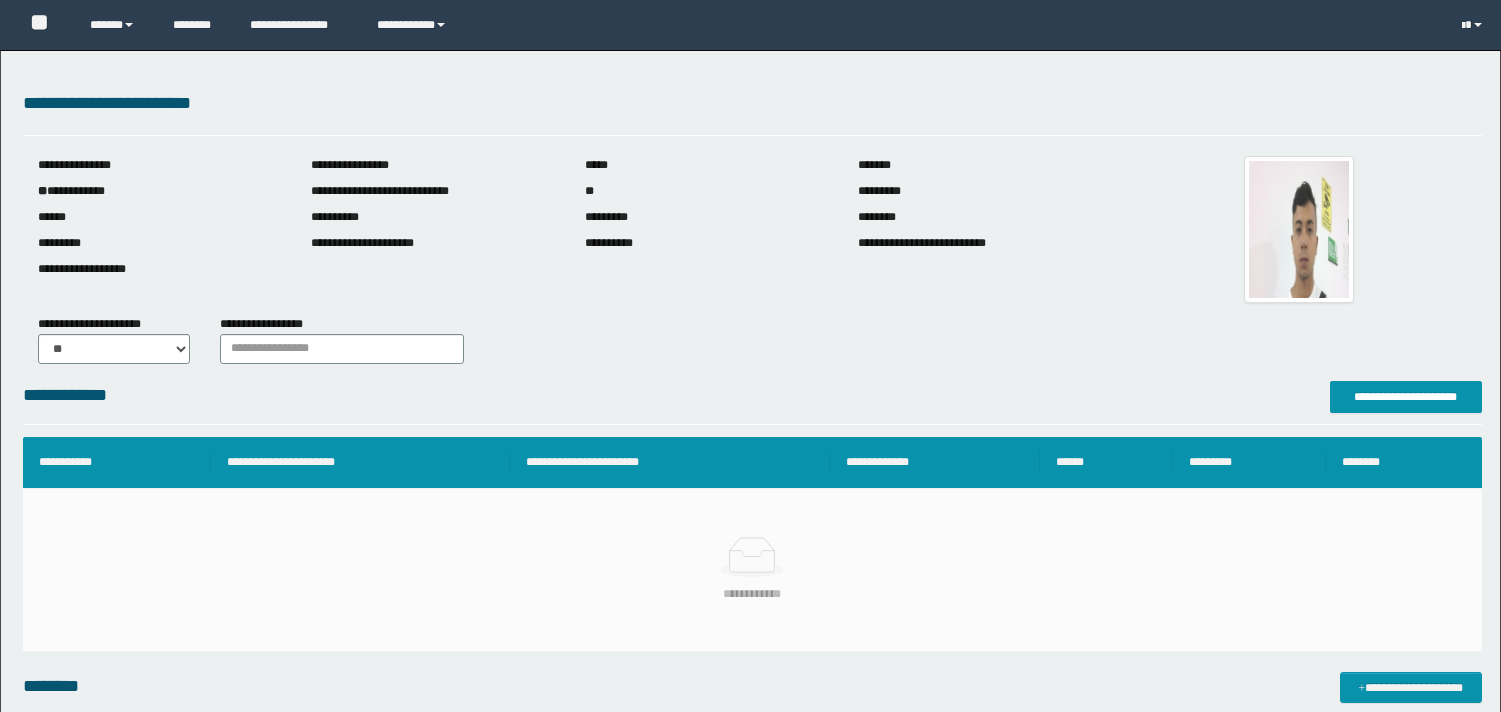 scroll, scrollTop: 0, scrollLeft: 0, axis: both 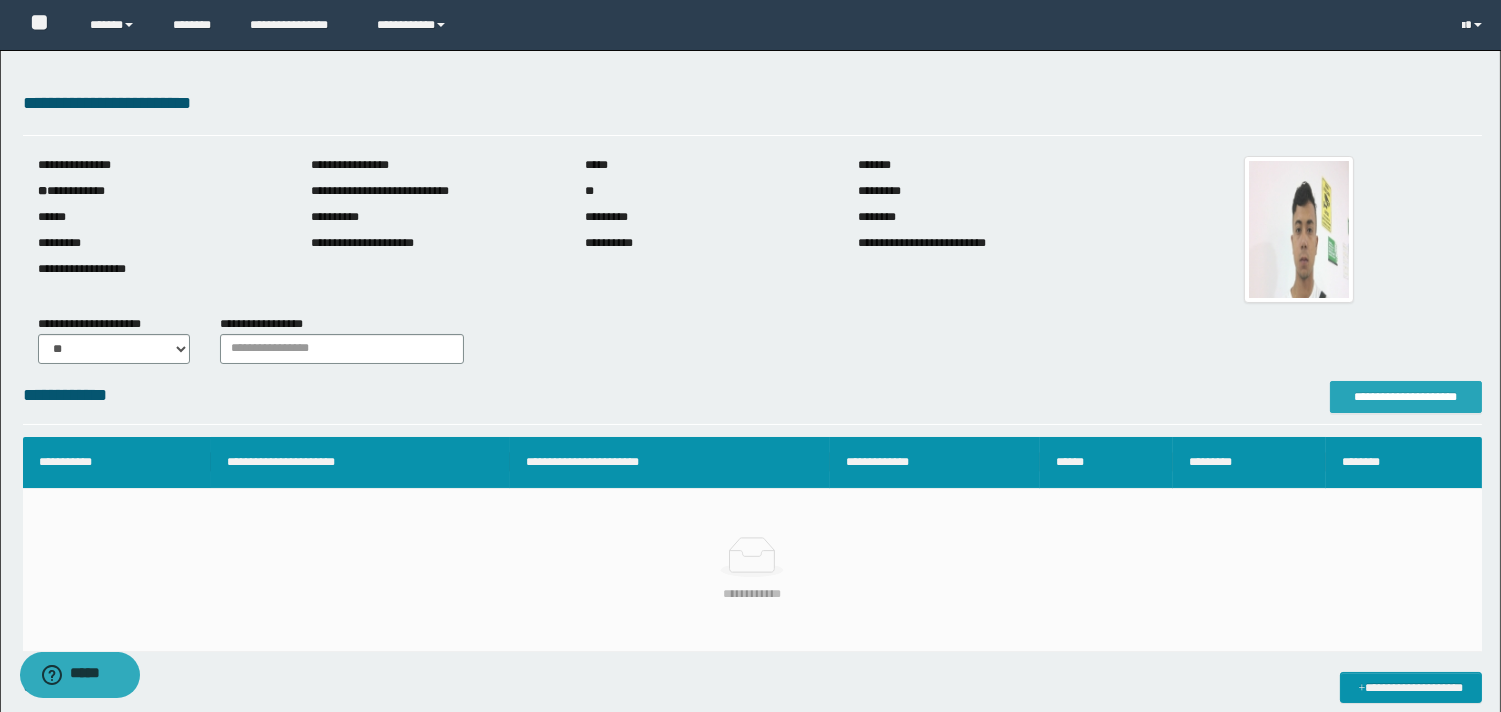 click on "**********" at bounding box center (1406, 397) 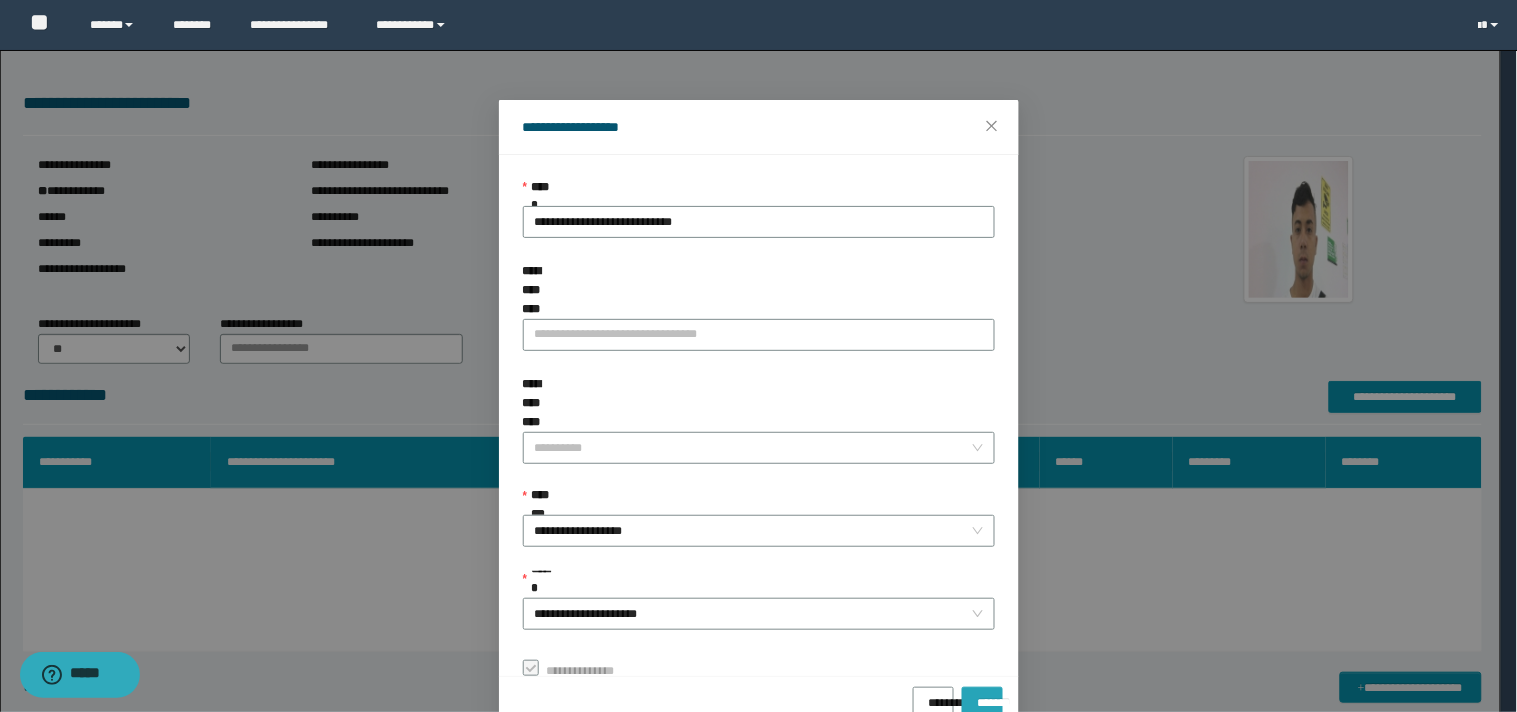 click on "*******" at bounding box center [982, 696] 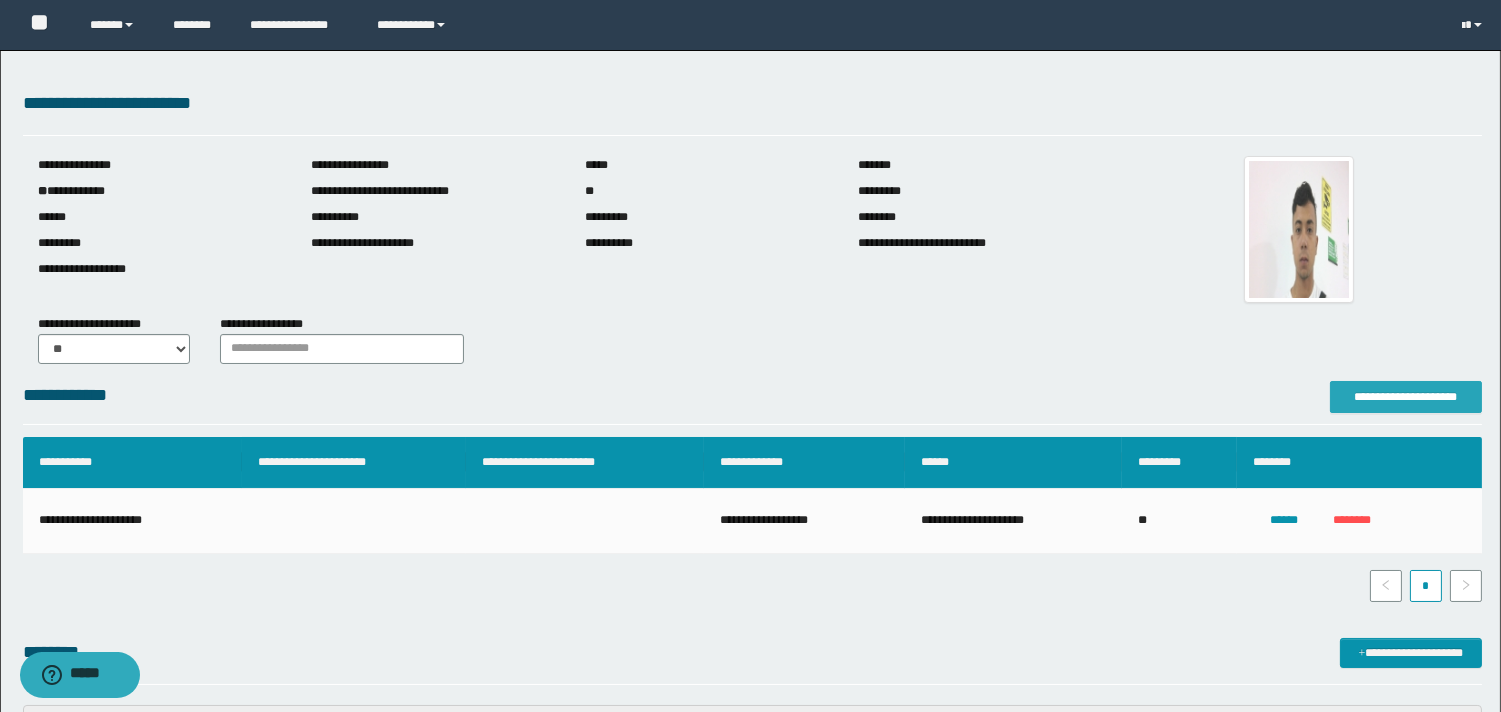 scroll, scrollTop: 444, scrollLeft: 0, axis: vertical 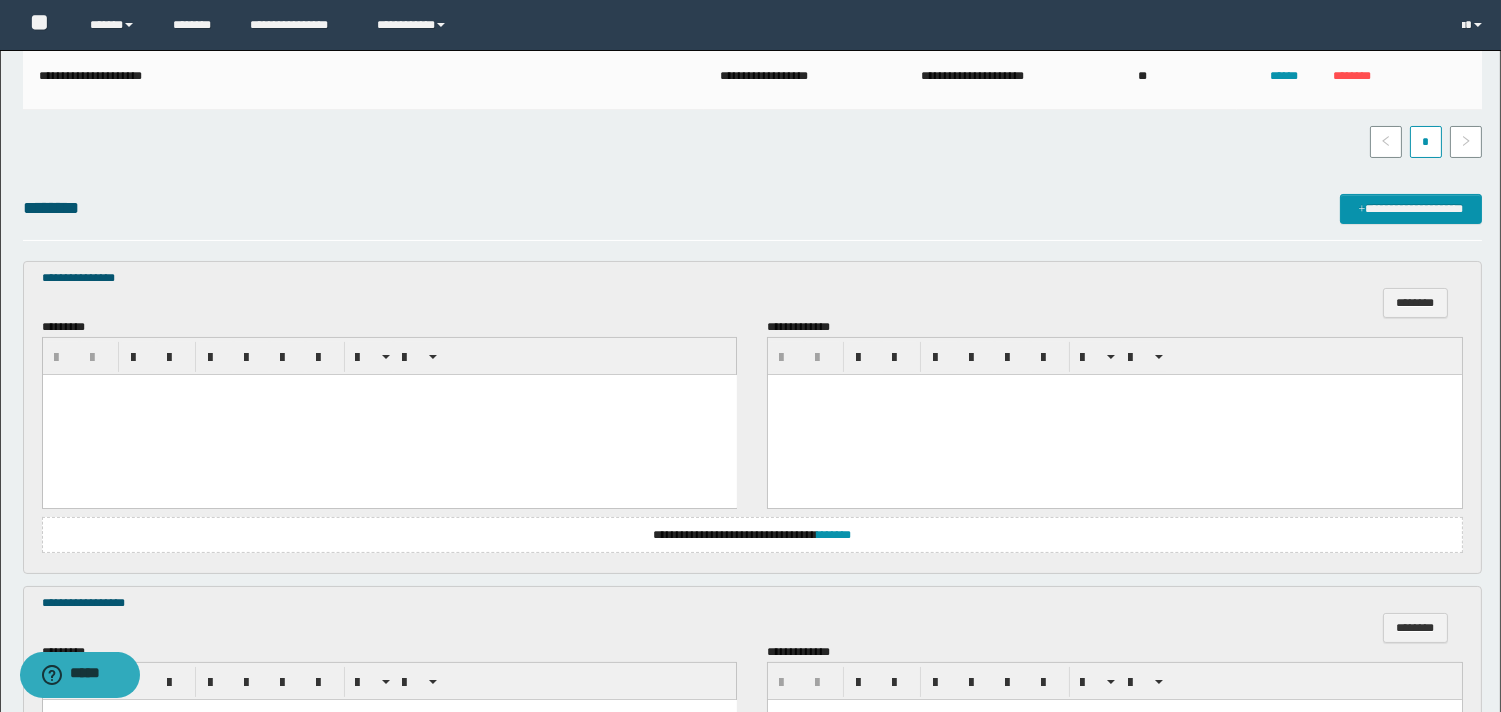 click at bounding box center (389, 415) 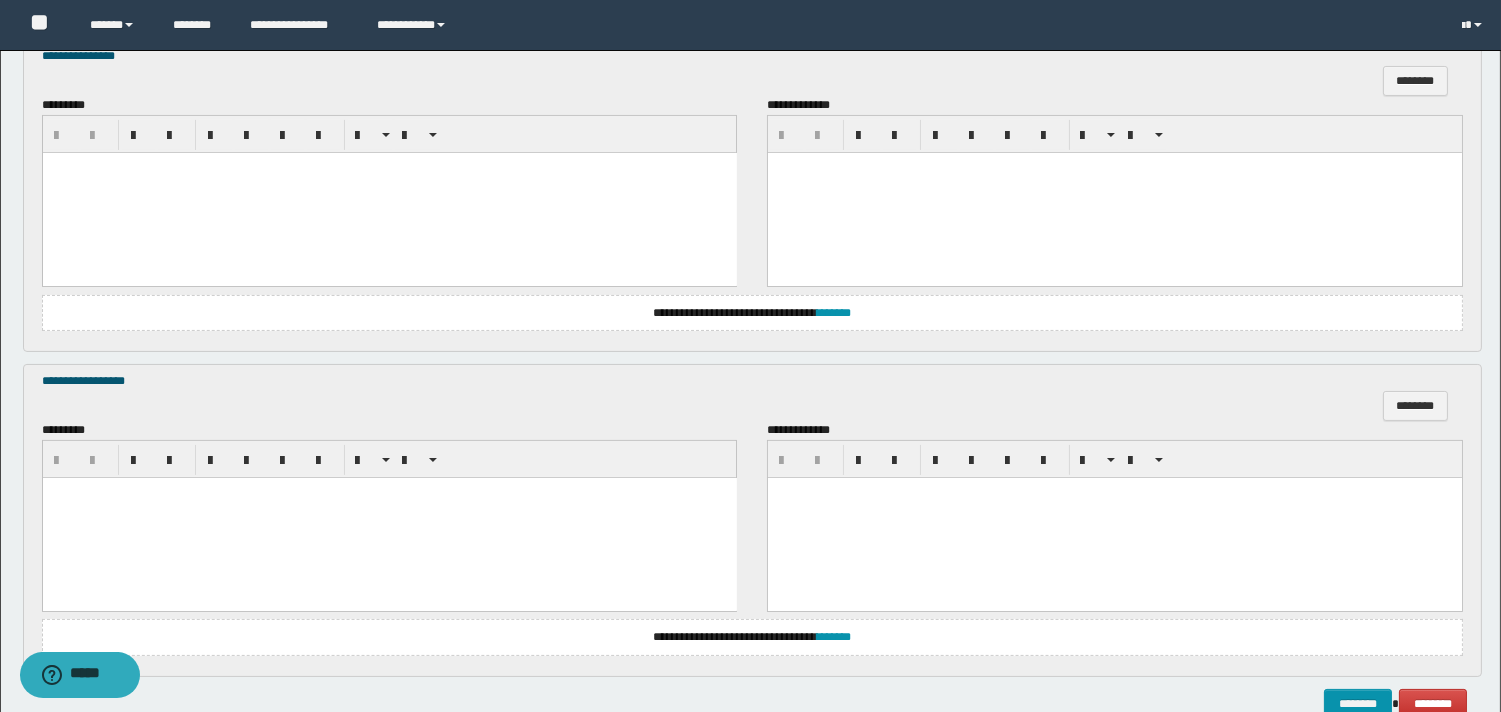 click at bounding box center [389, 517] 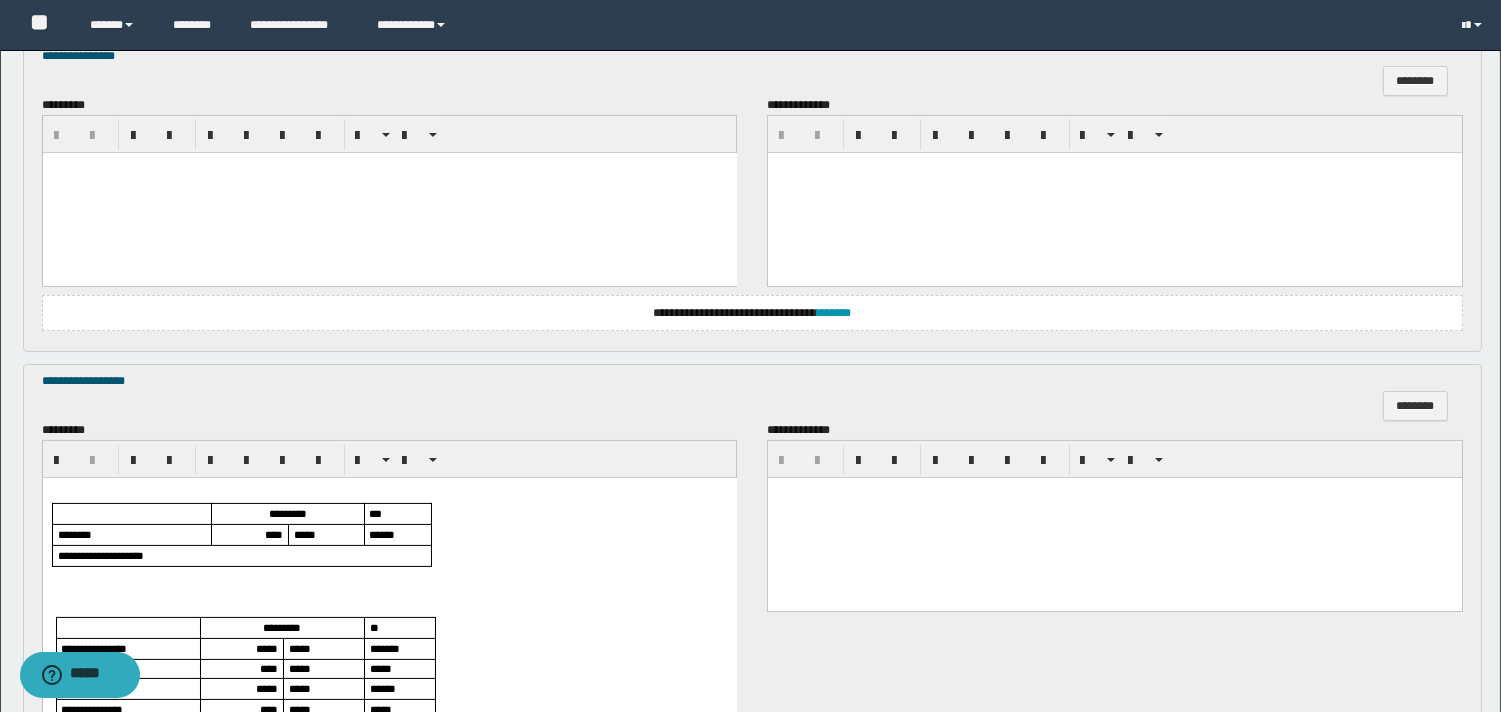 click on "****" at bounding box center [273, 533] 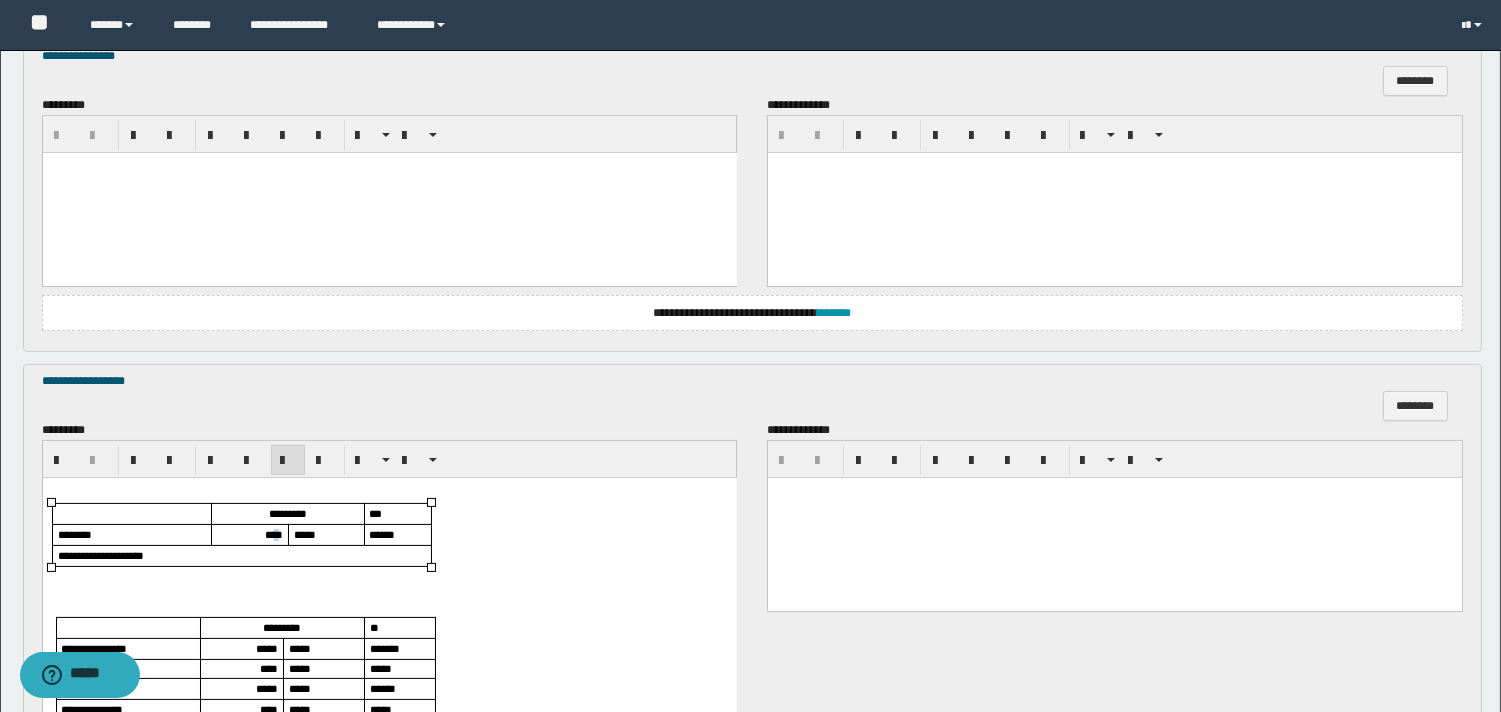 click on "****" at bounding box center [273, 533] 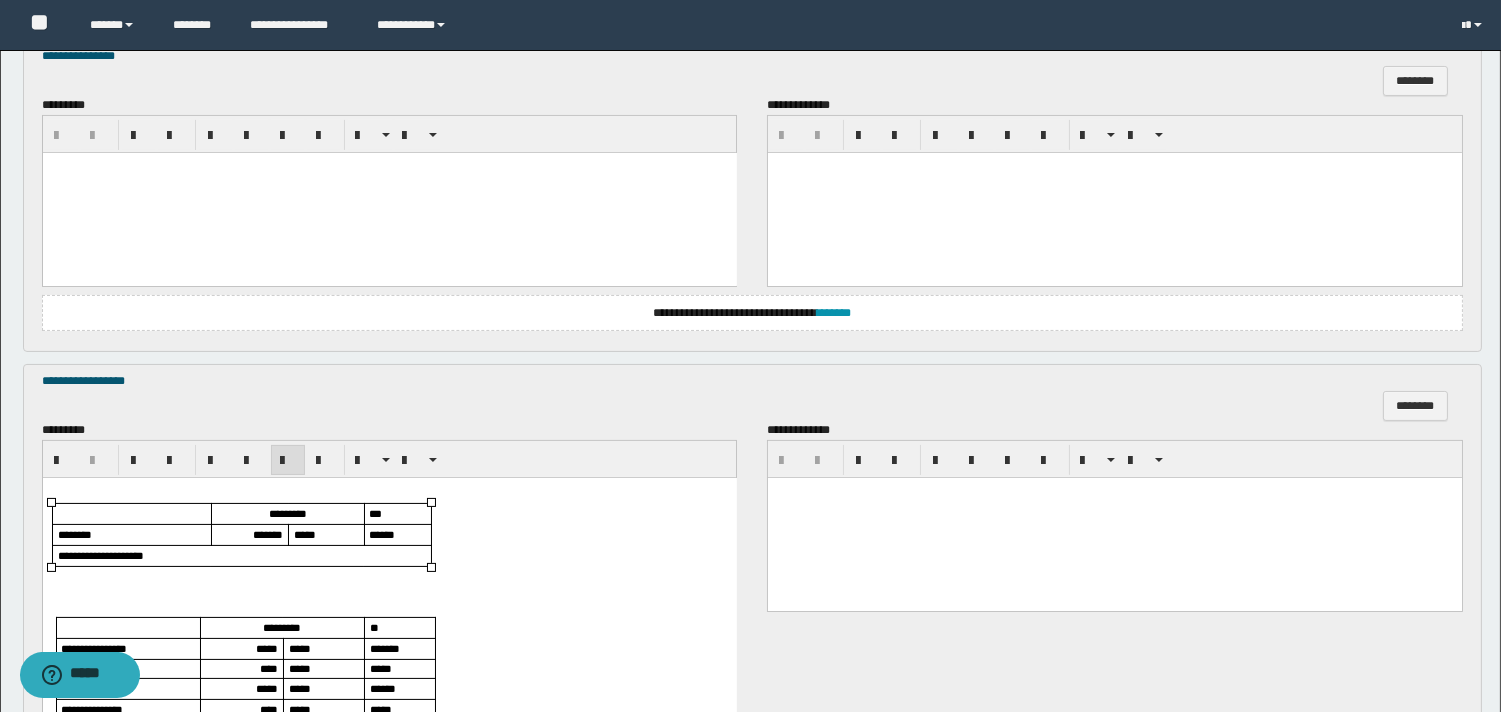 click on "** **** *" at bounding box center [267, 533] 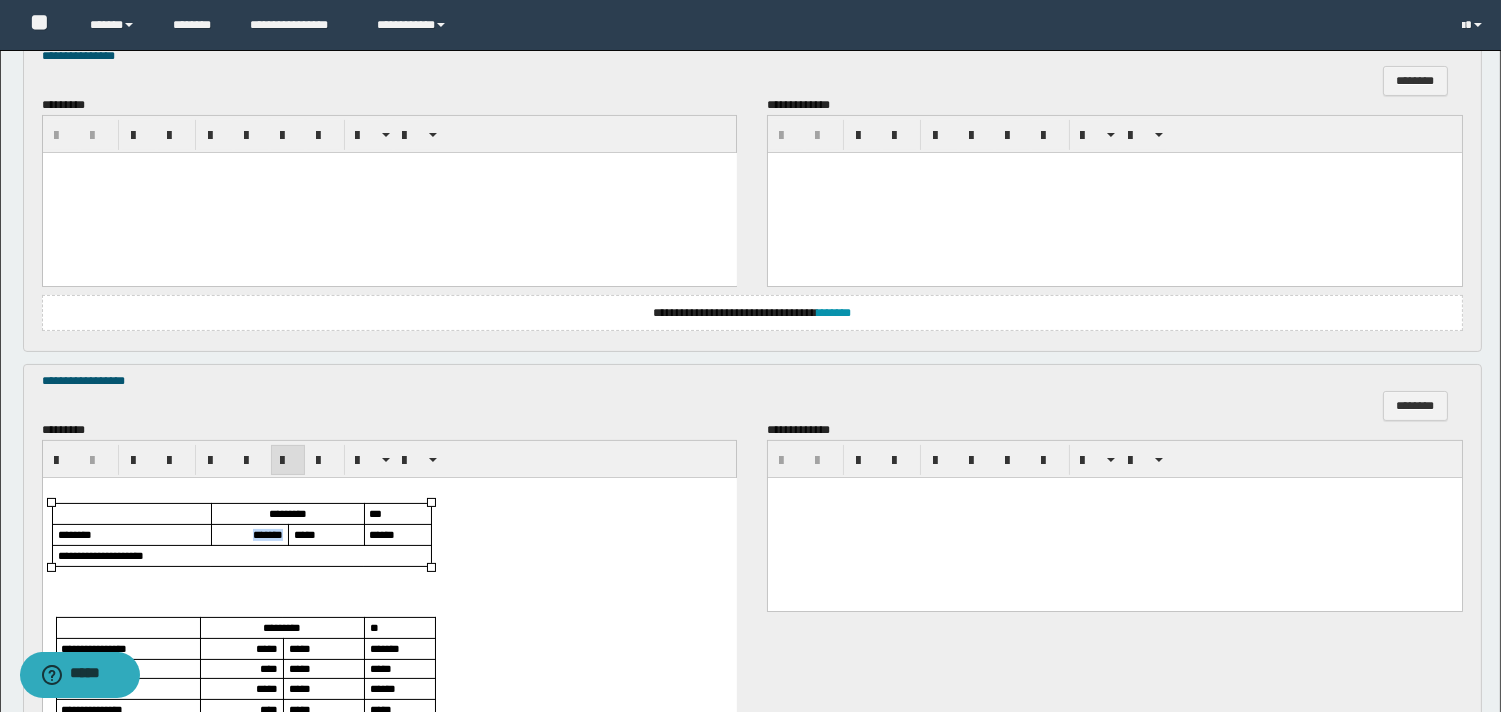 click on "** **** *" at bounding box center [267, 533] 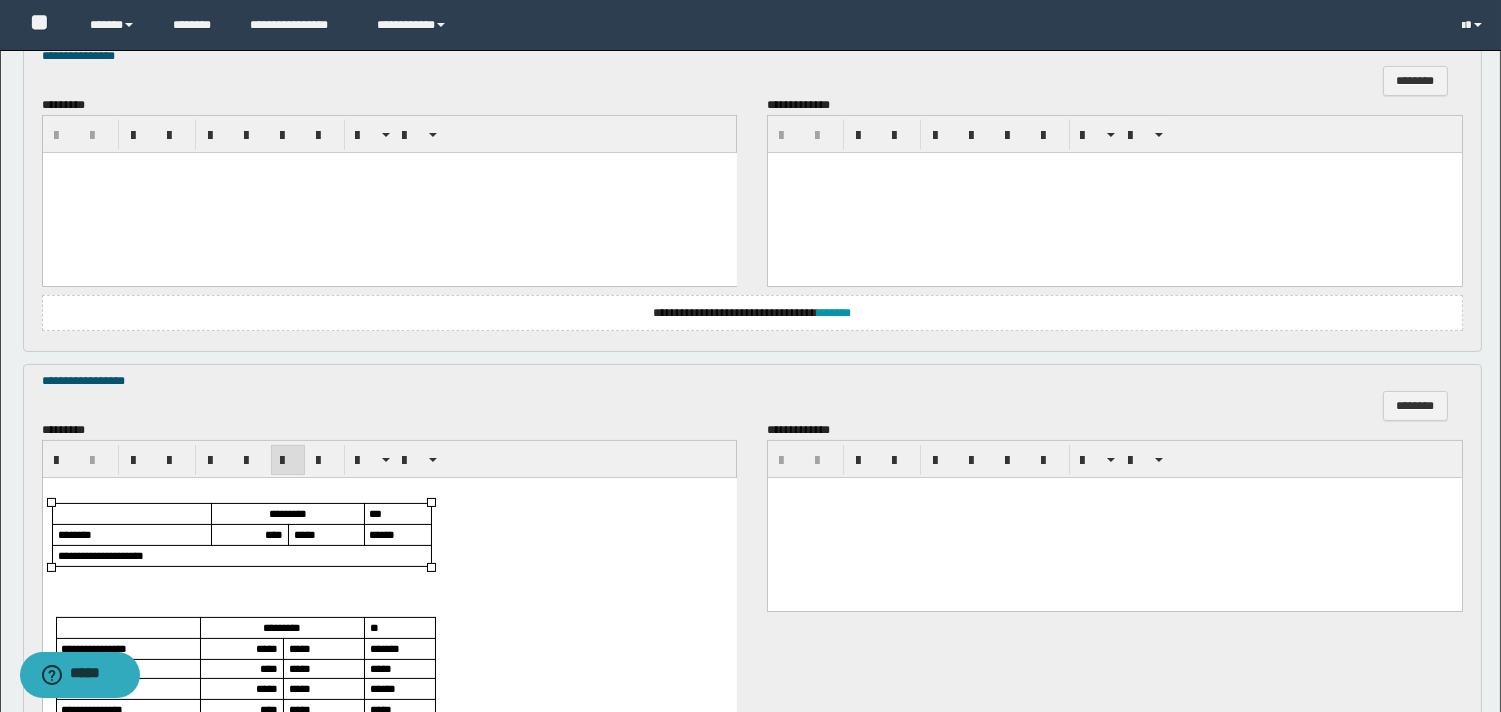 click on "*****" at bounding box center (266, 647) 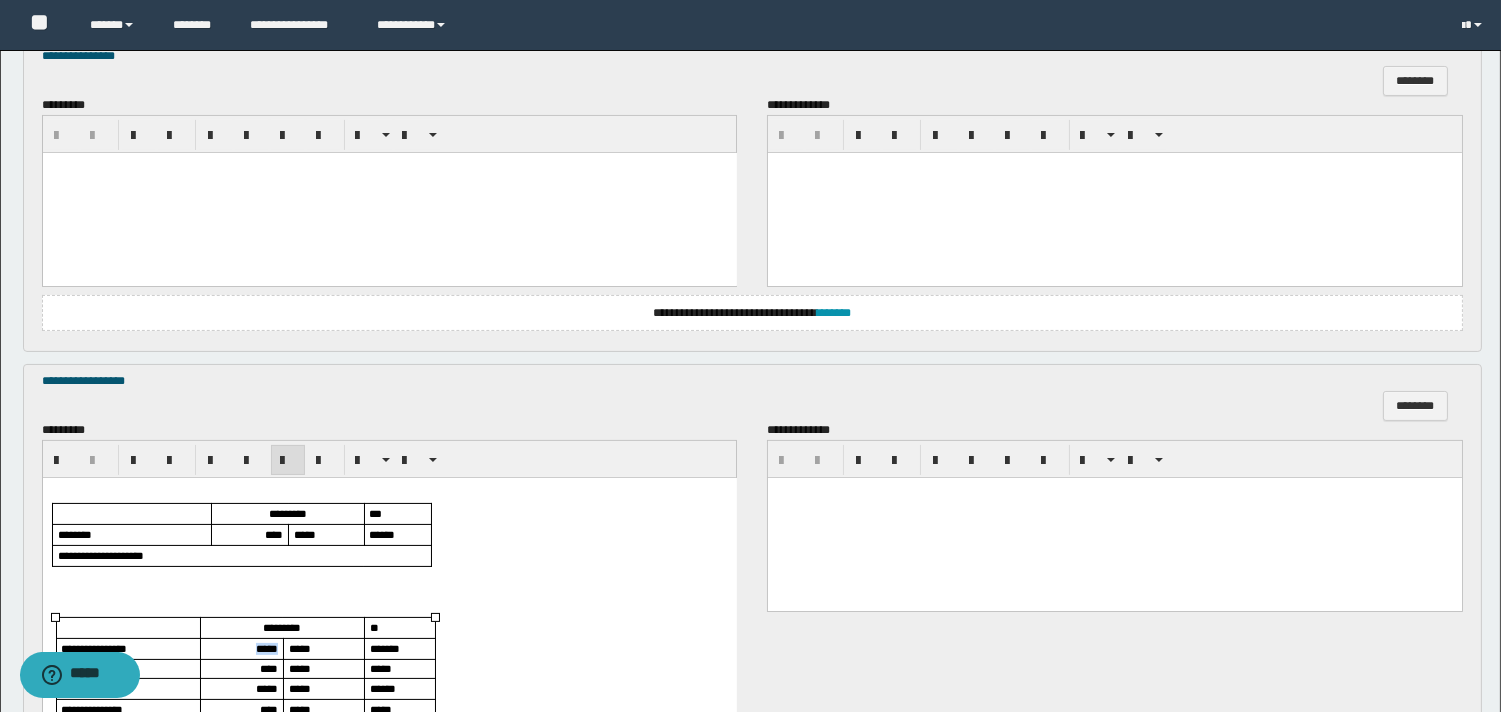 click on "*****" at bounding box center [266, 647] 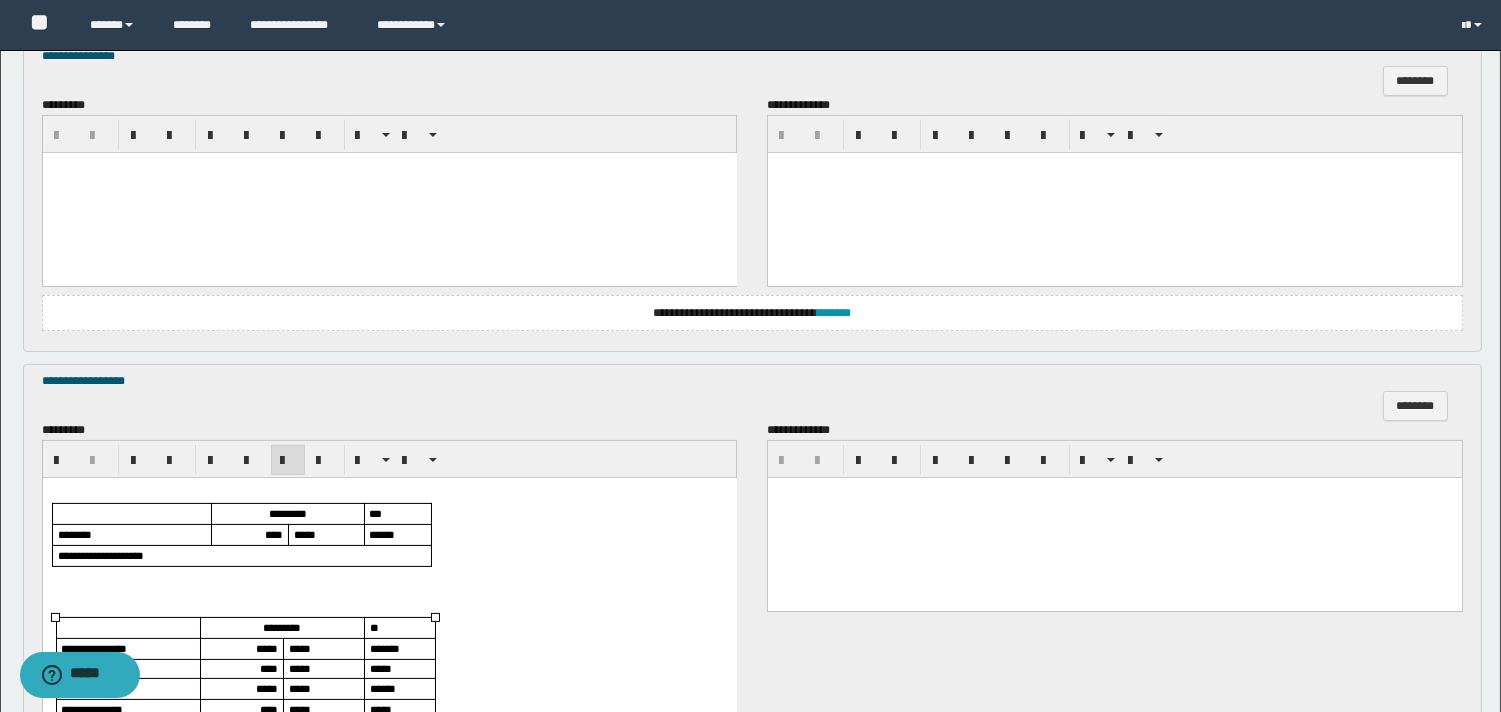 scroll, scrollTop: 1000, scrollLeft: 0, axis: vertical 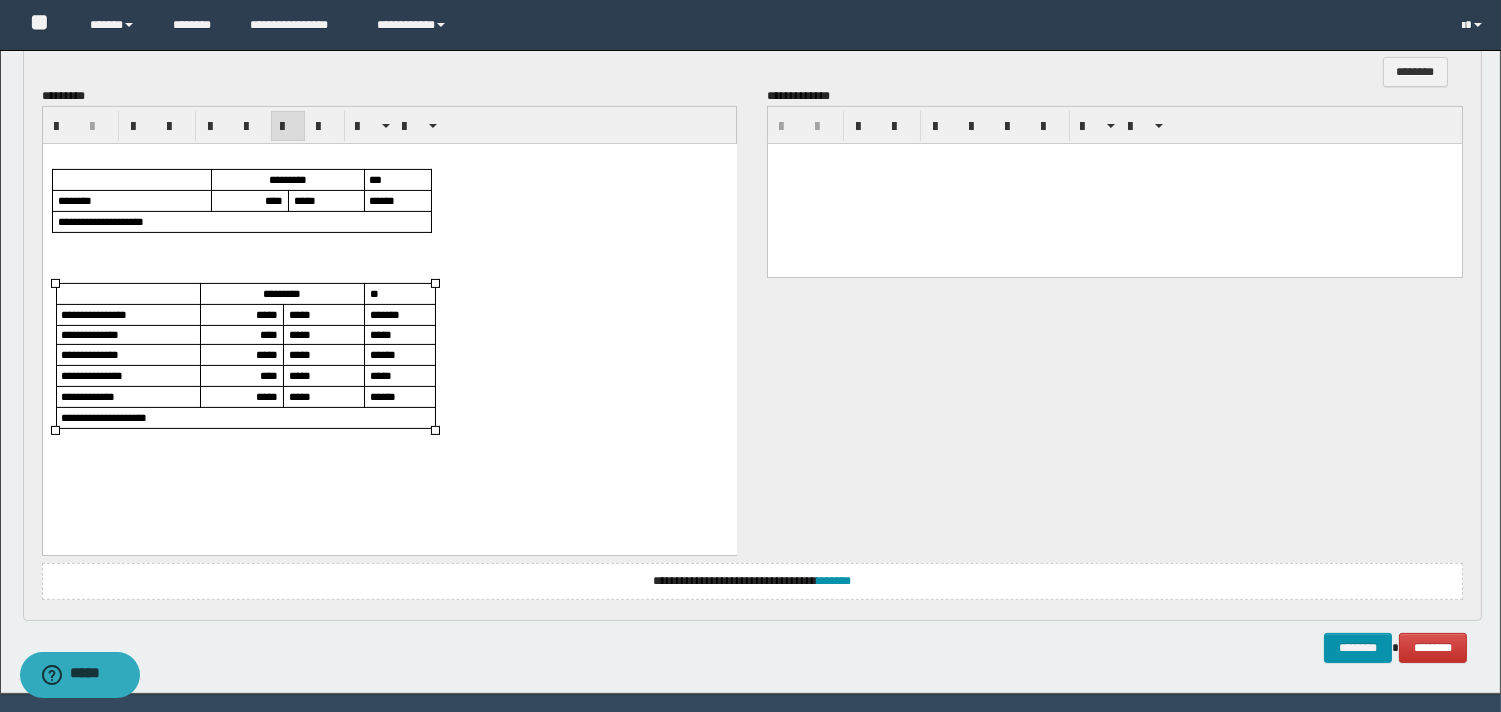 click on "****" at bounding box center (268, 333) 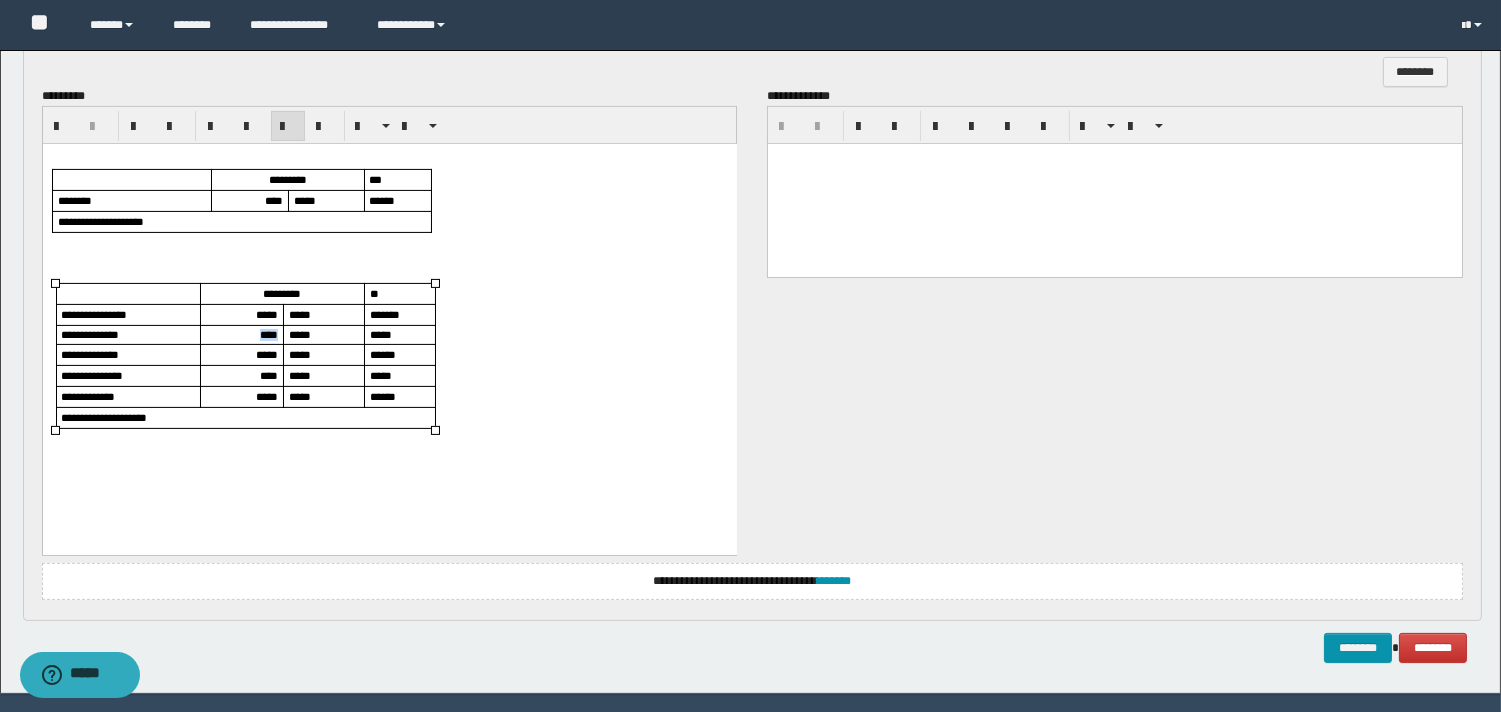 click on "****" at bounding box center (268, 333) 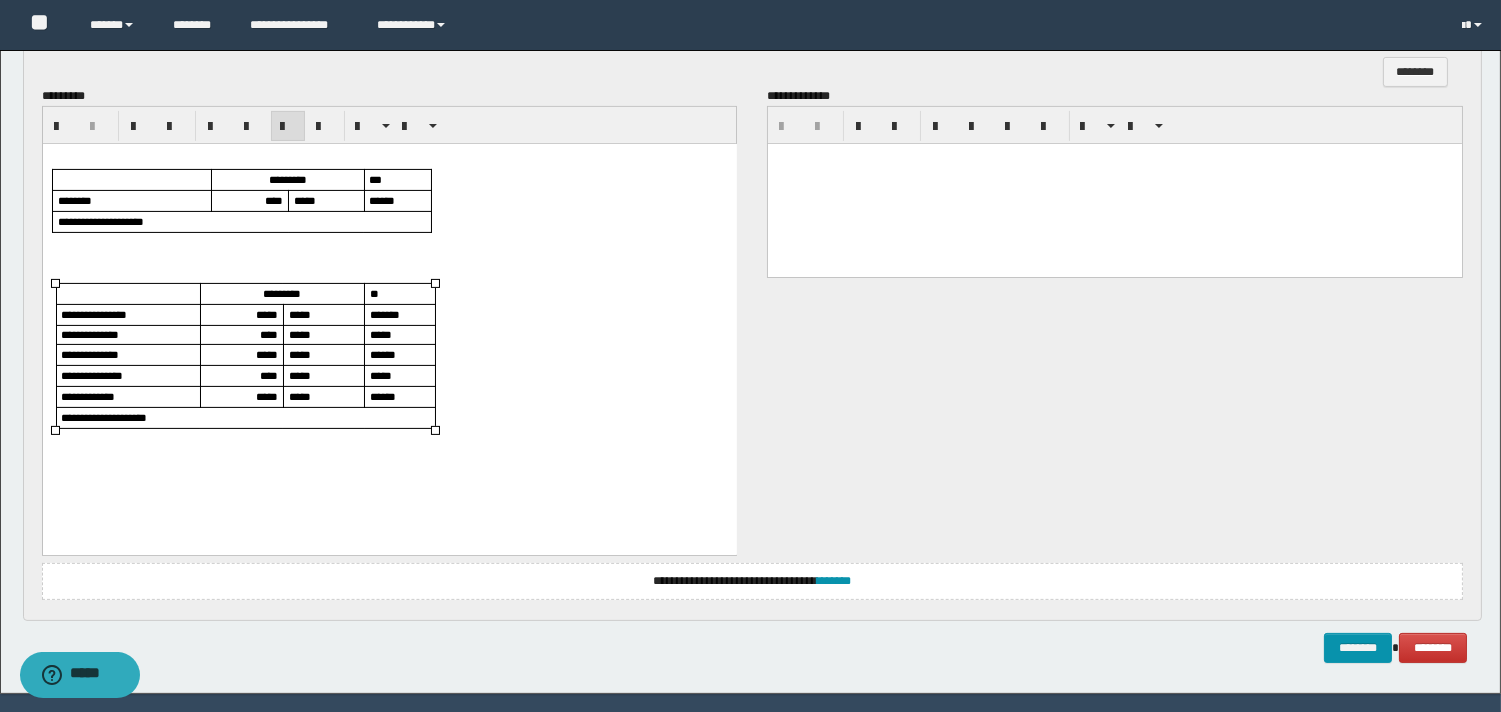 click on "*****" at bounding box center [266, 353] 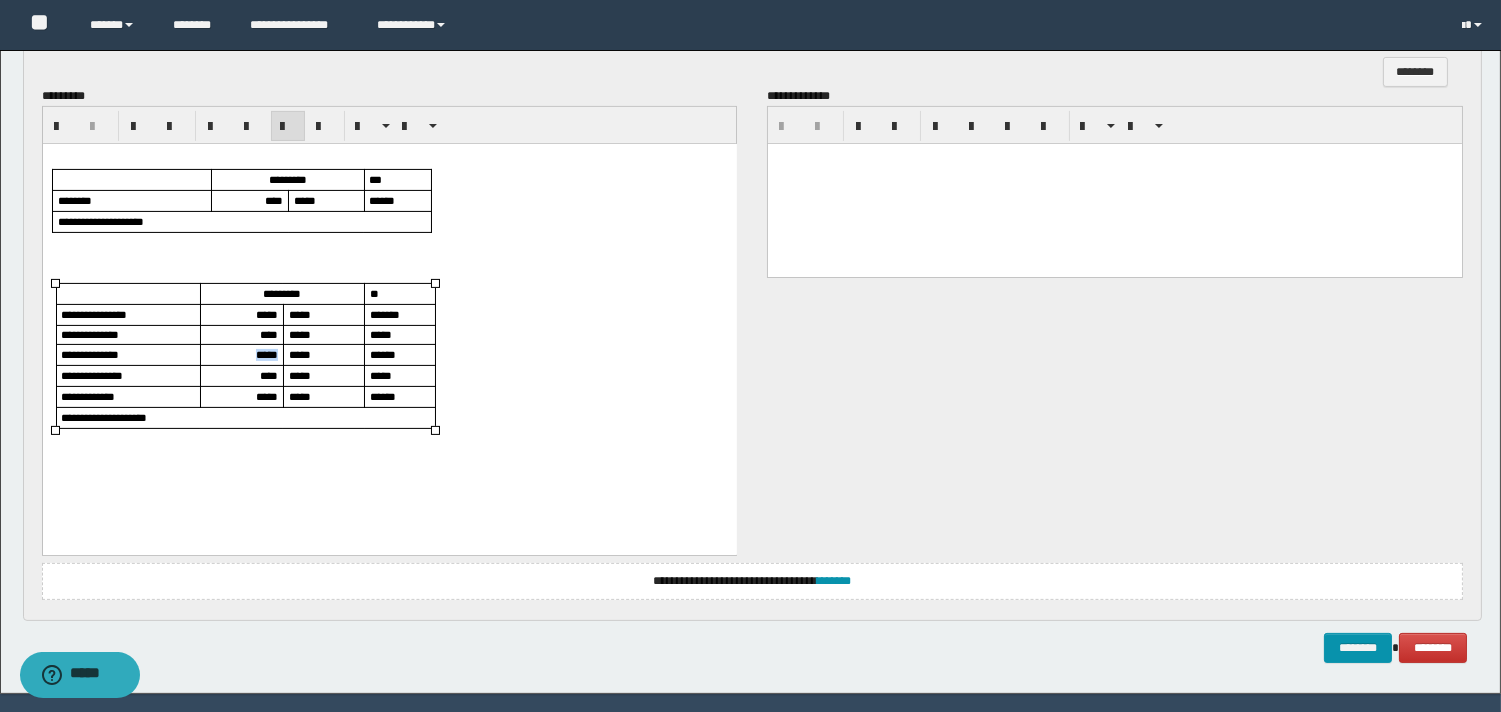 click on "*****" at bounding box center [266, 353] 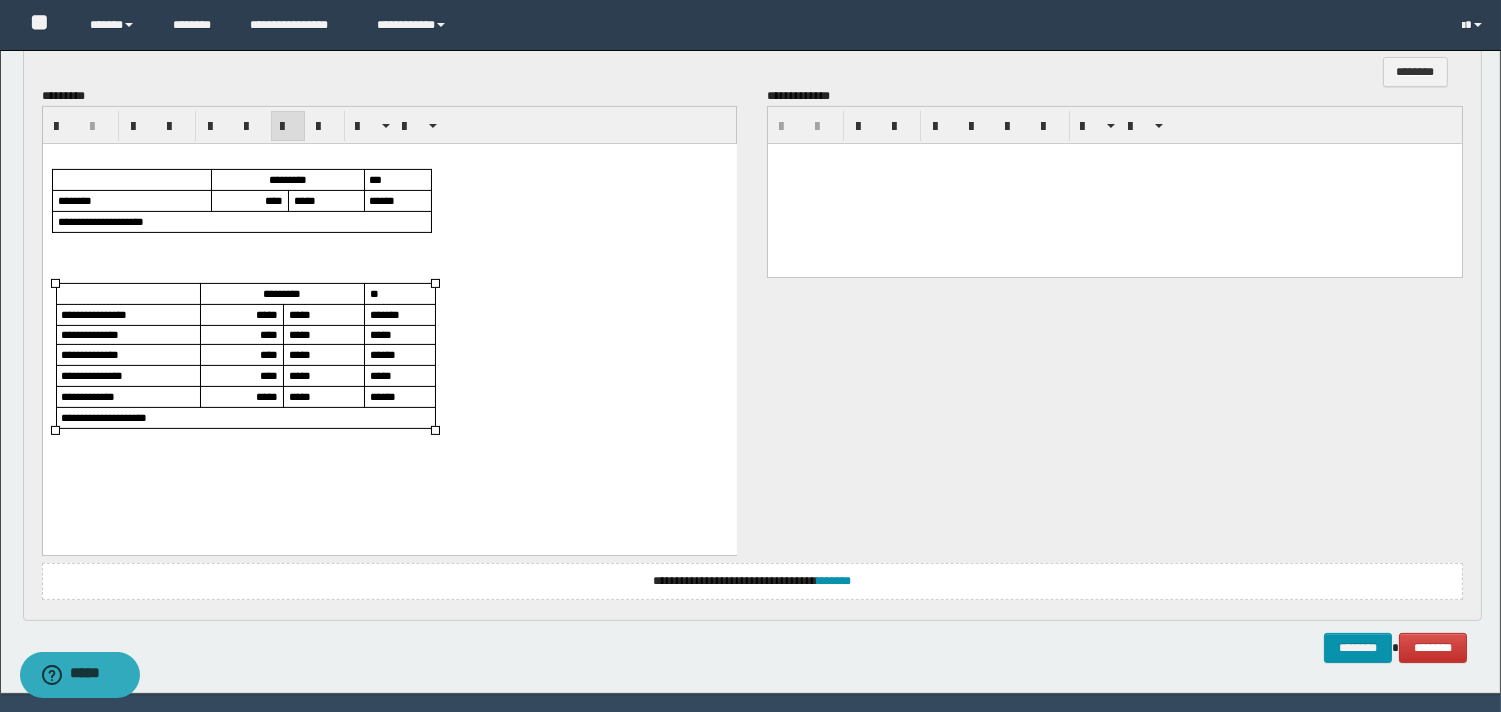 click on "****" at bounding box center (268, 374) 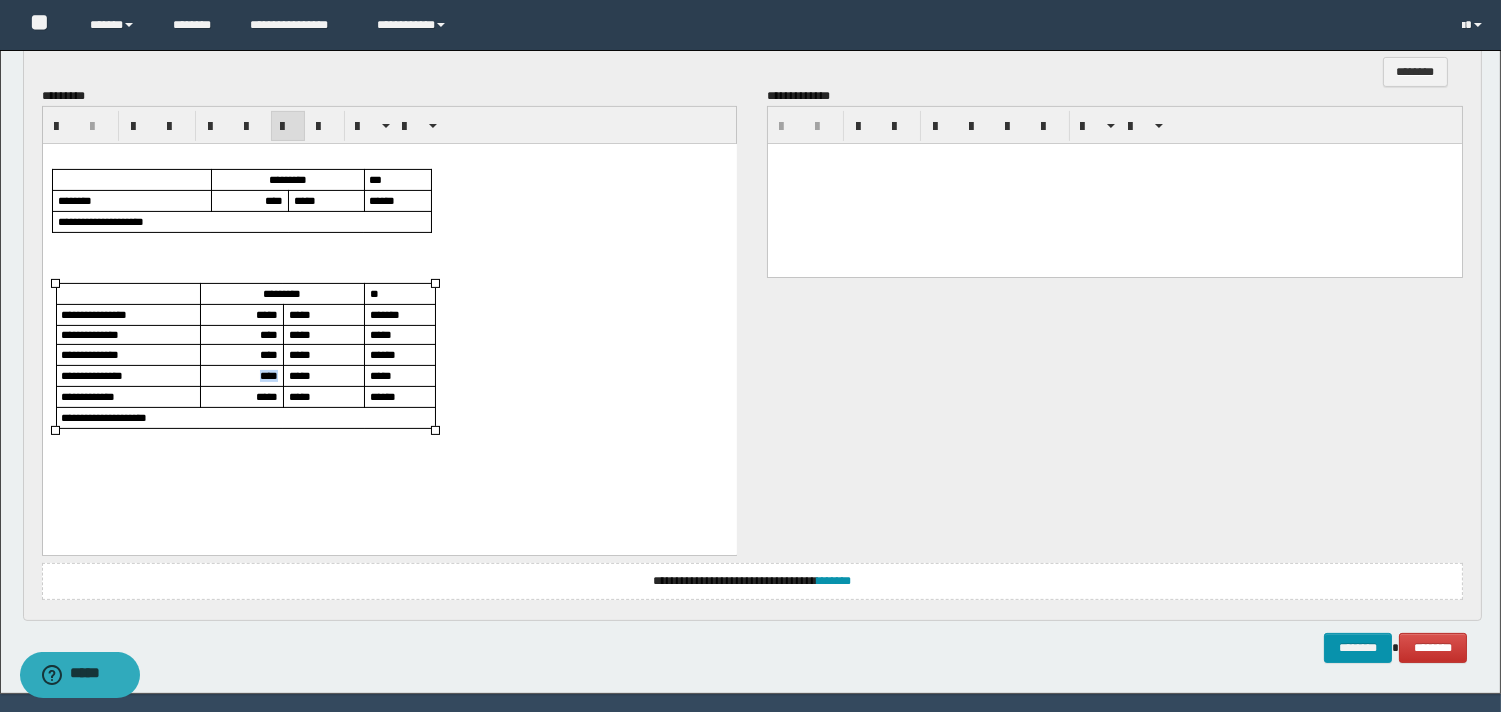 click on "****" at bounding box center (268, 374) 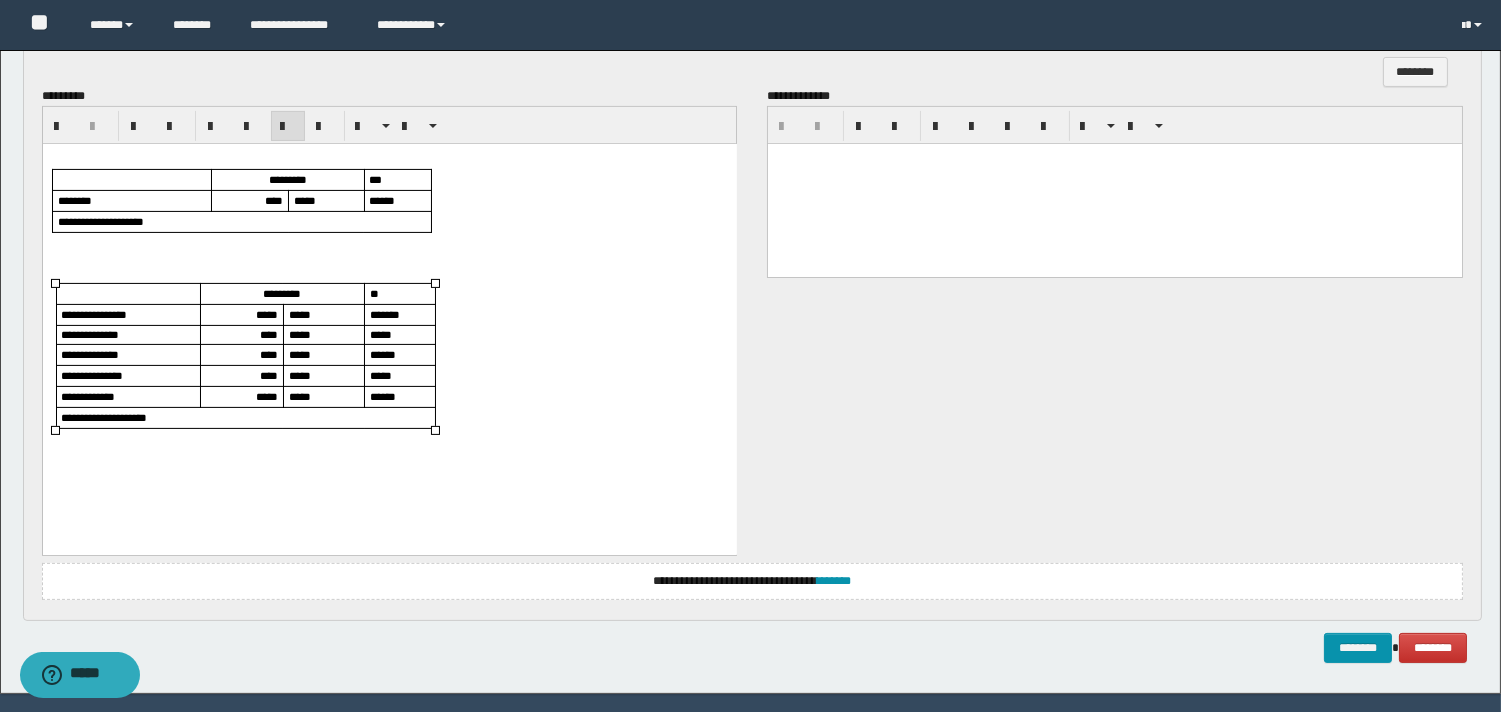 click on "*****" at bounding box center [266, 395] 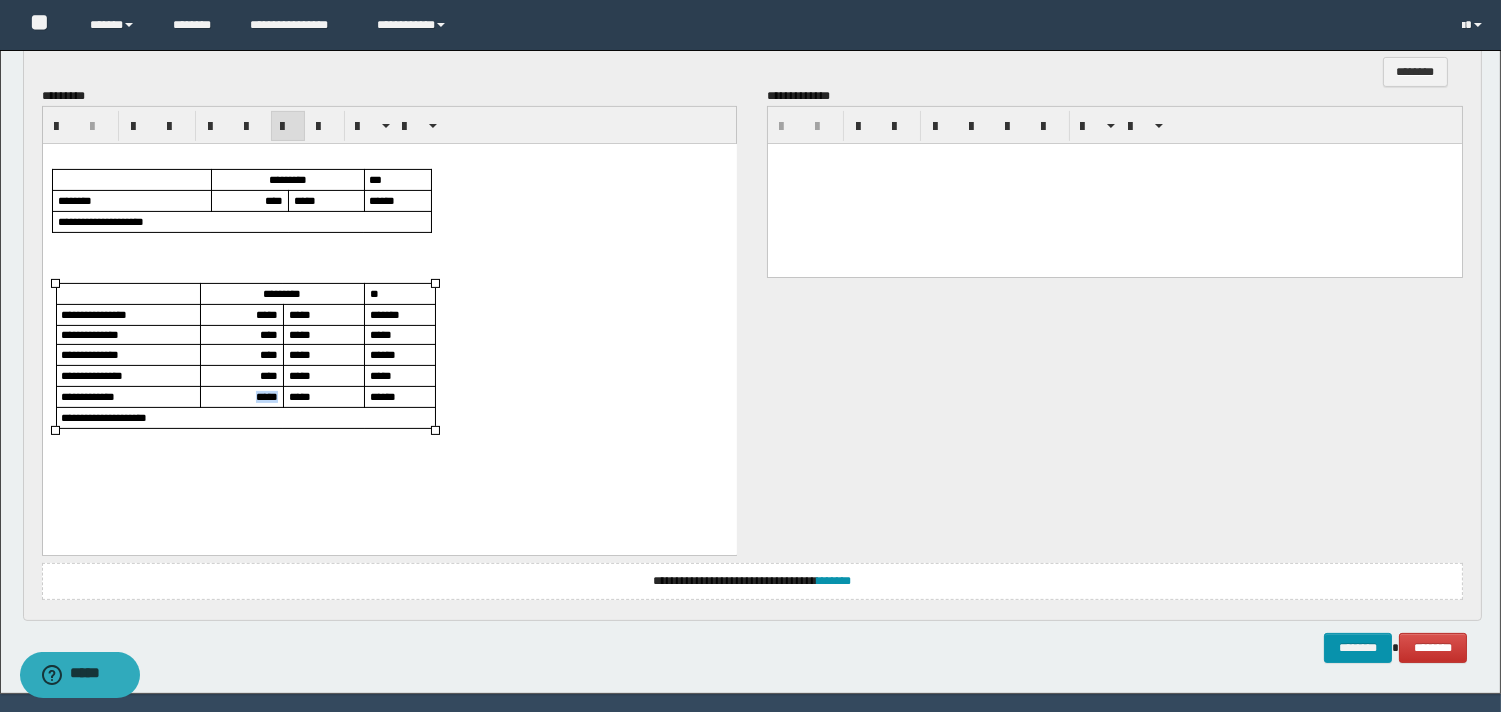 click on "*****" at bounding box center [266, 395] 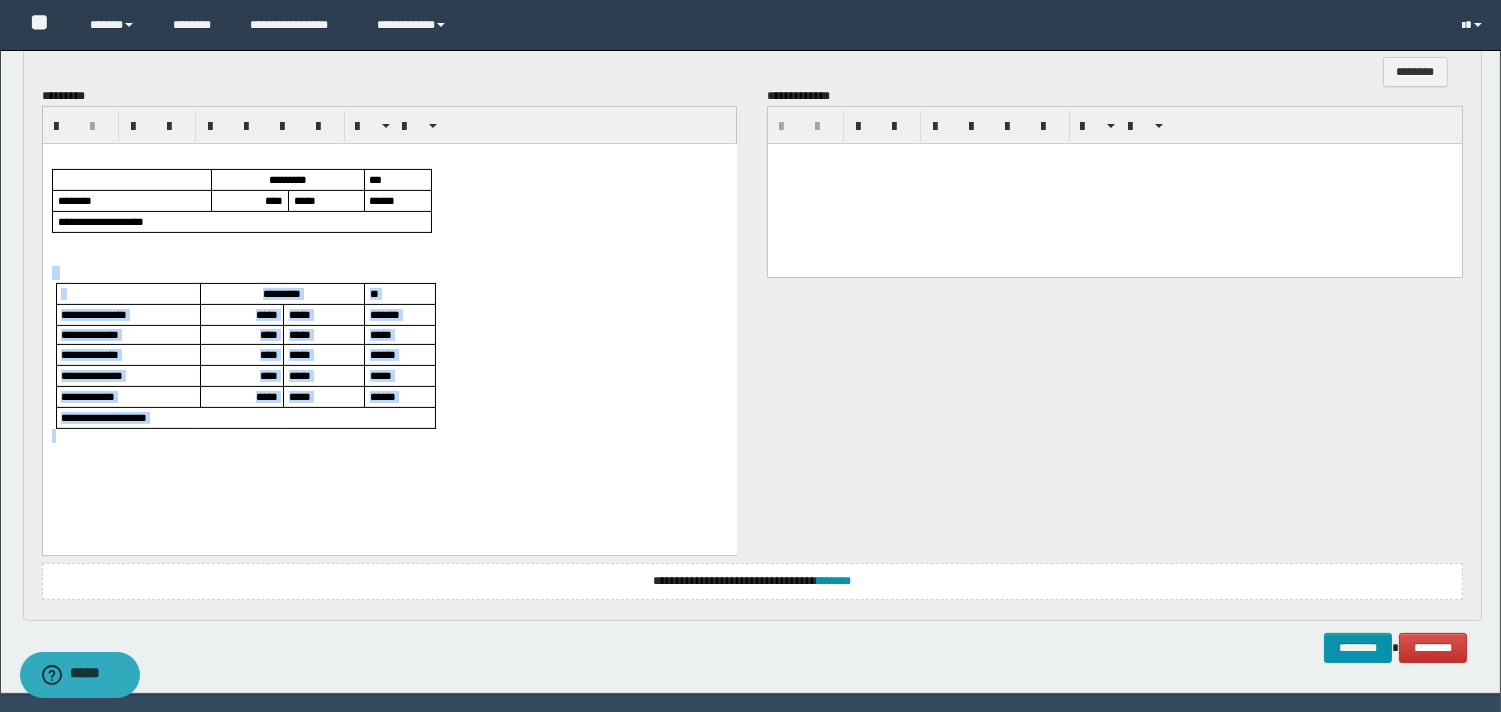 drag, startPoint x: 175, startPoint y: 256, endPoint x: 209, endPoint y: 466, distance: 212.73457 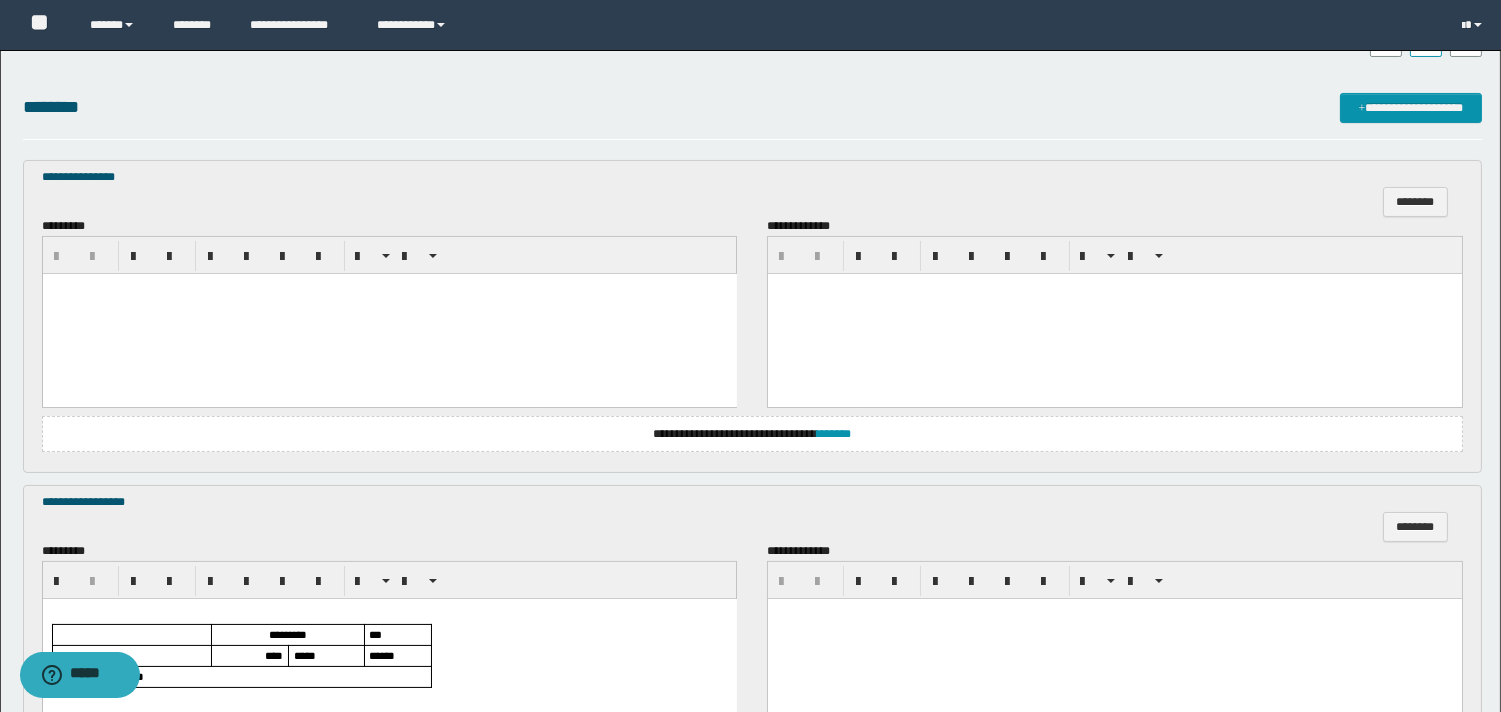 scroll, scrollTop: 434, scrollLeft: 0, axis: vertical 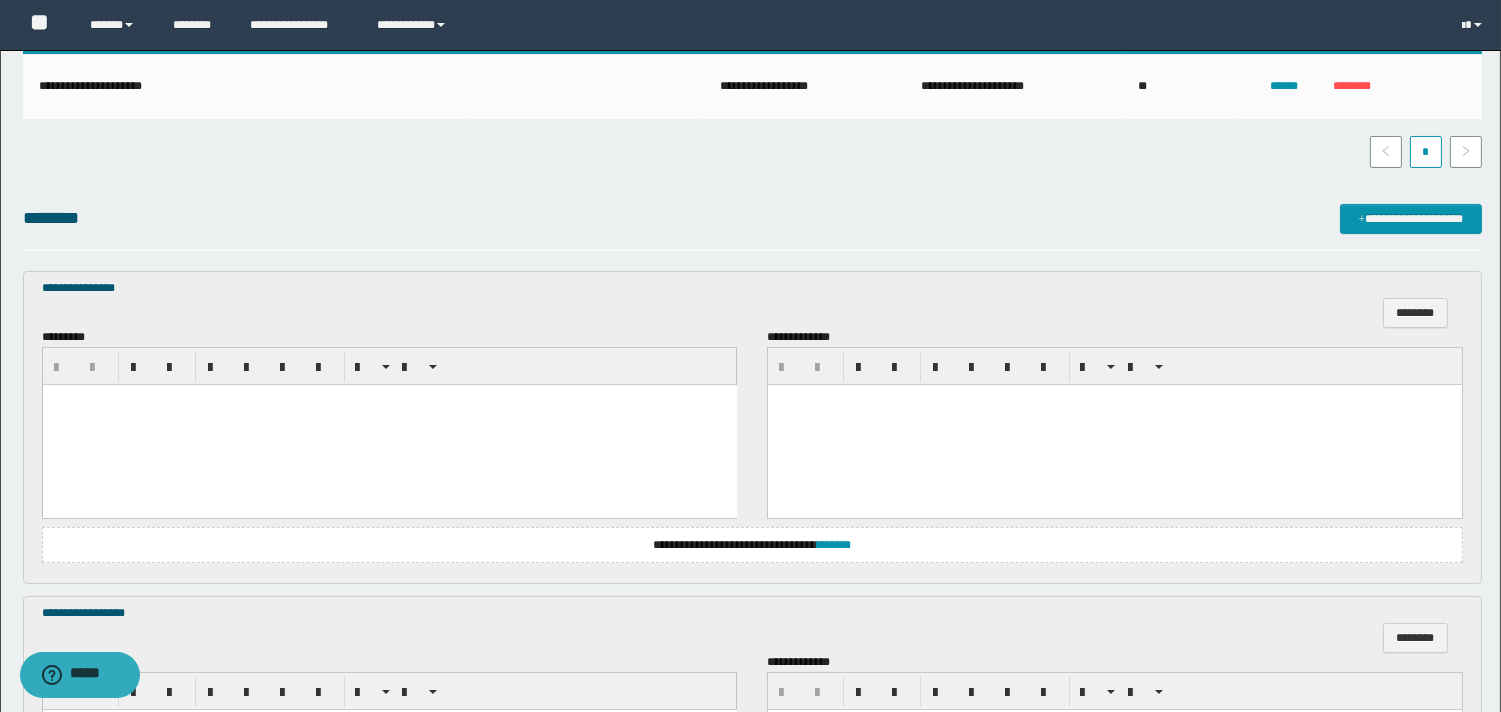 click at bounding box center (389, 425) 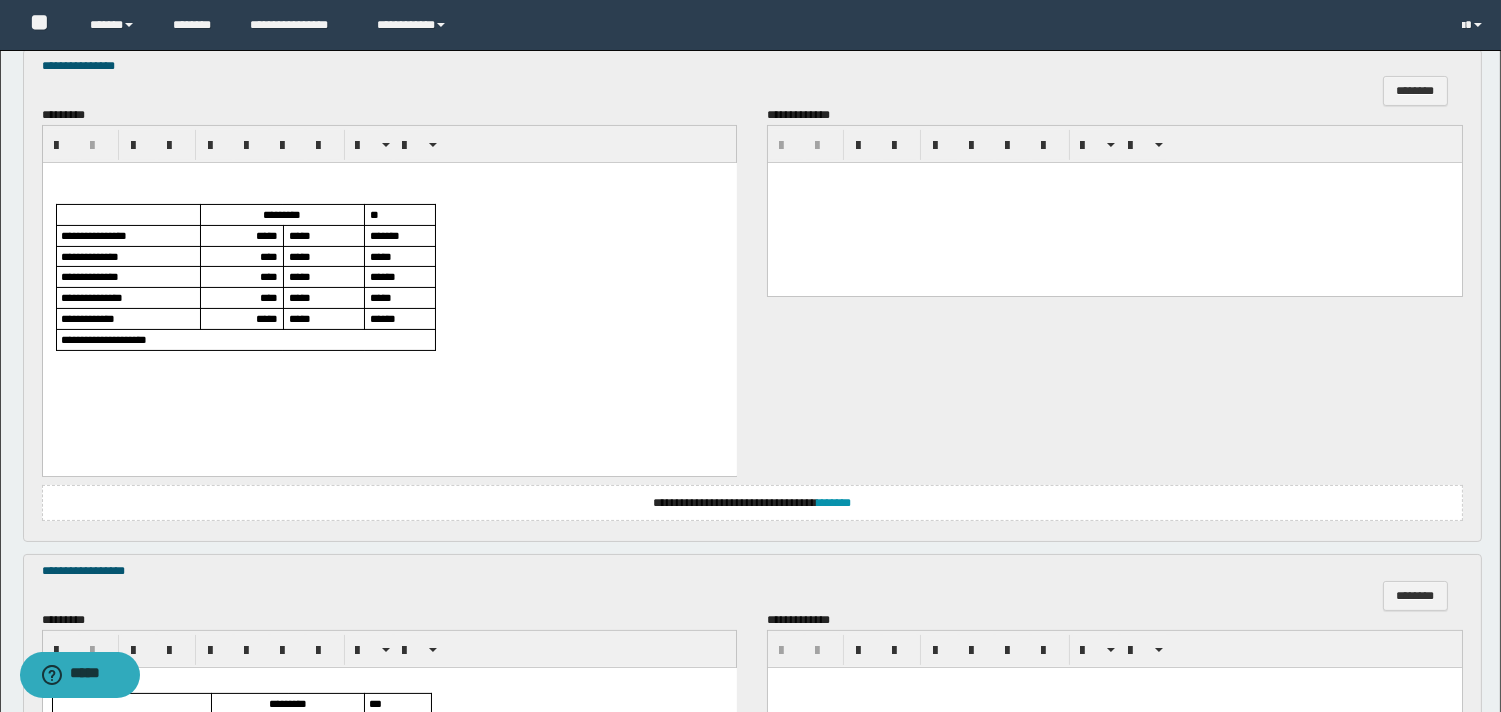 scroll, scrollTop: 1058, scrollLeft: 0, axis: vertical 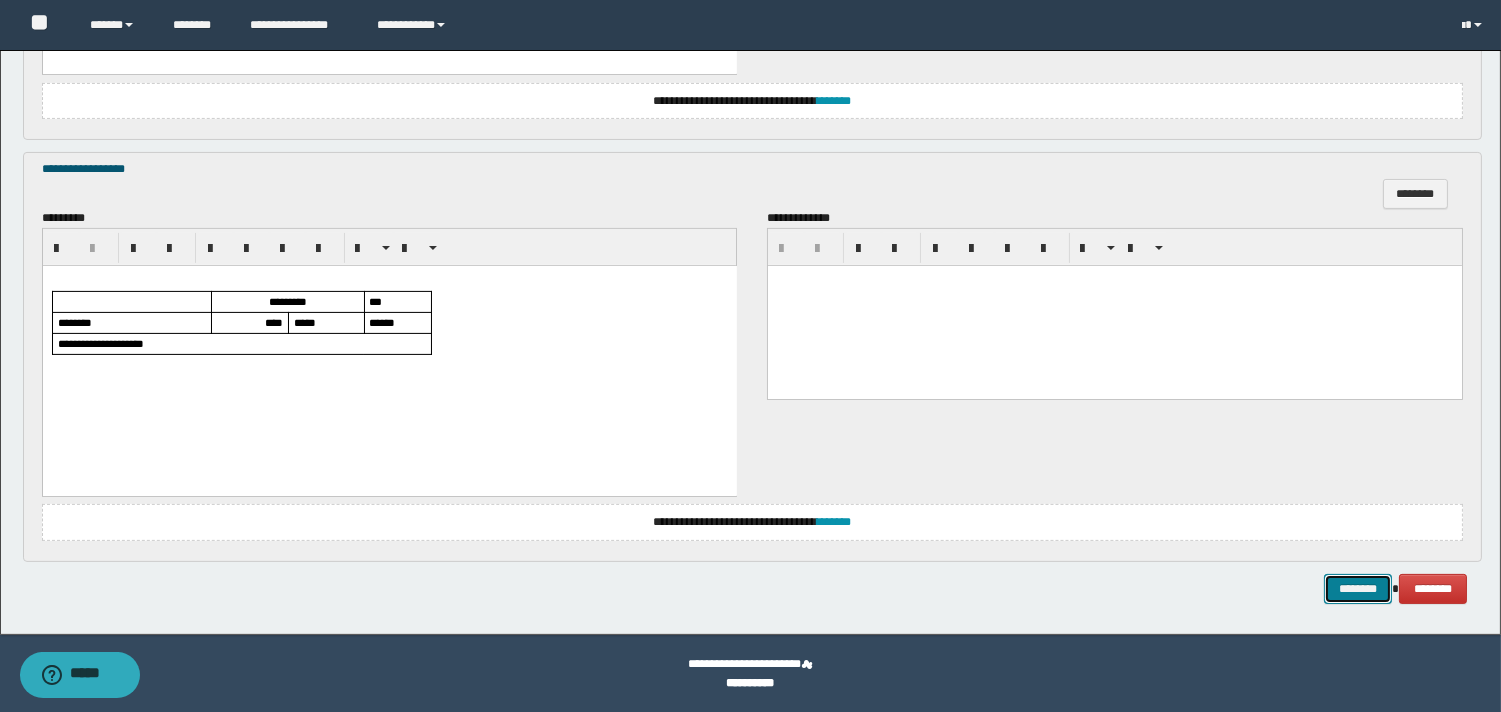 click on "********" at bounding box center (1358, 589) 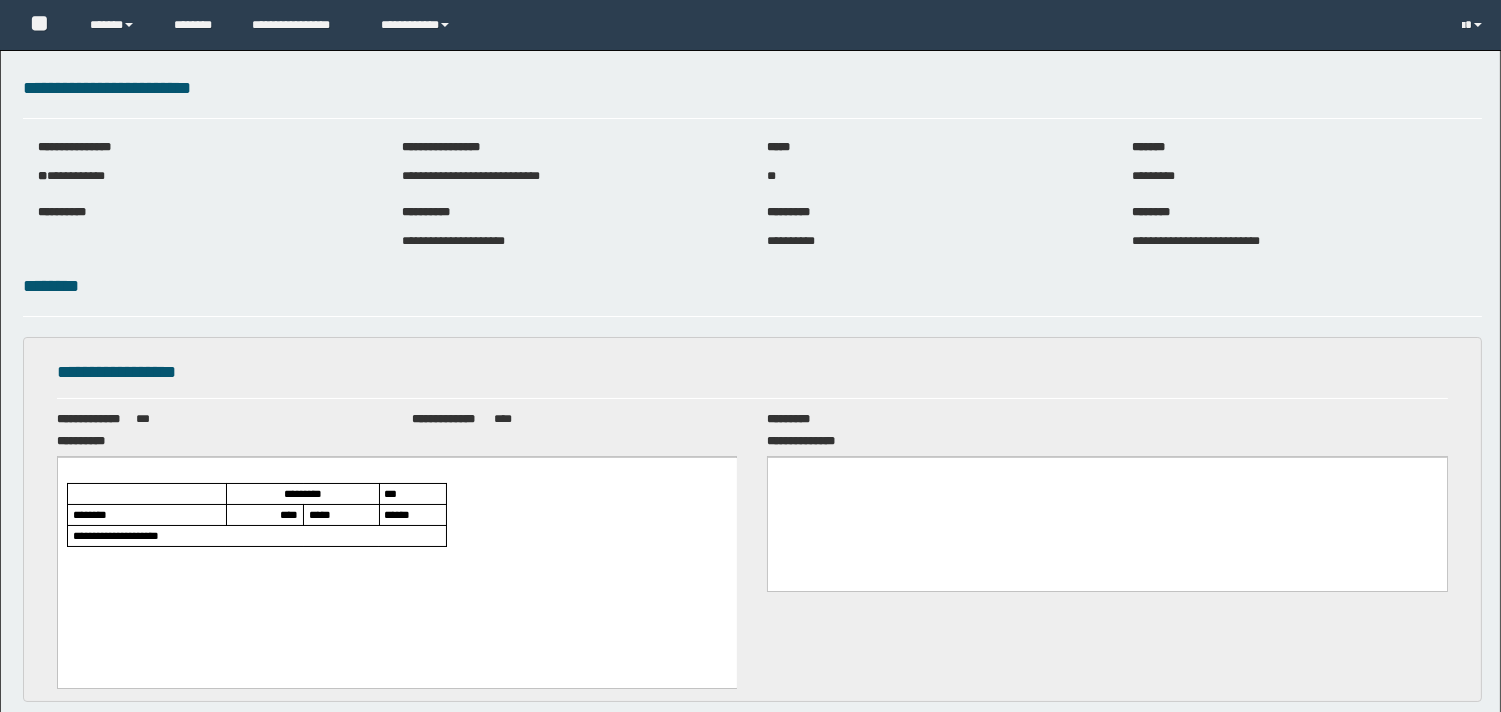scroll, scrollTop: 0, scrollLeft: 0, axis: both 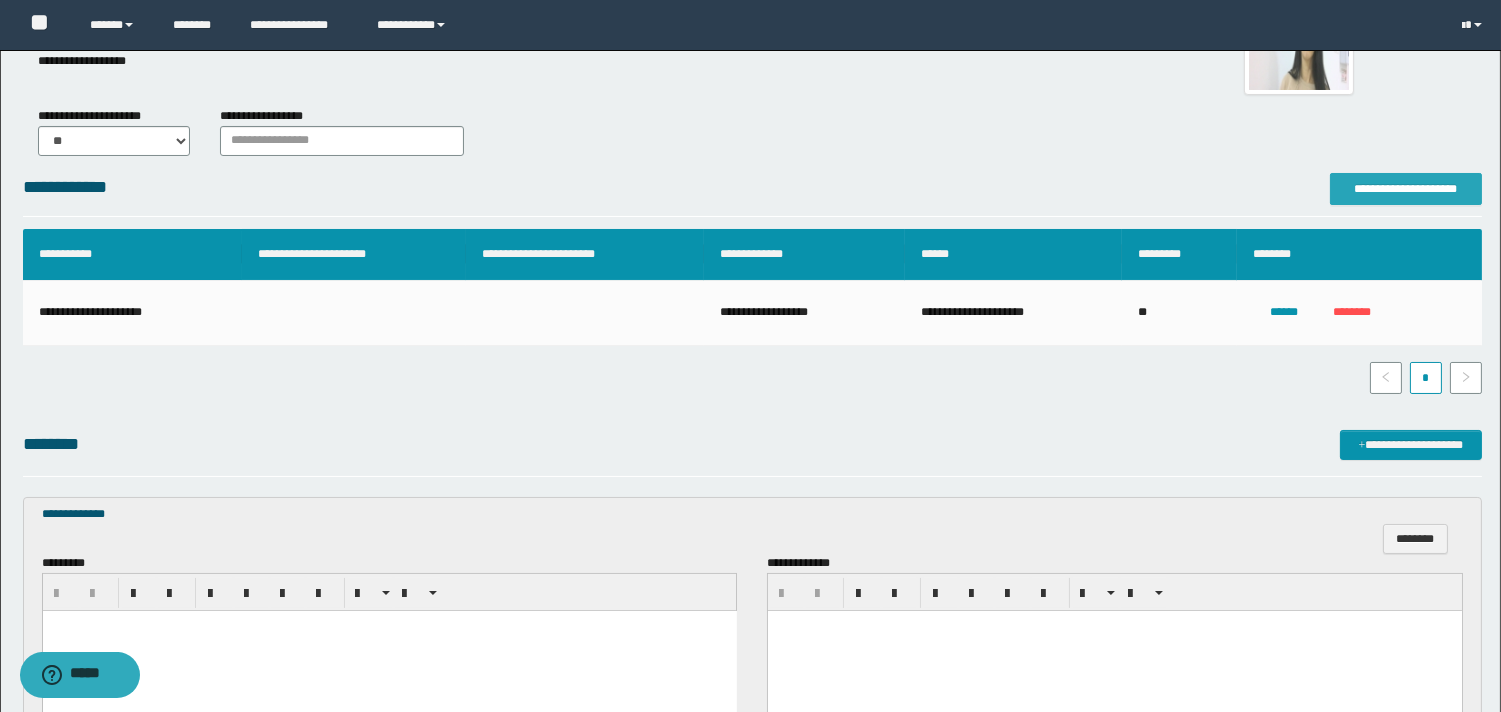 click on "**********" at bounding box center (1406, 189) 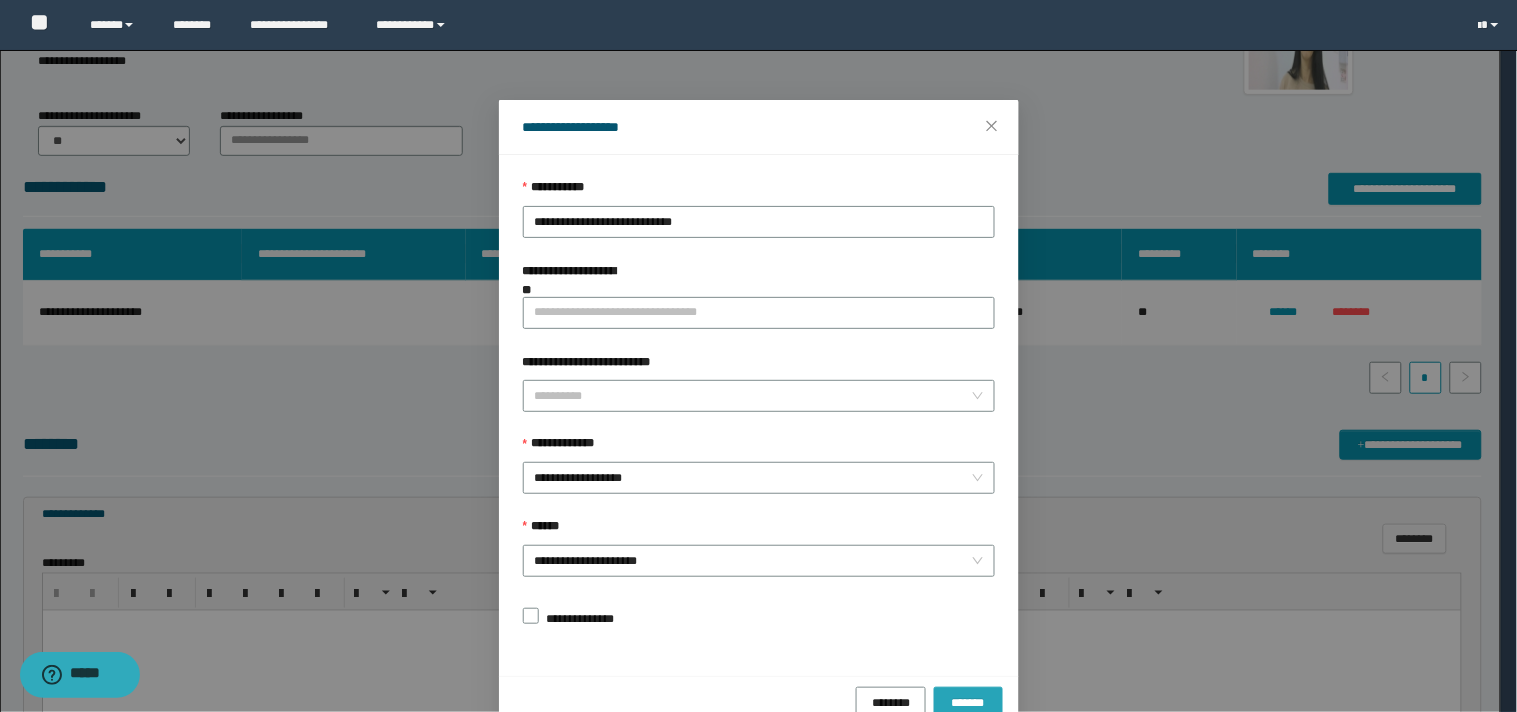 click on "*******" at bounding box center [968, 702] 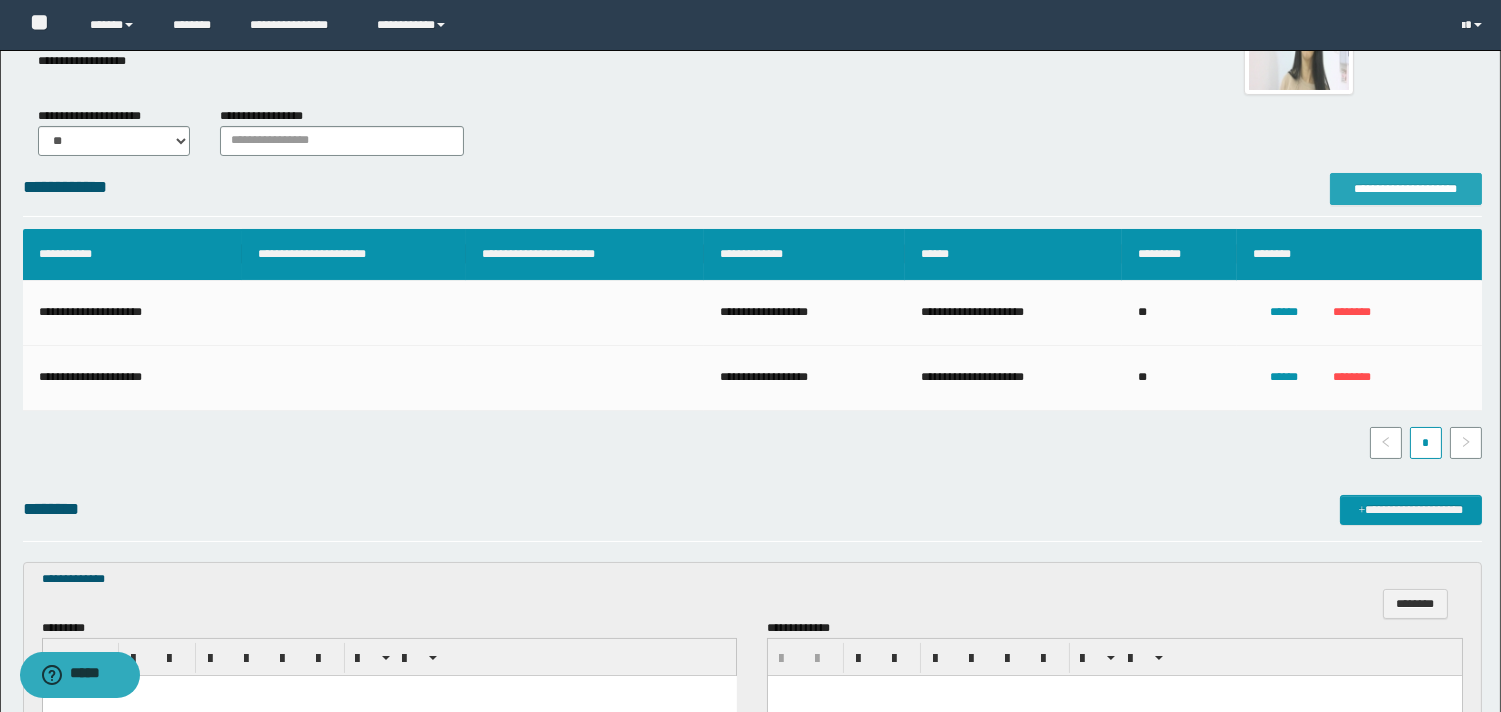 scroll, scrollTop: 542, scrollLeft: 0, axis: vertical 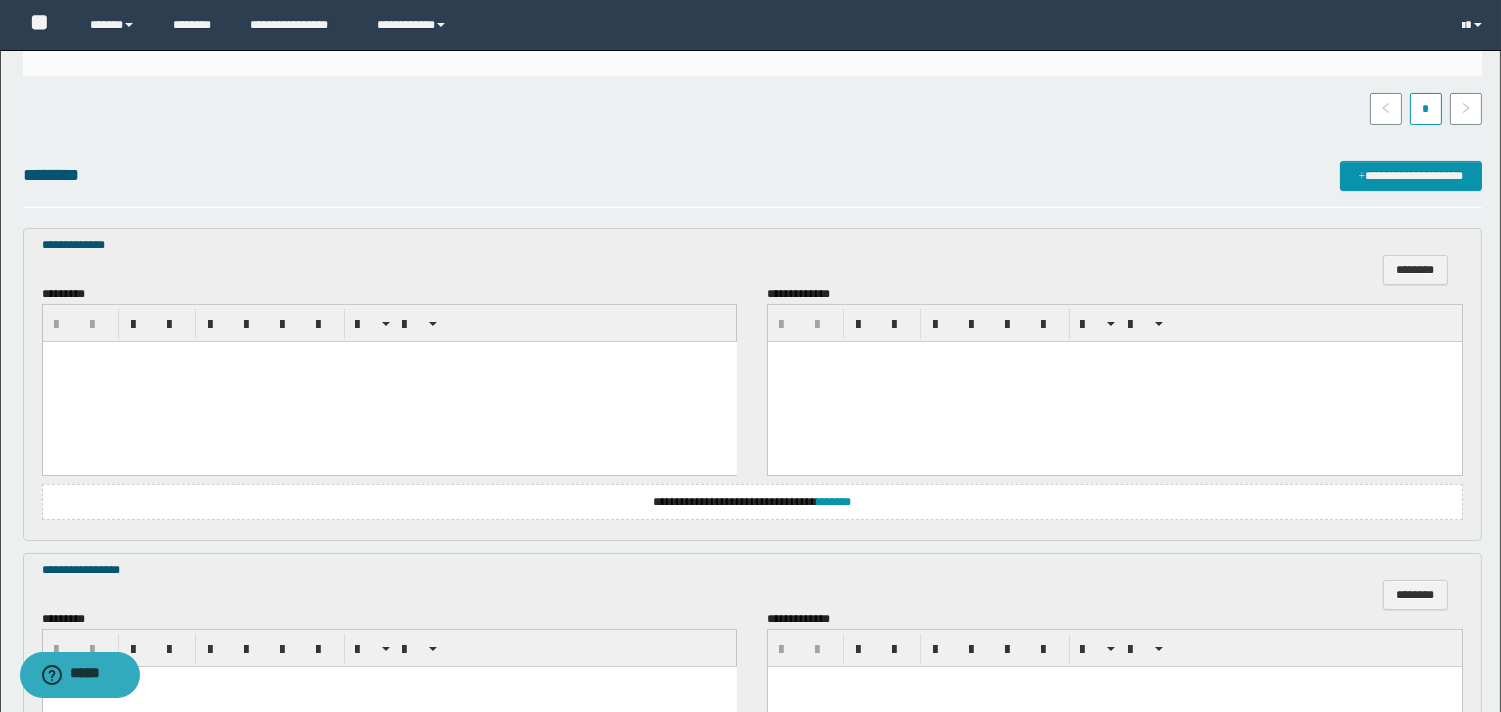 click at bounding box center [389, 382] 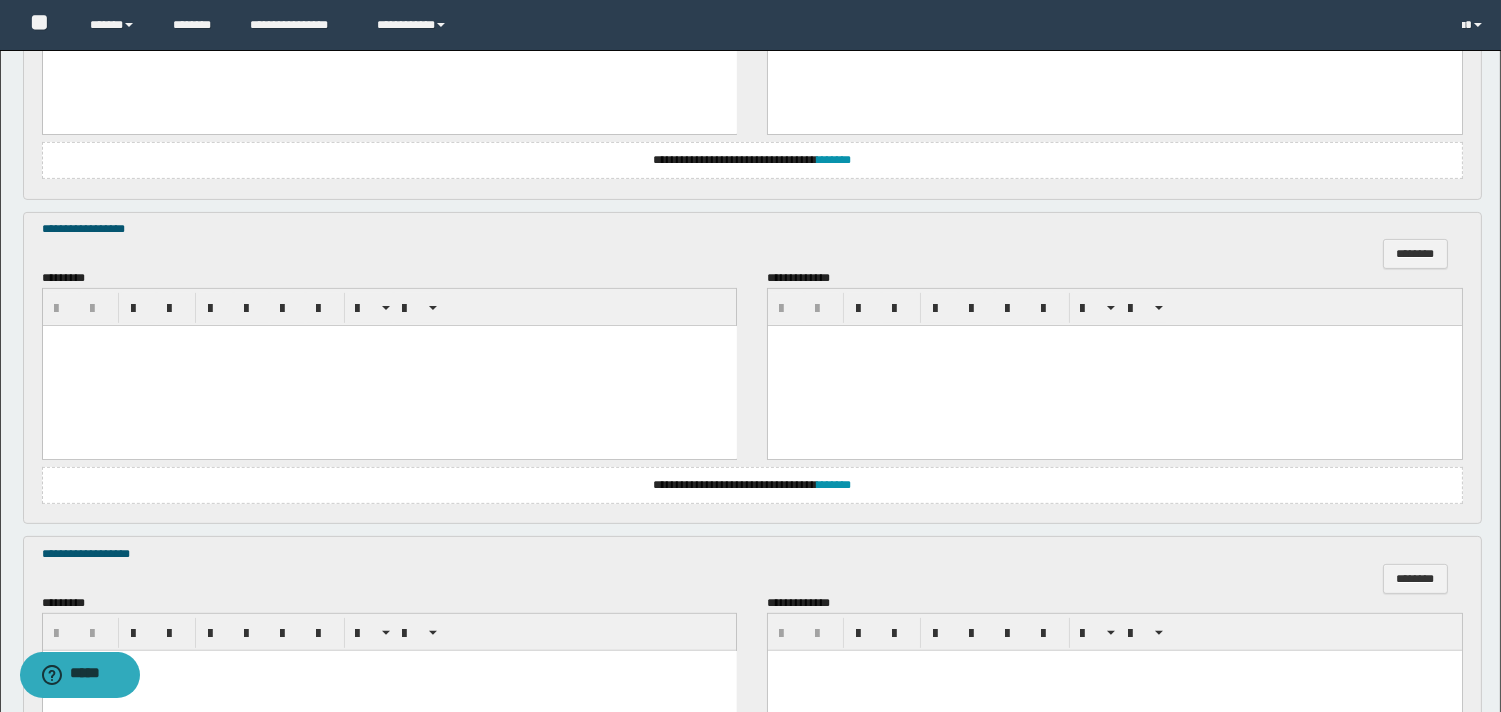 scroll, scrollTop: 1496, scrollLeft: 0, axis: vertical 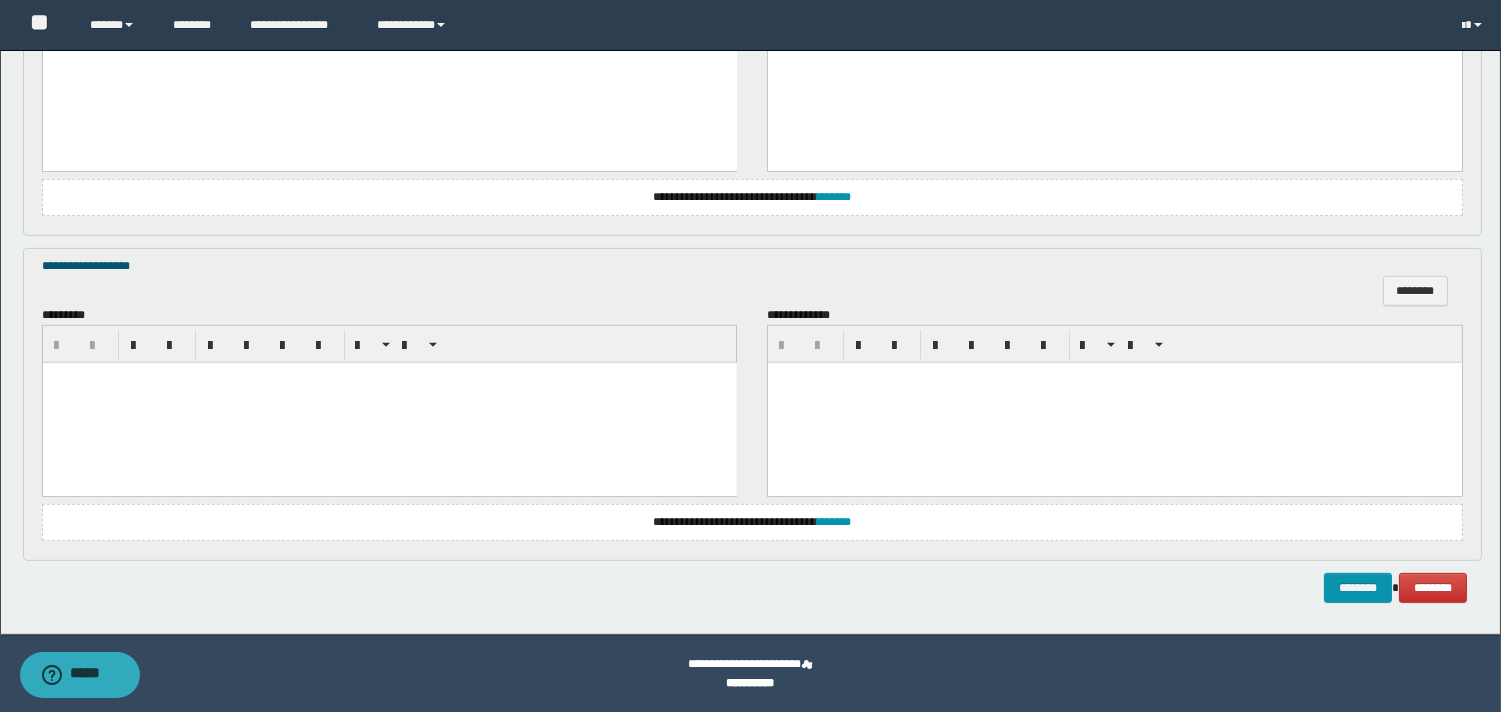 click at bounding box center [389, 402] 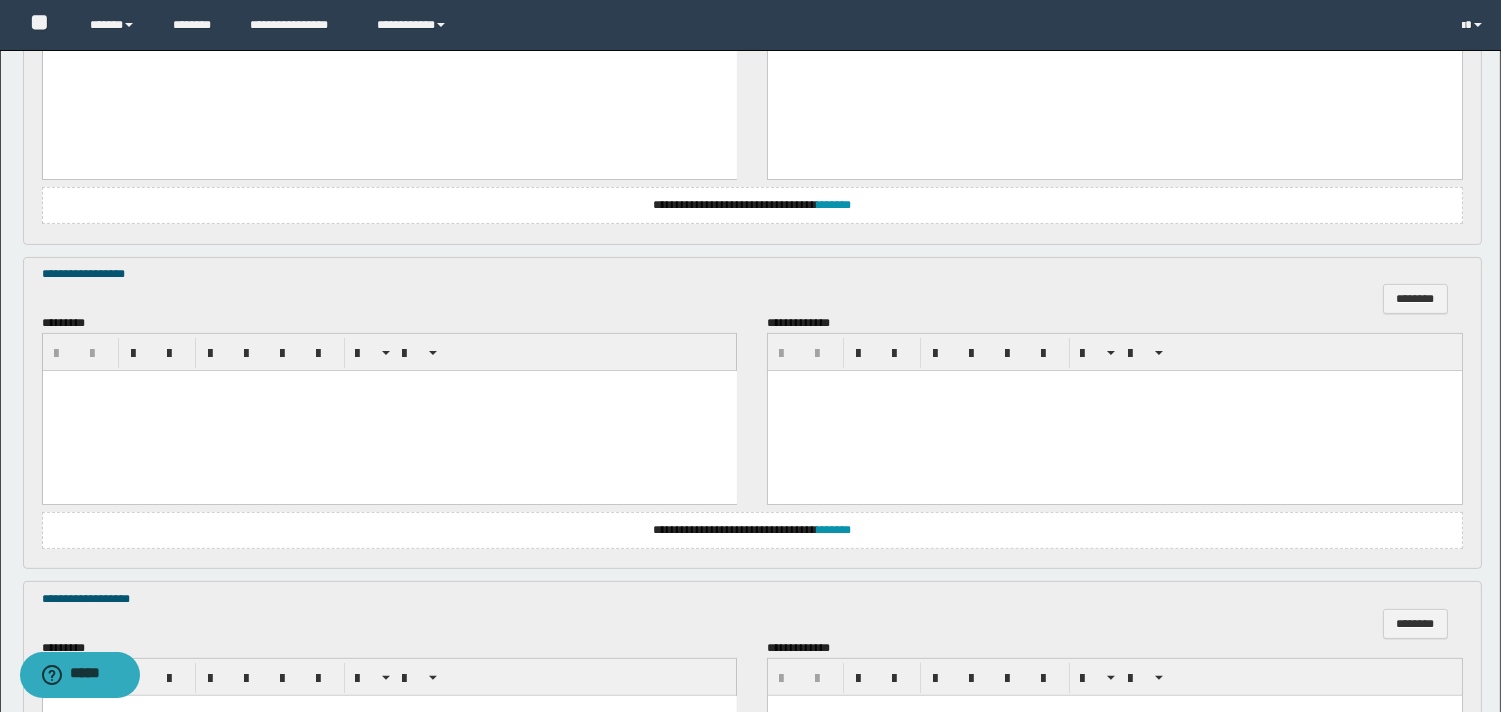 click at bounding box center (389, 410) 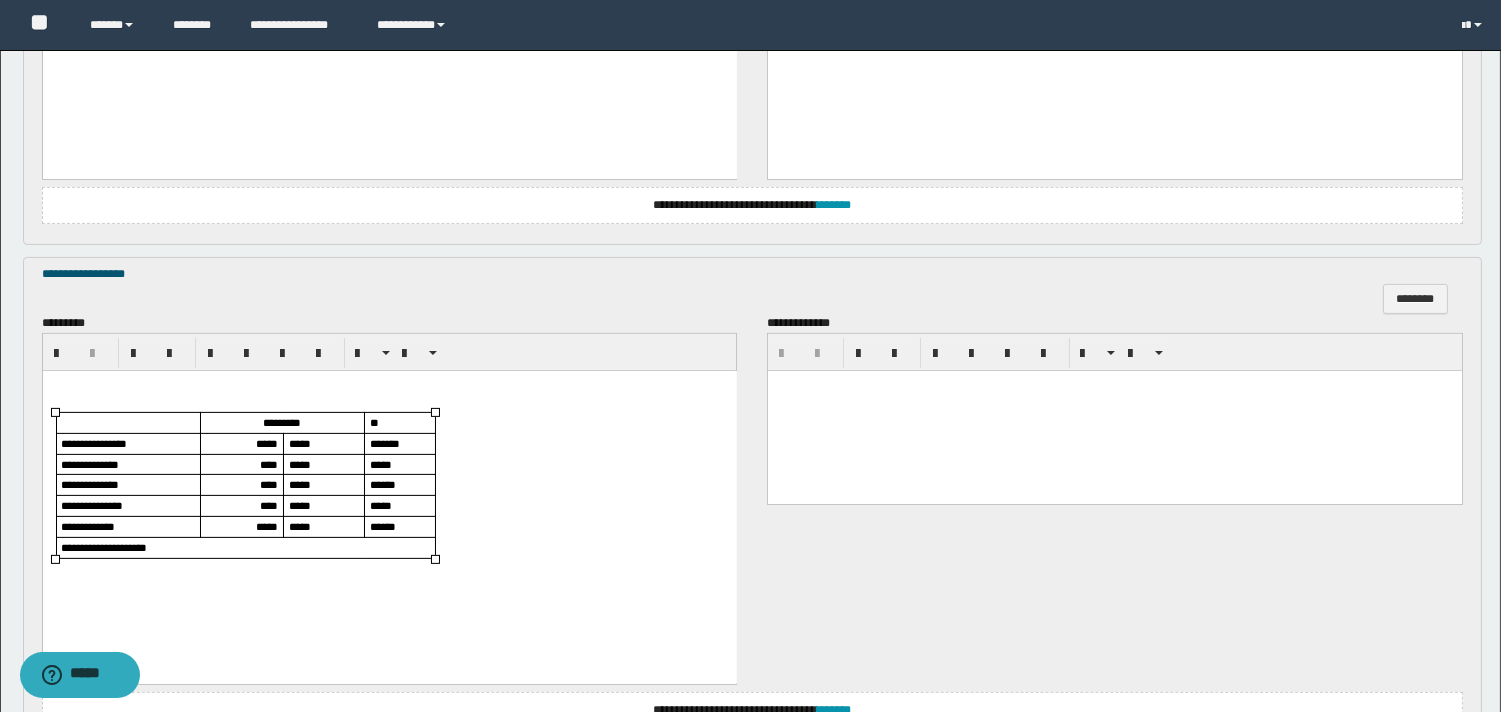 click on "*****" at bounding box center [266, 442] 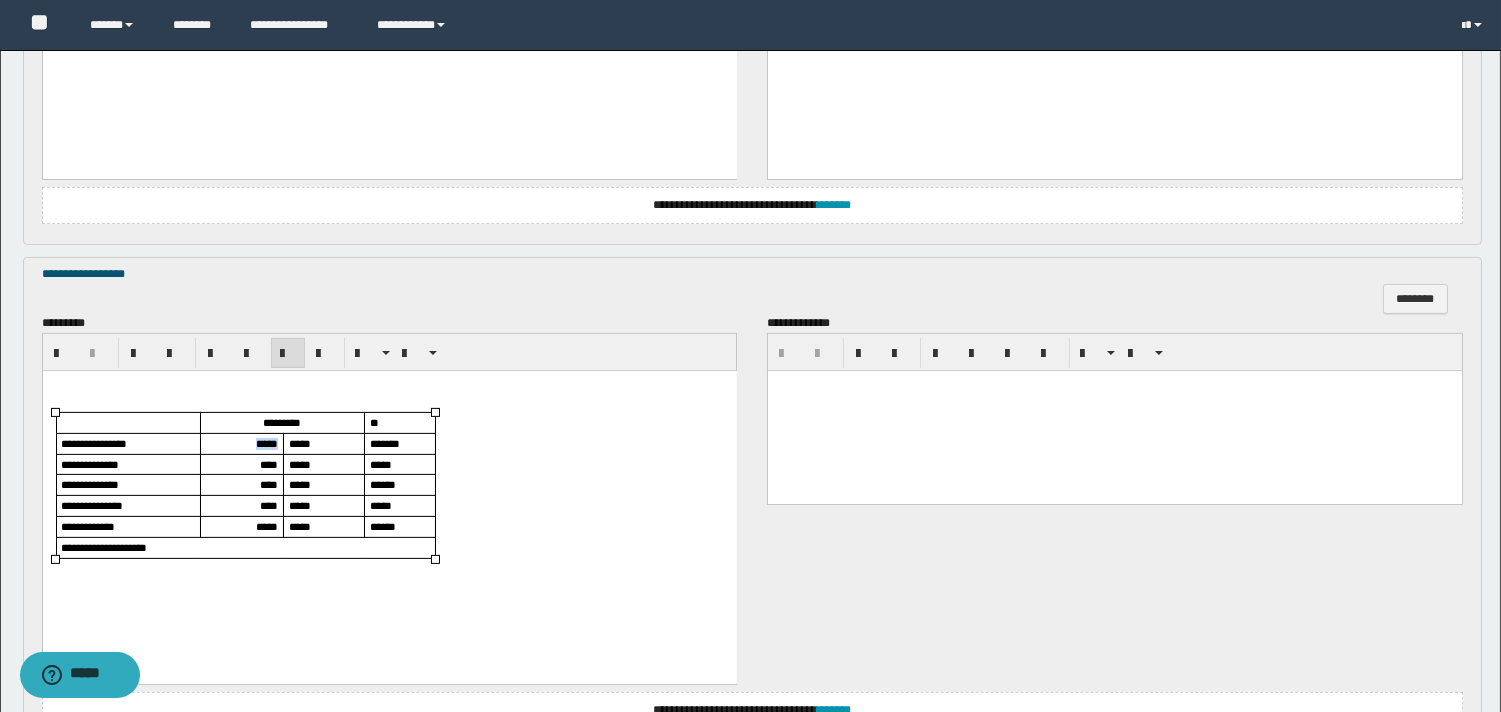 click on "*****" at bounding box center (266, 442) 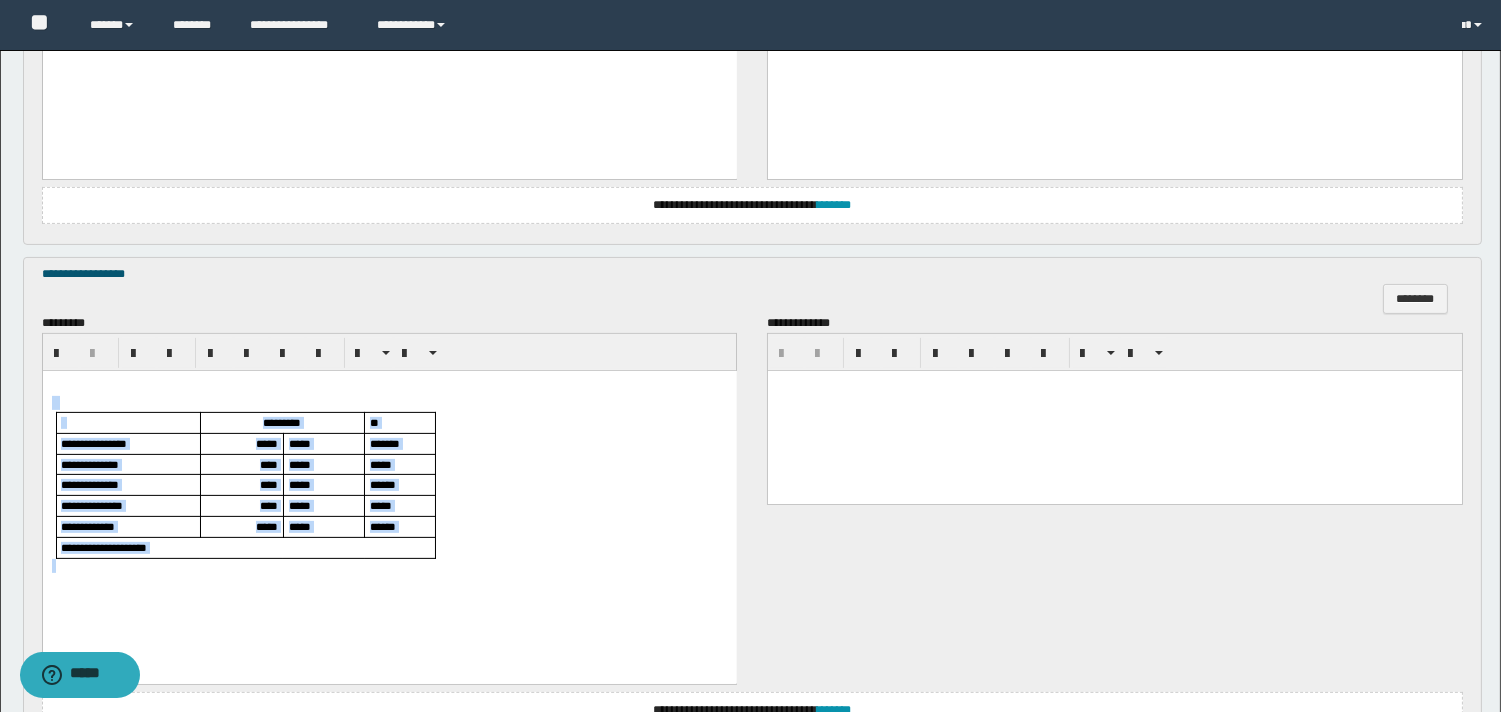 drag, startPoint x: 129, startPoint y: 391, endPoint x: 261, endPoint y: 607, distance: 253.14027 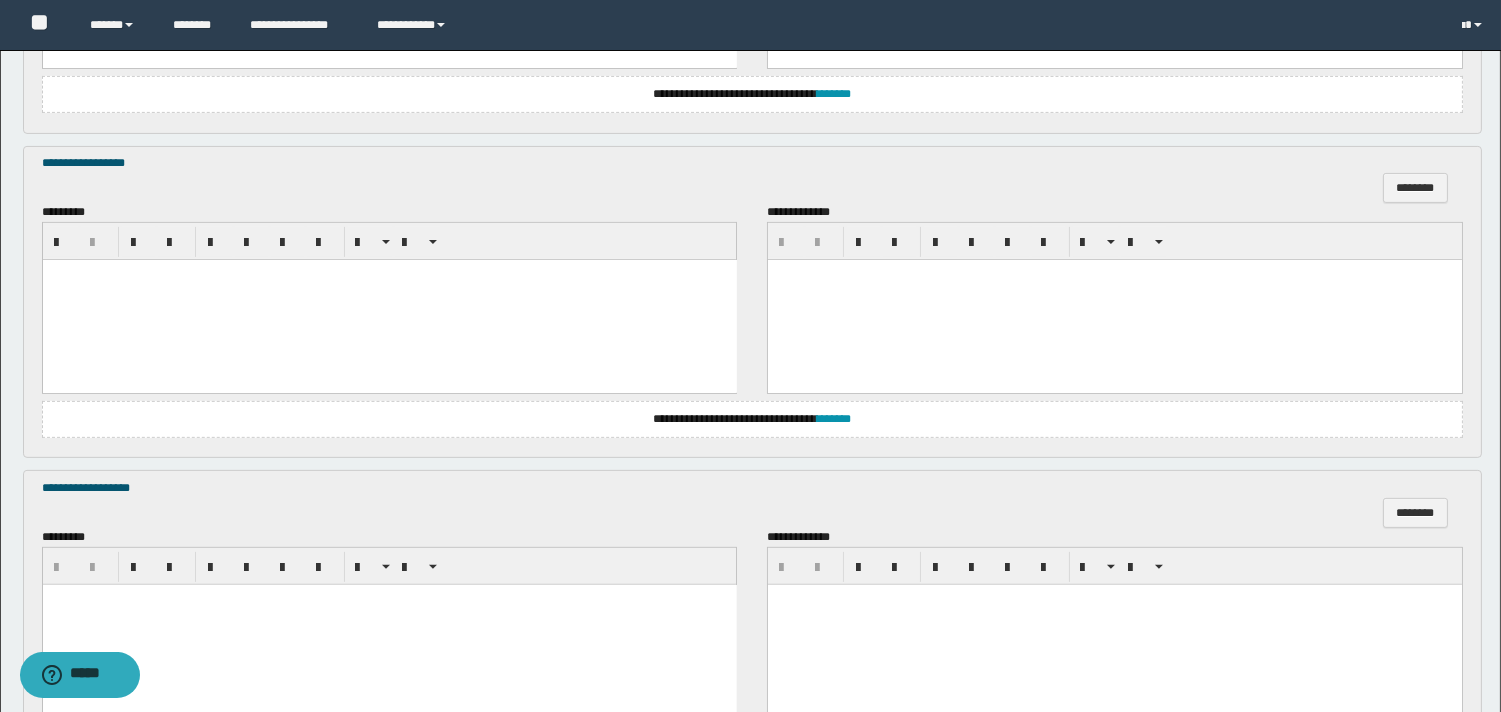 scroll, scrollTop: 1496, scrollLeft: 0, axis: vertical 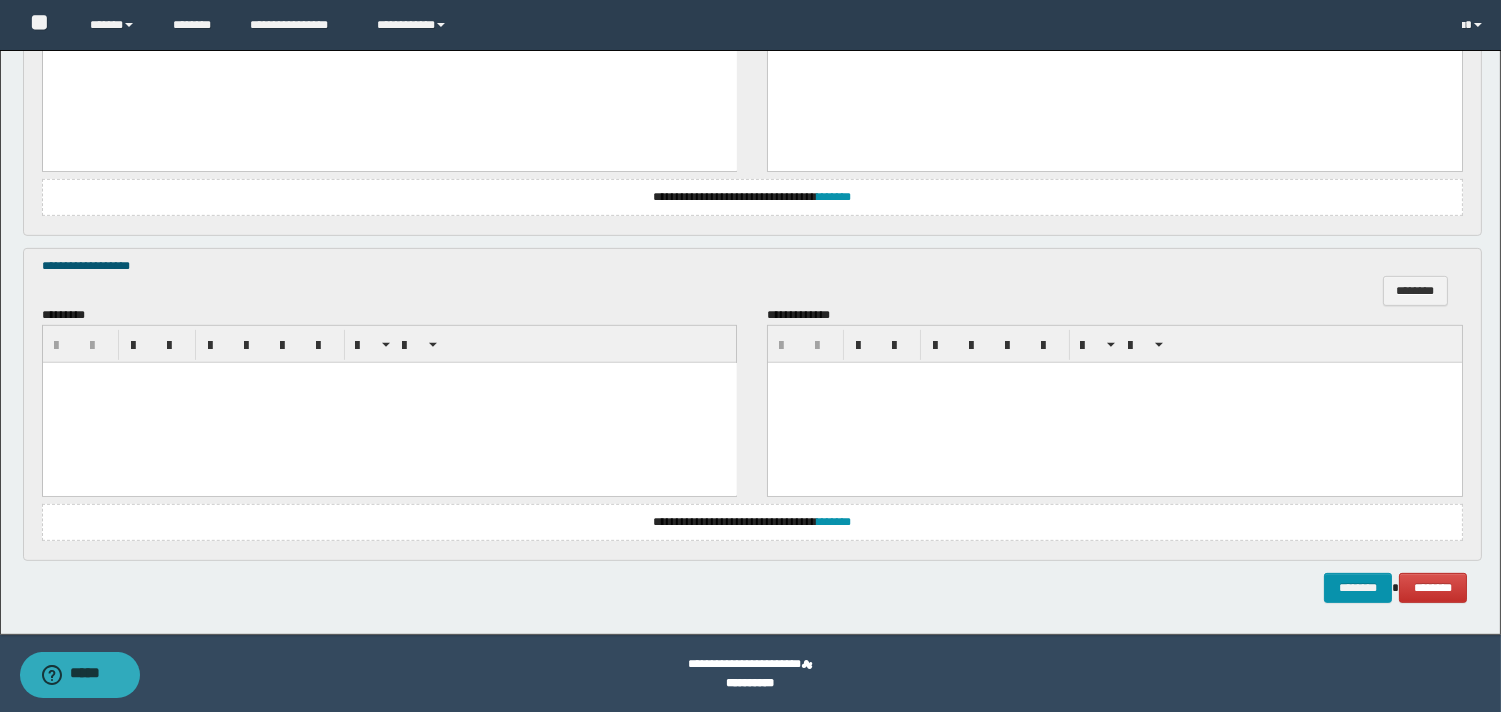 click at bounding box center (389, 402) 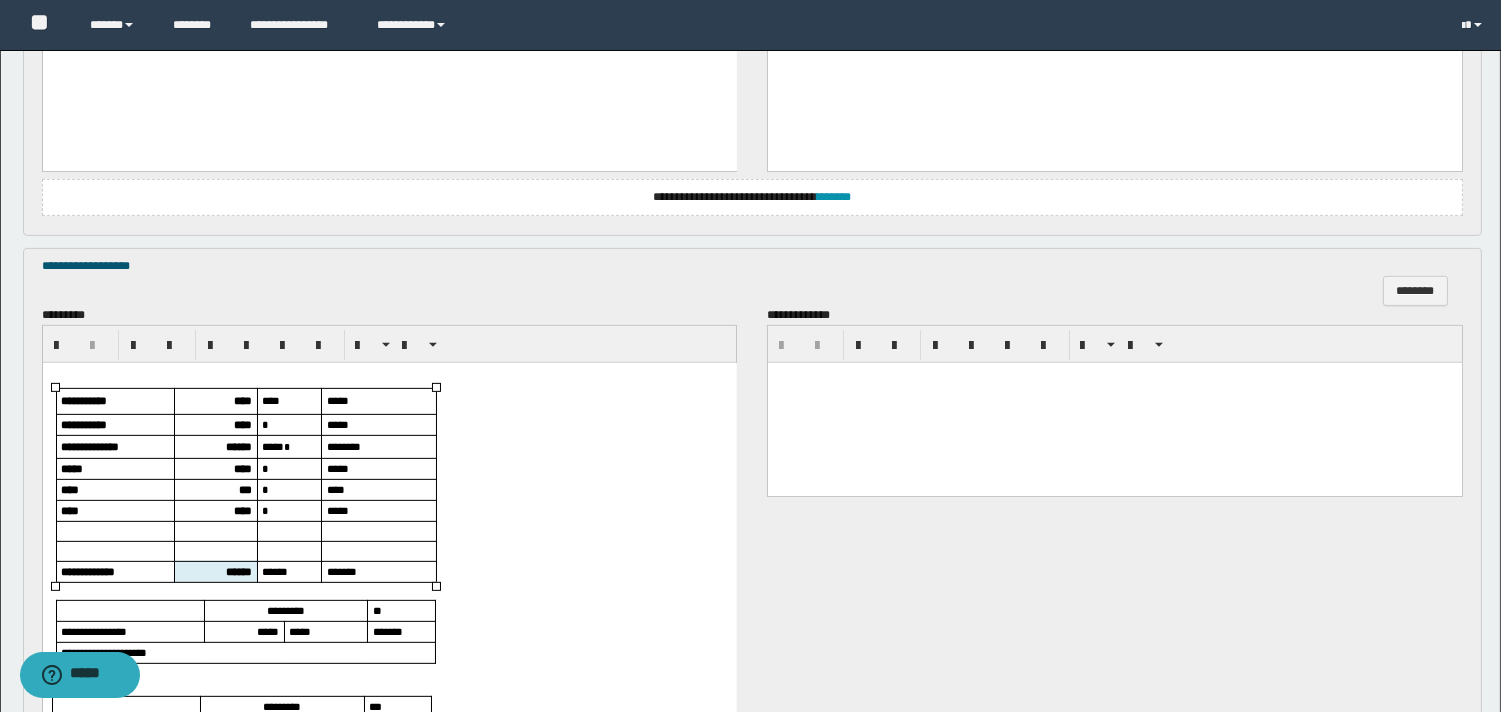 click on "****" at bounding box center (242, 399) 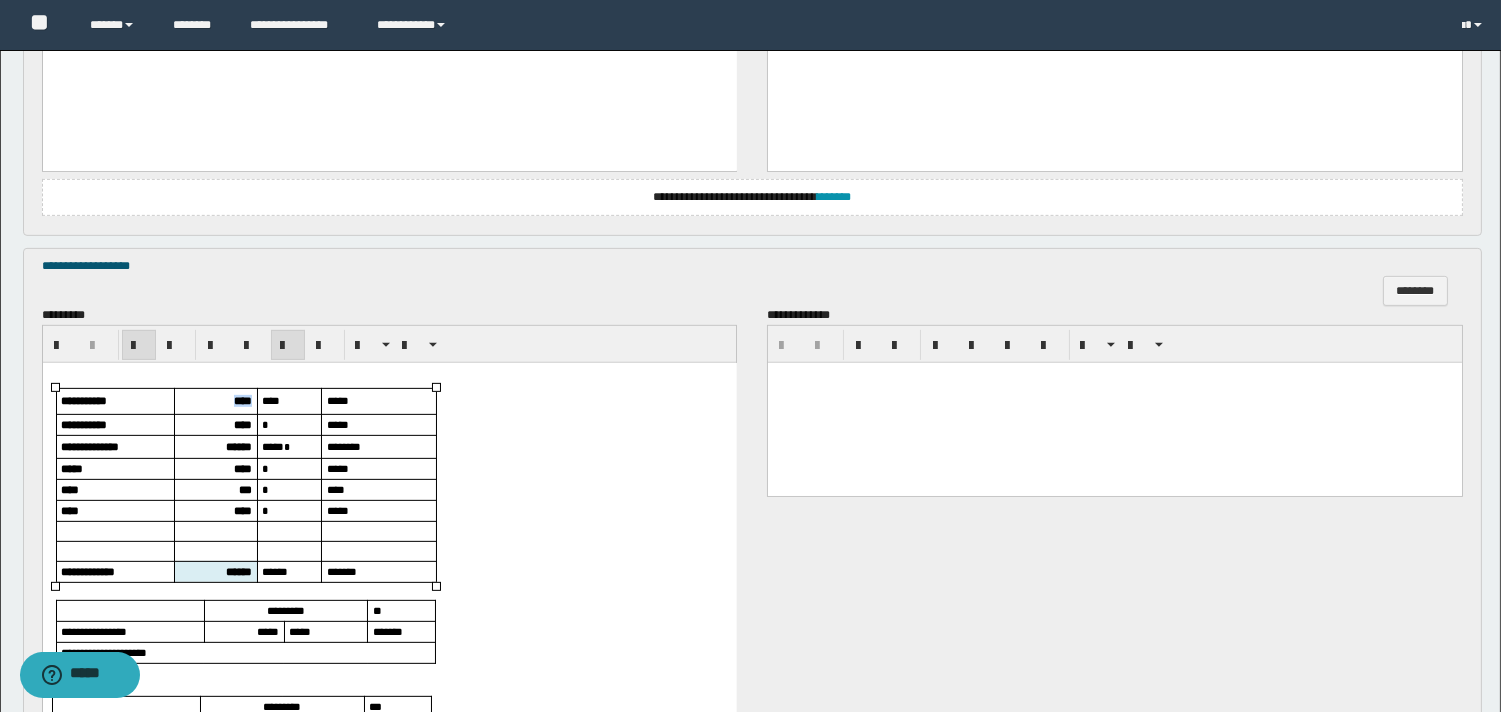 click on "****" at bounding box center (242, 399) 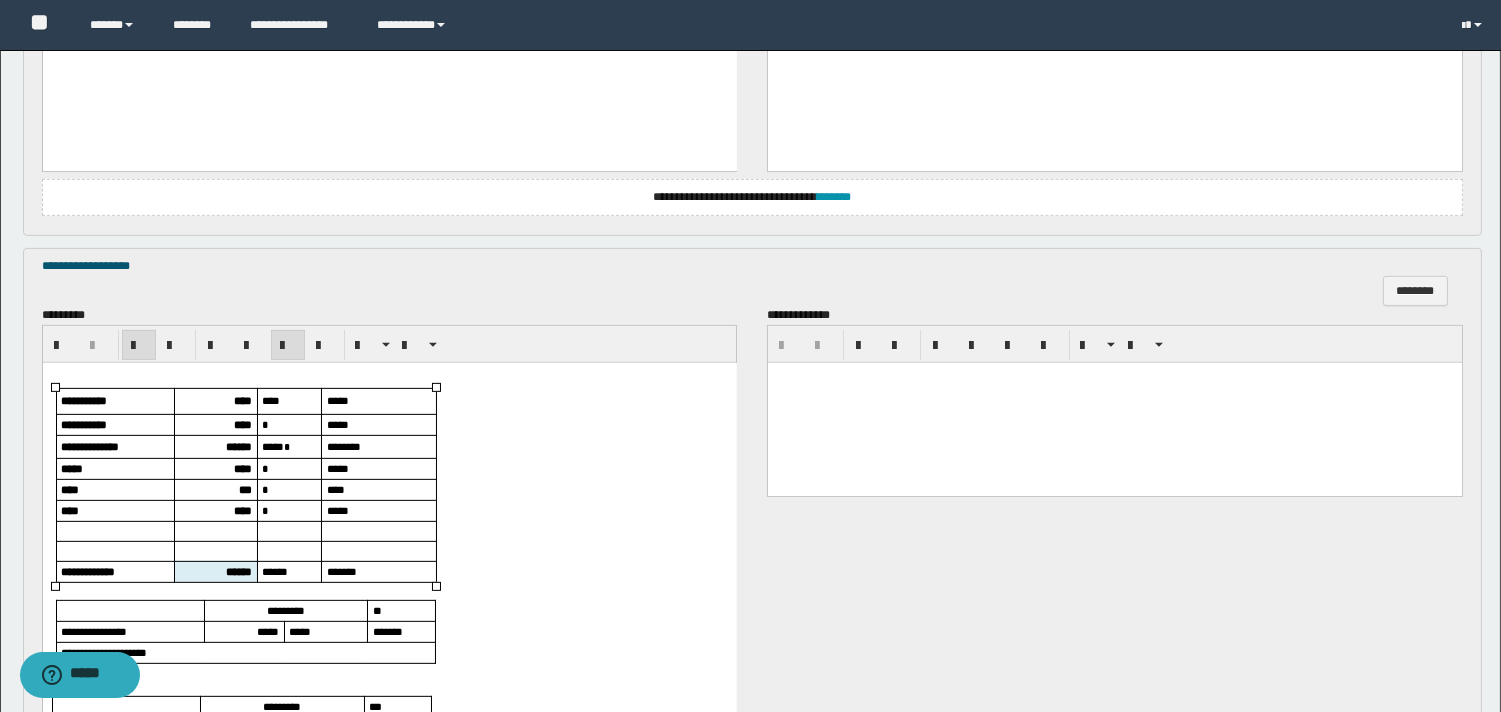 click on "****" at bounding box center (242, 423) 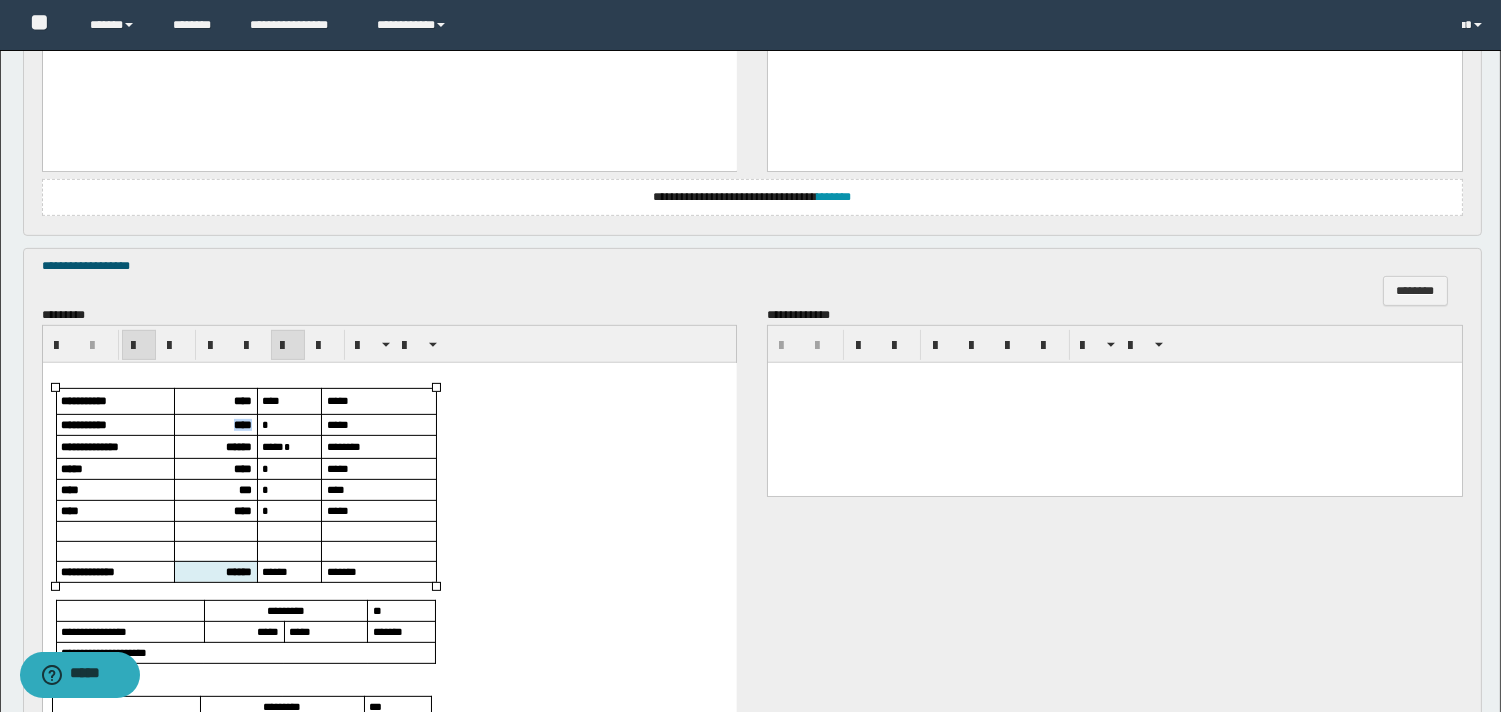 click on "****" at bounding box center (242, 423) 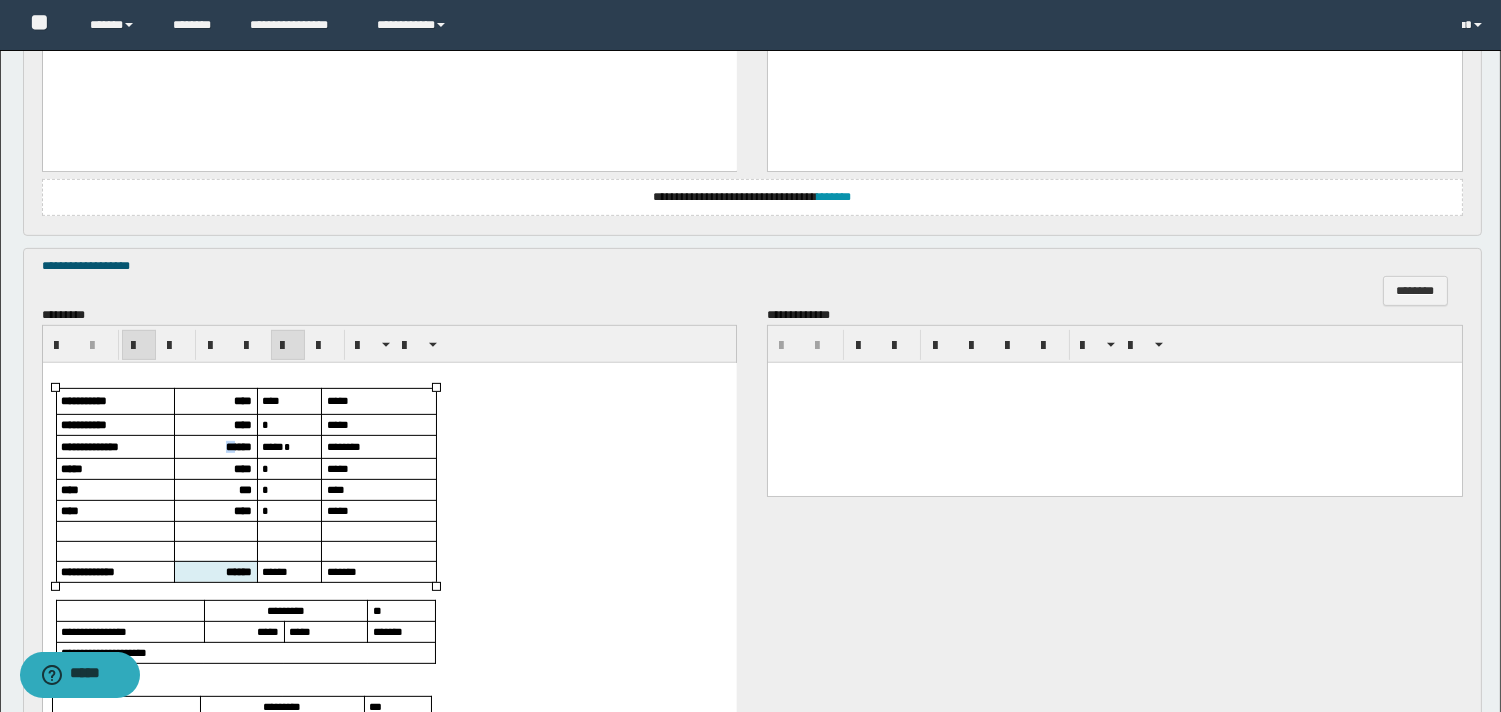 drag, startPoint x: 229, startPoint y: 448, endPoint x: 211, endPoint y: 451, distance: 18.248287 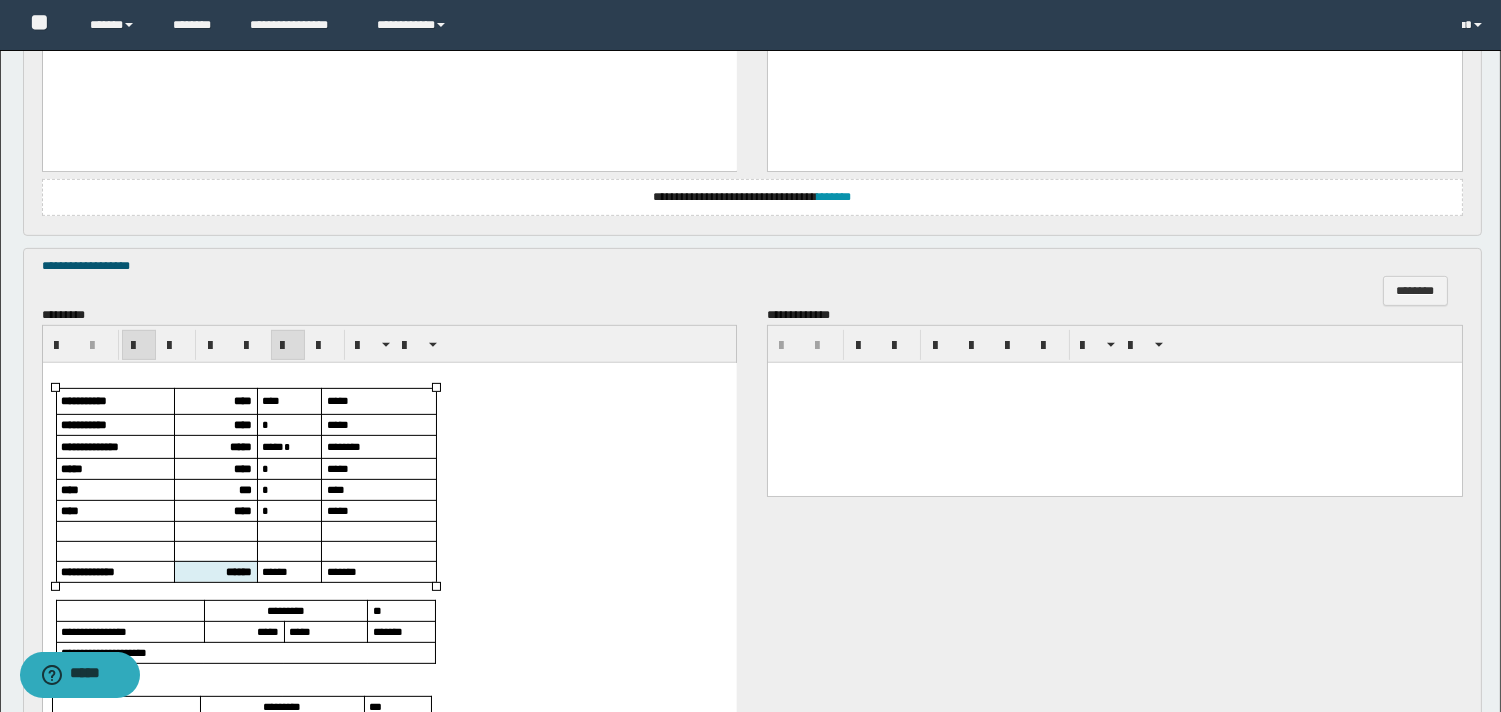 click on "****" at bounding box center [242, 467] 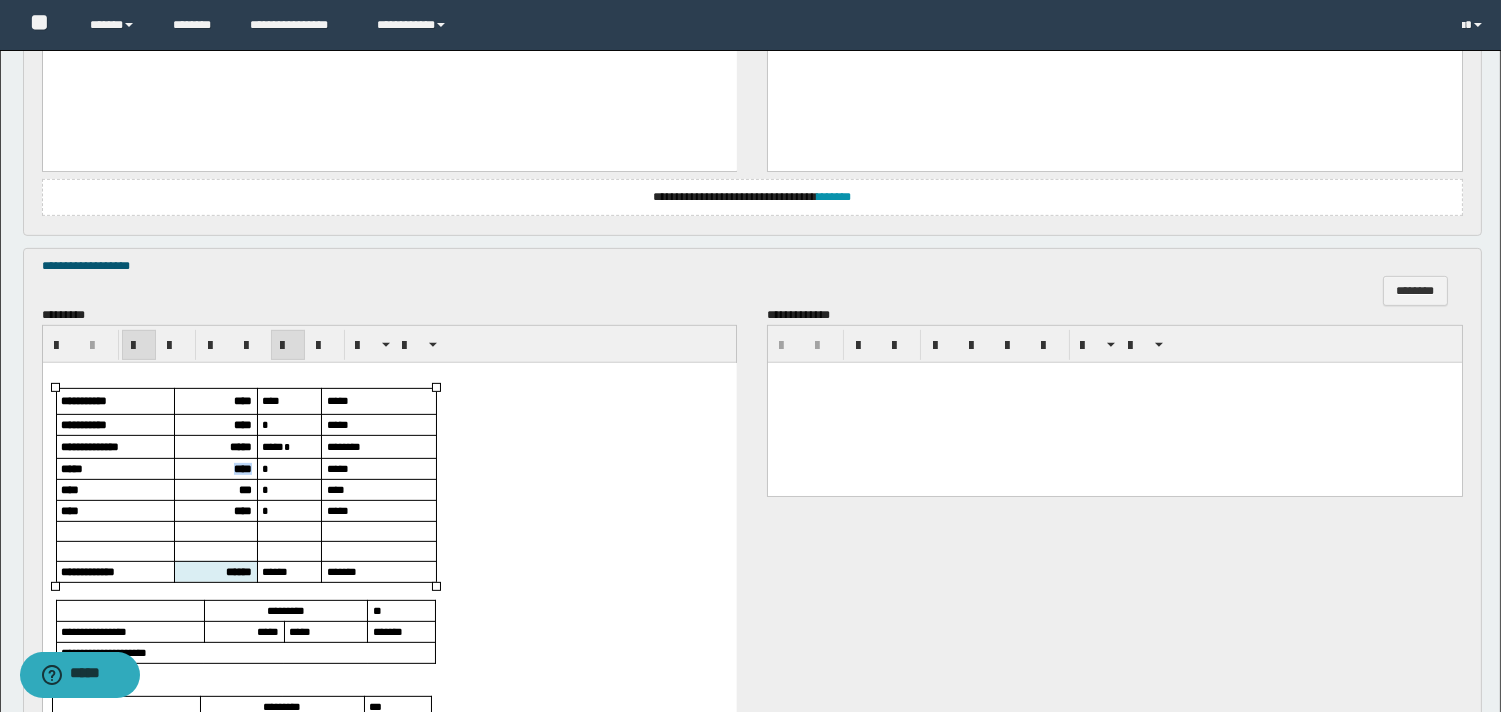 click on "****" at bounding box center (242, 467) 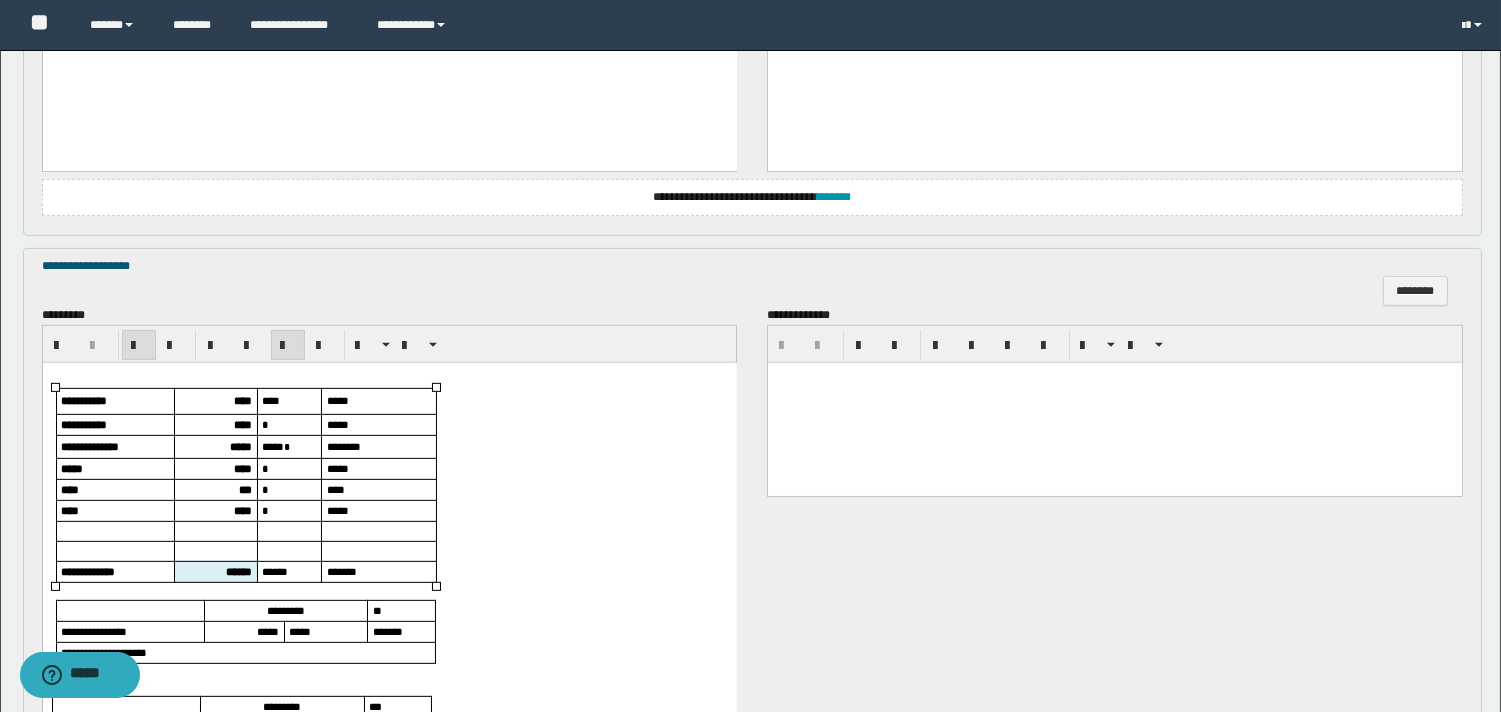 click on "***" at bounding box center [244, 488] 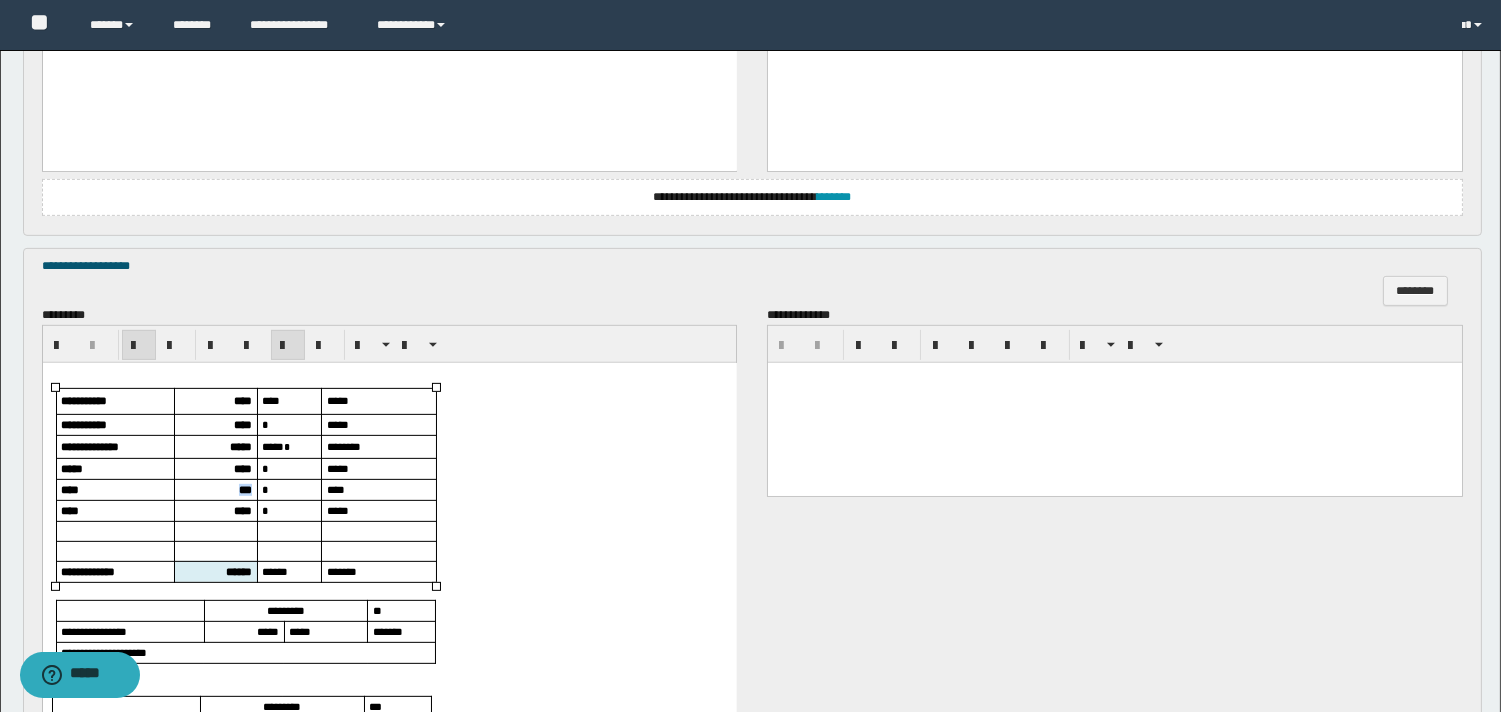 click on "***" at bounding box center (244, 488) 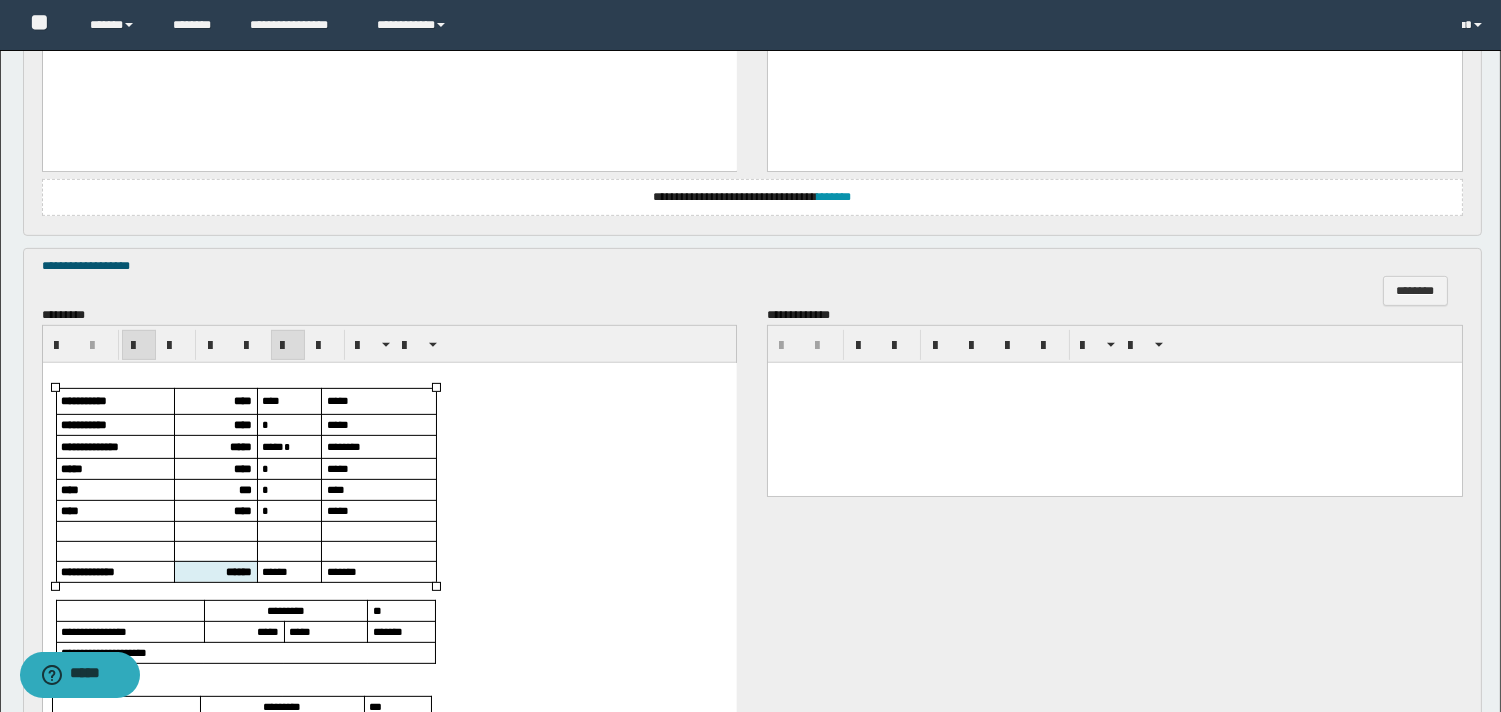 click on "****" at bounding box center (215, 510) 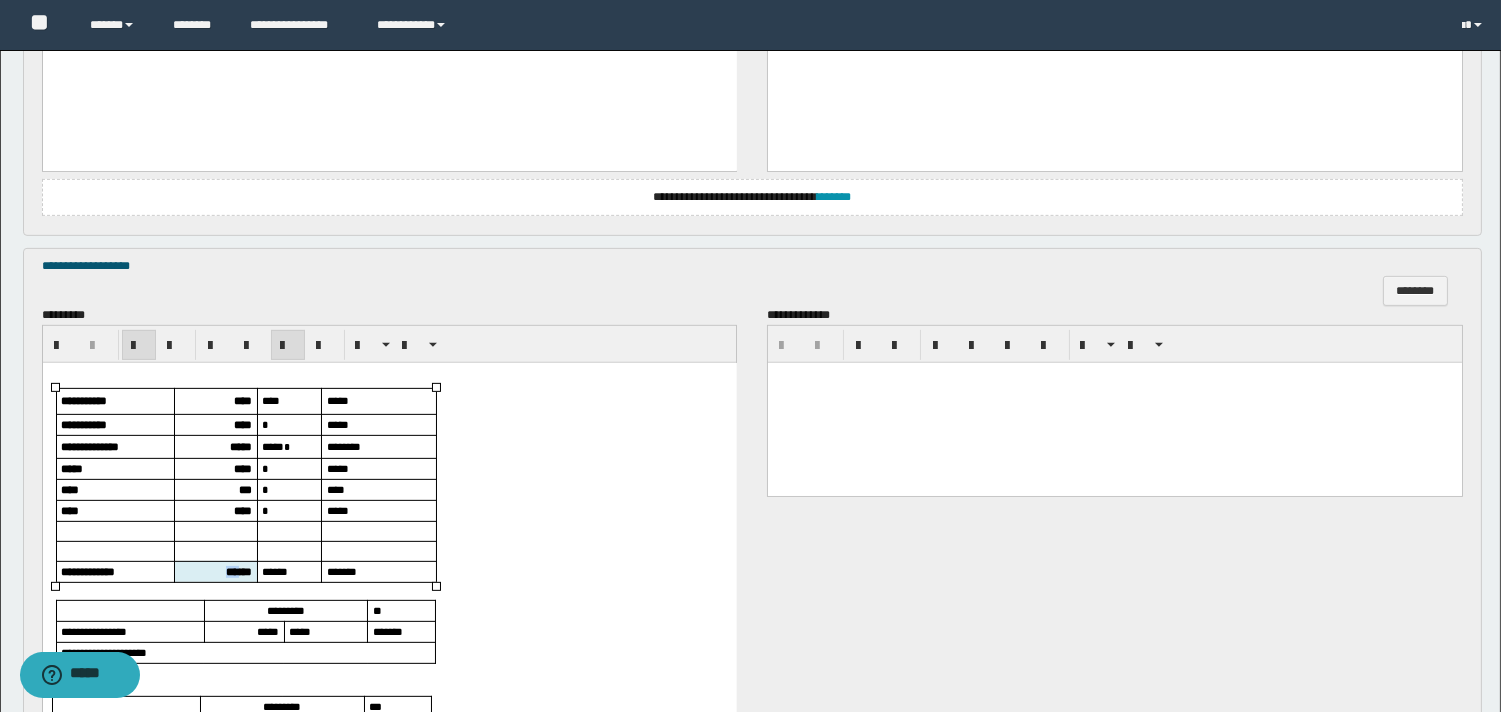 drag, startPoint x: 232, startPoint y: 573, endPoint x: 199, endPoint y: 568, distance: 33.37664 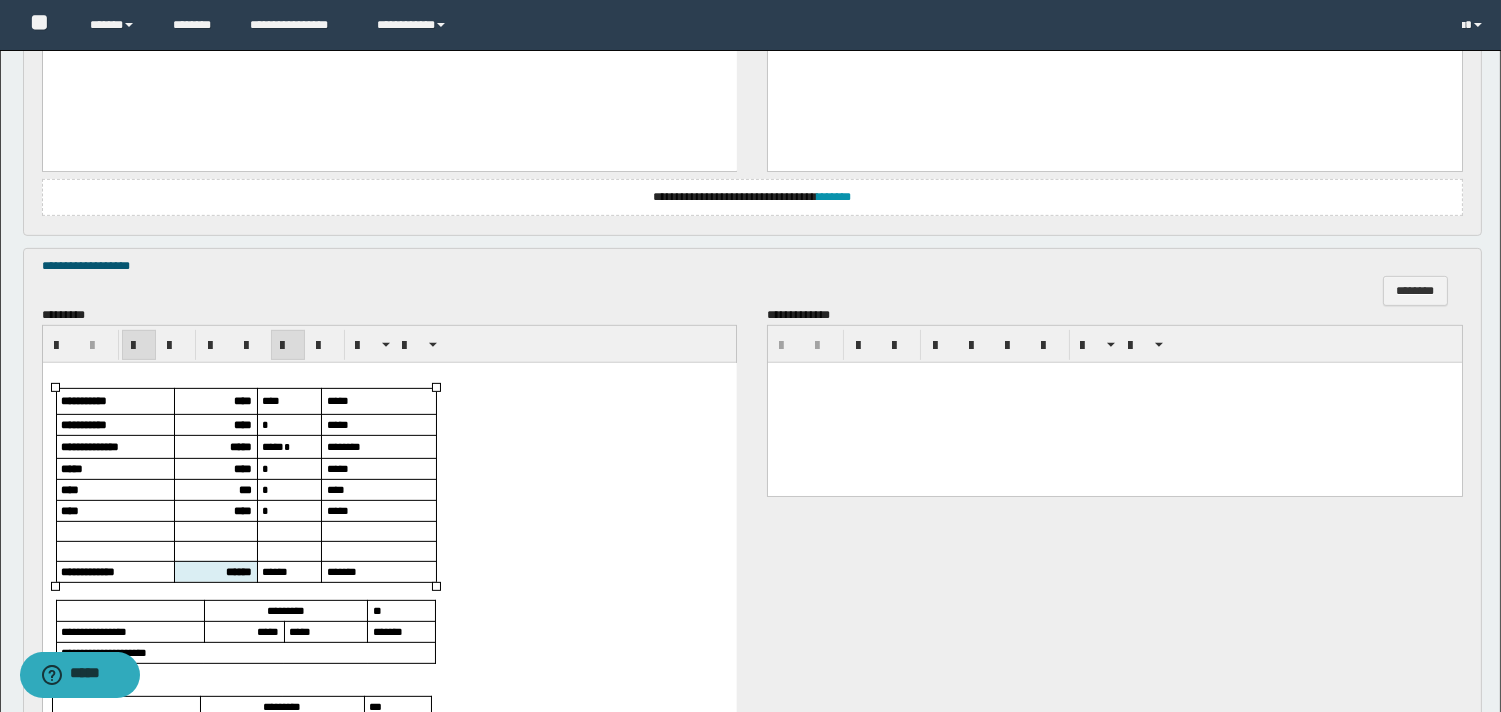 scroll, scrollTop: 1830, scrollLeft: 0, axis: vertical 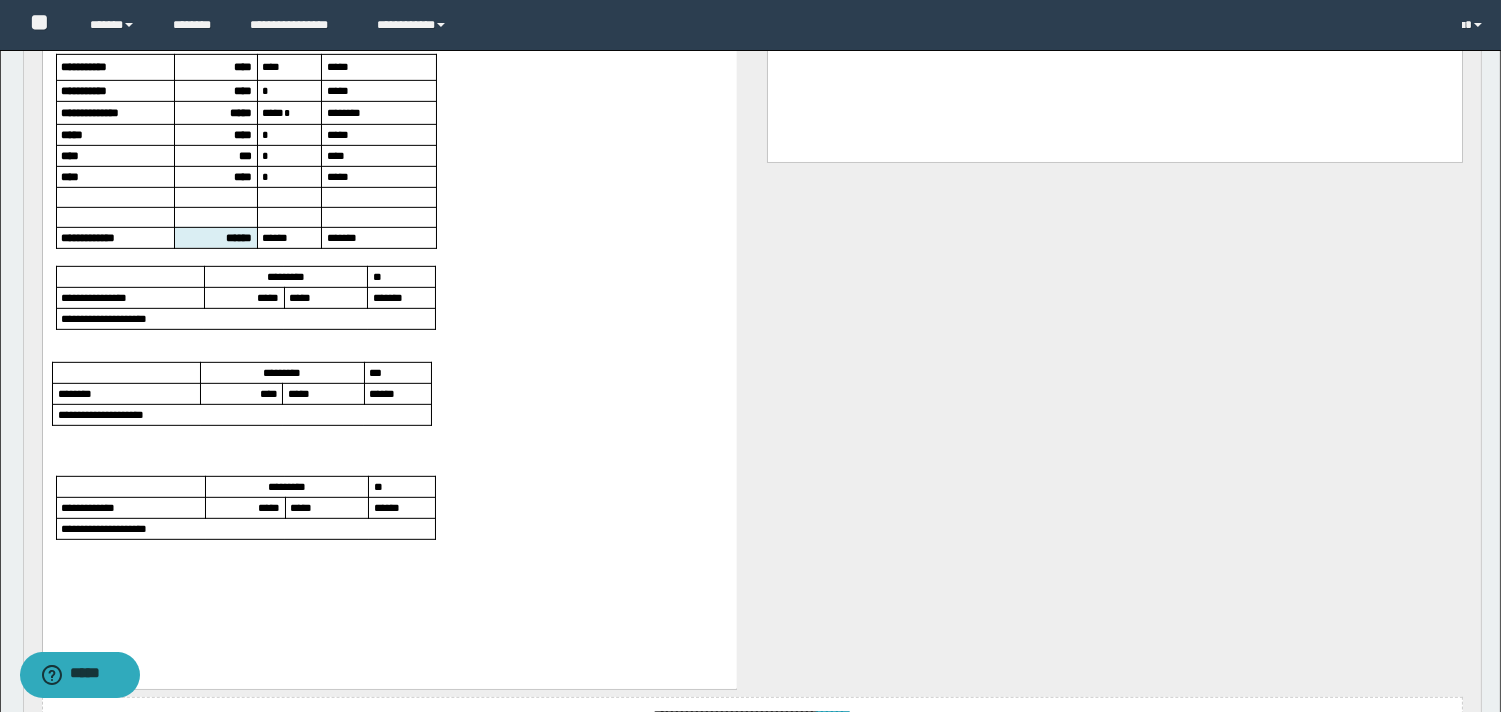 click at bounding box center (388, 256) 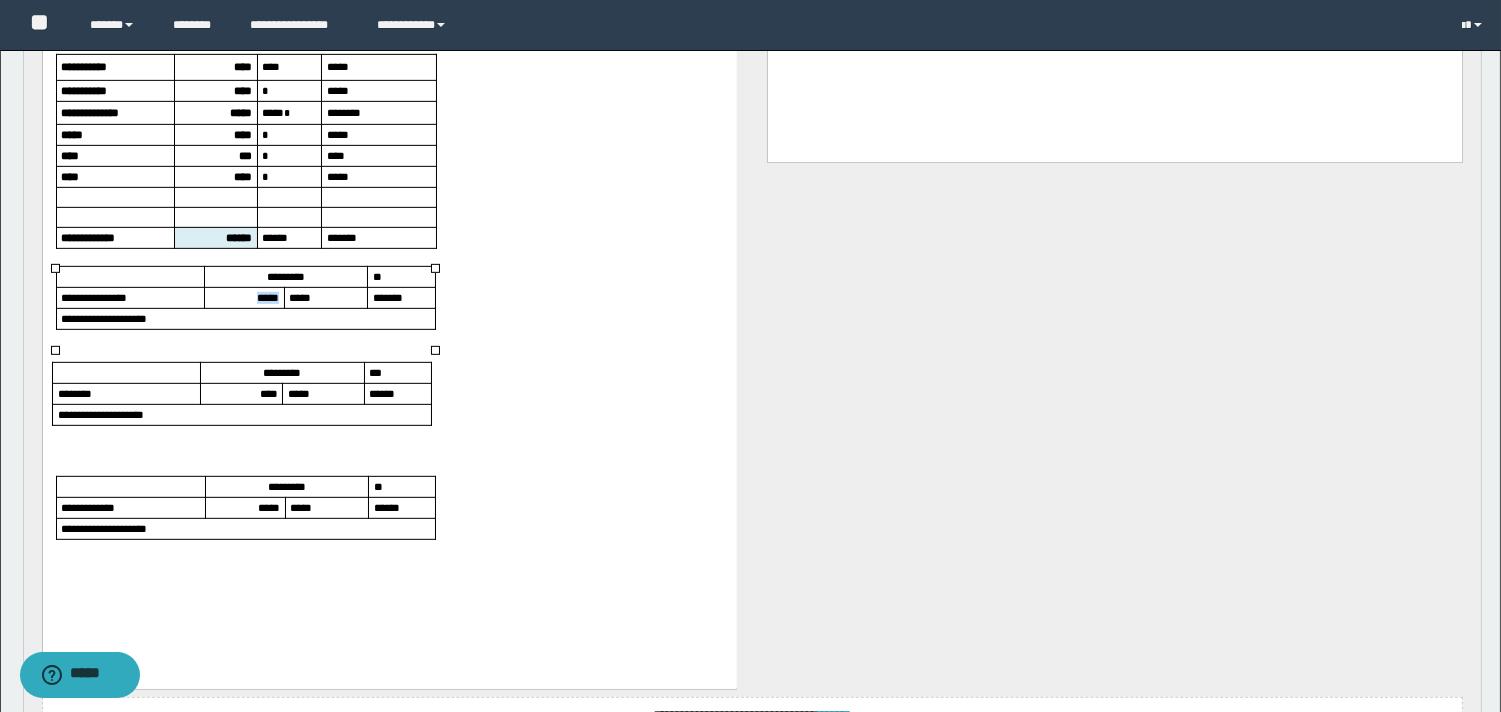 click on "*****" at bounding box center (267, 296) 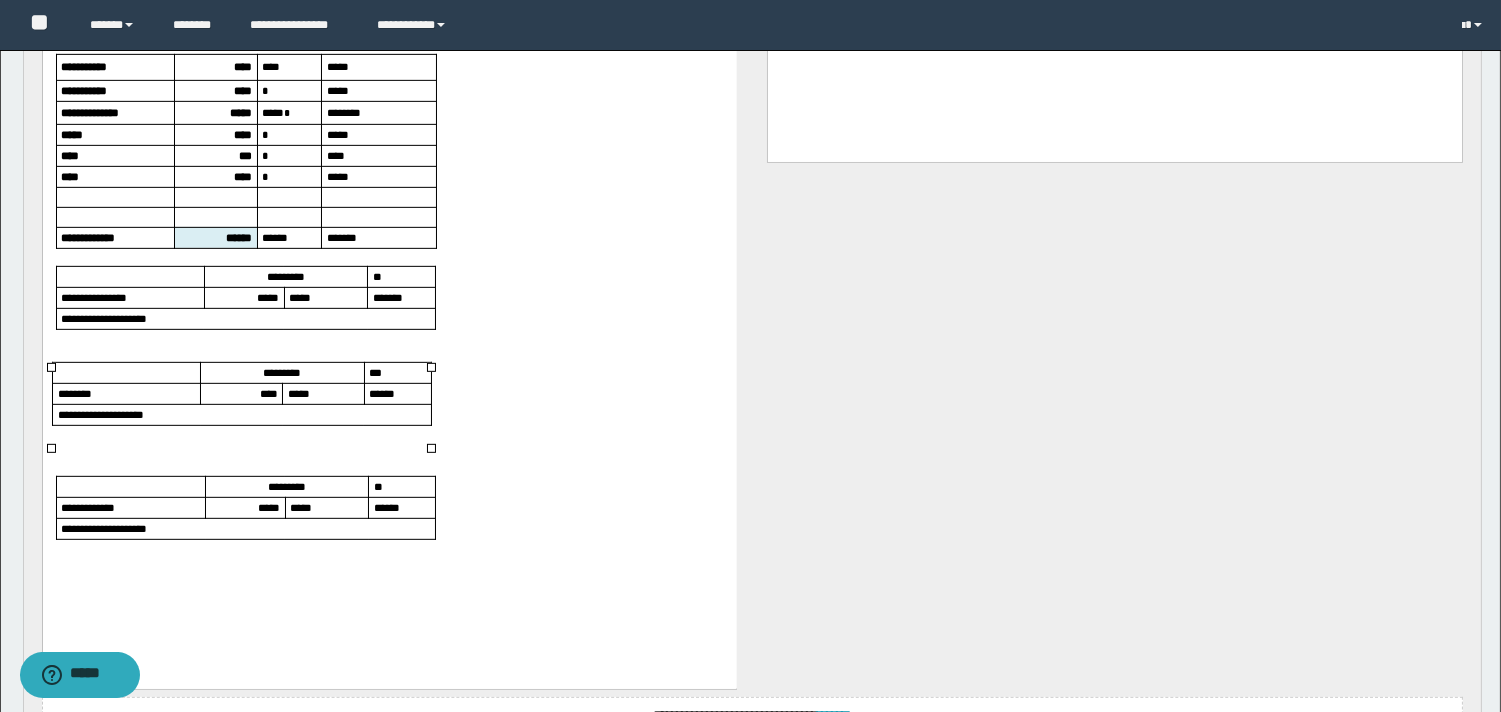 click on "****" at bounding box center (268, 392) 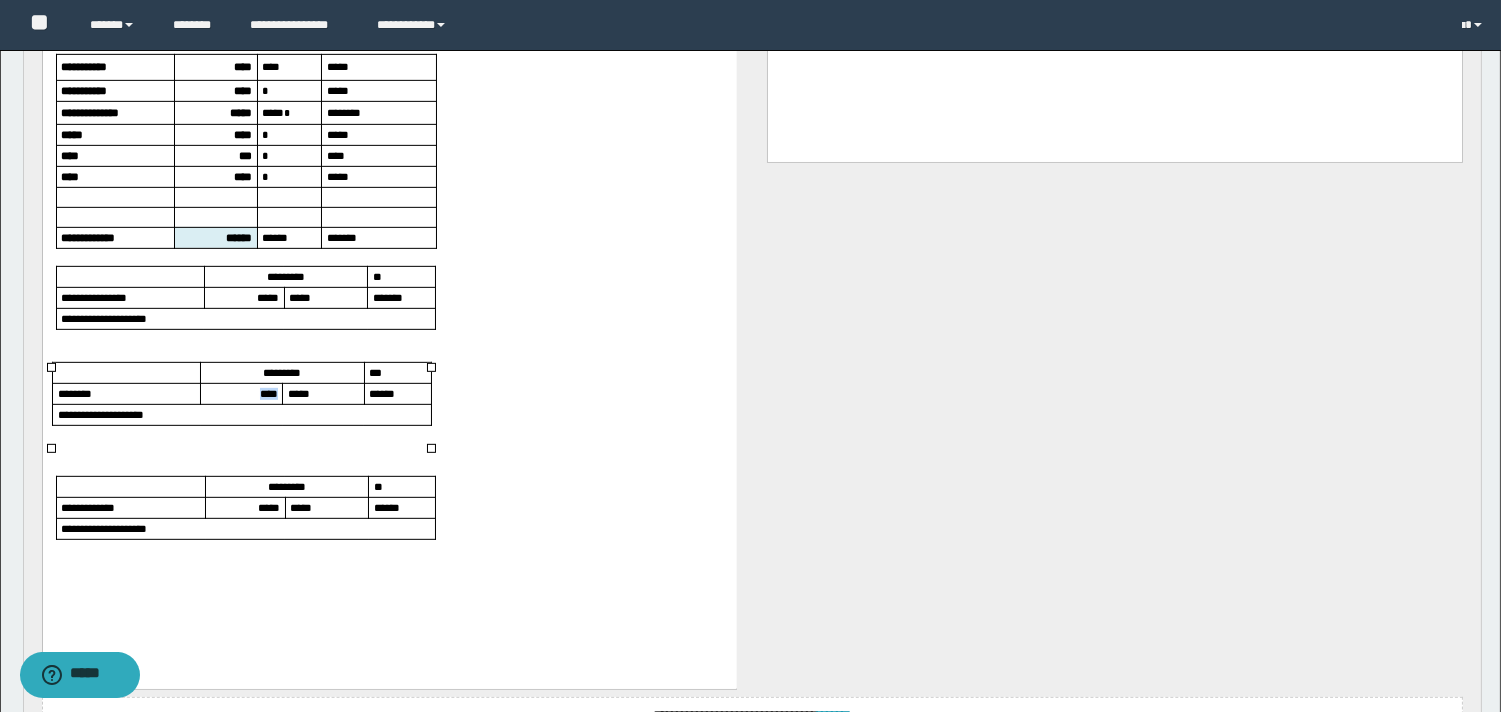 click on "****" at bounding box center [268, 392] 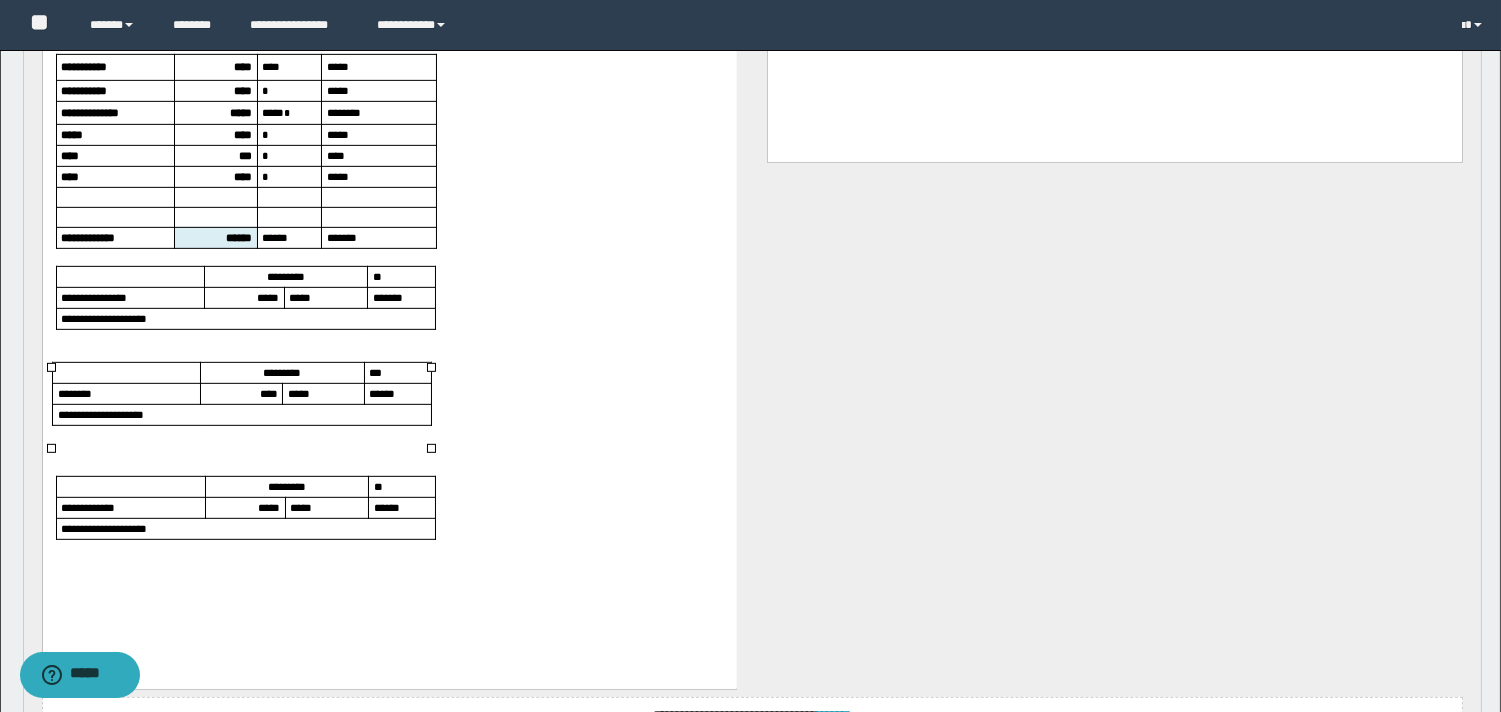 click on "*****" at bounding box center [268, 506] 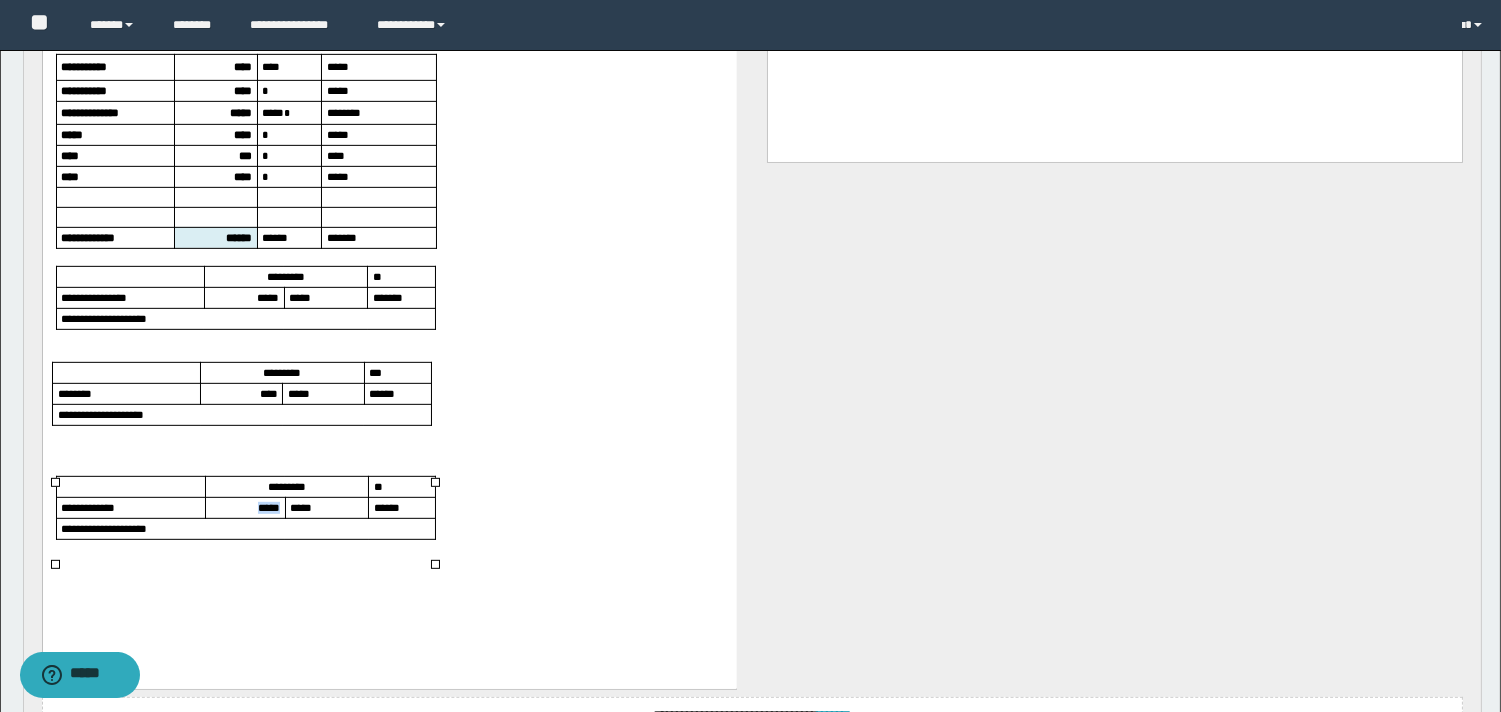click on "*****" at bounding box center [268, 506] 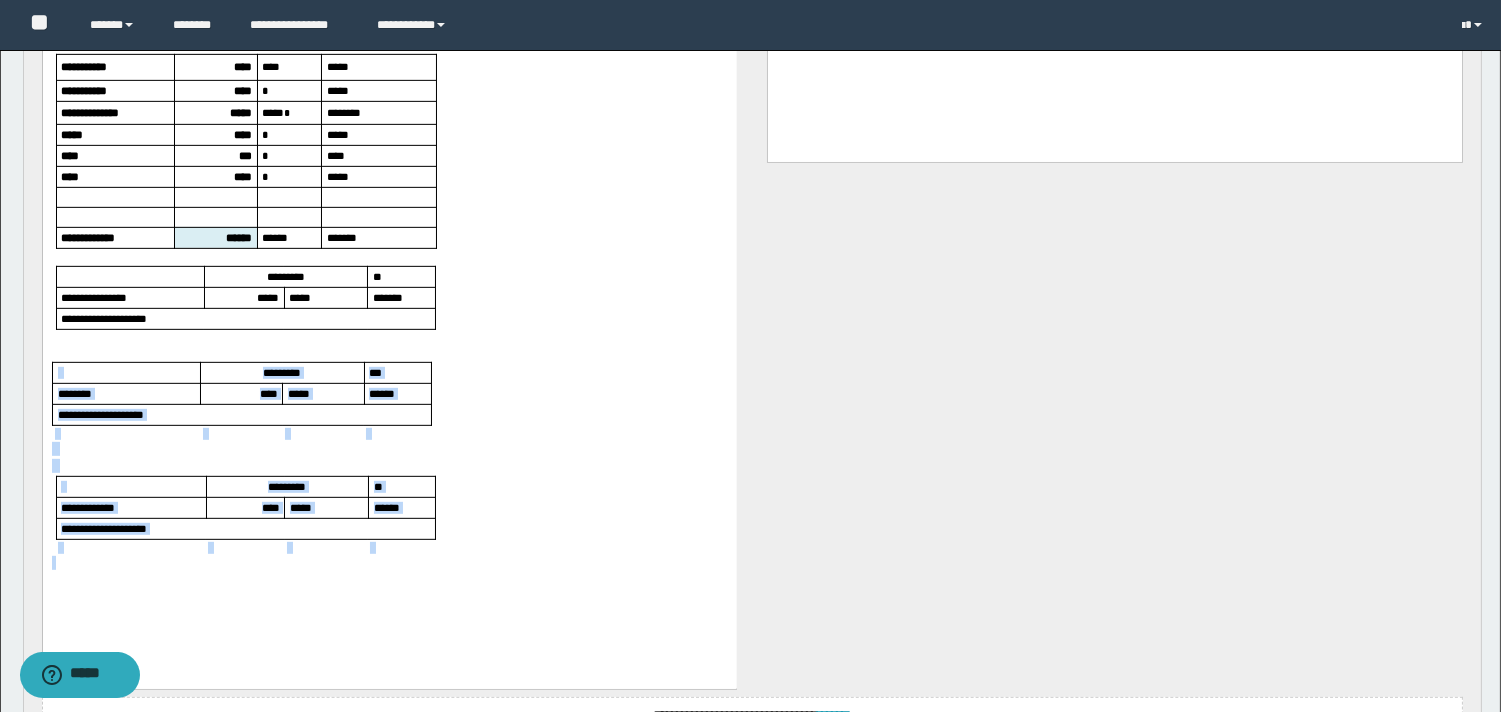 drag, startPoint x: 69, startPoint y: 350, endPoint x: 119, endPoint y: 604, distance: 258.87448 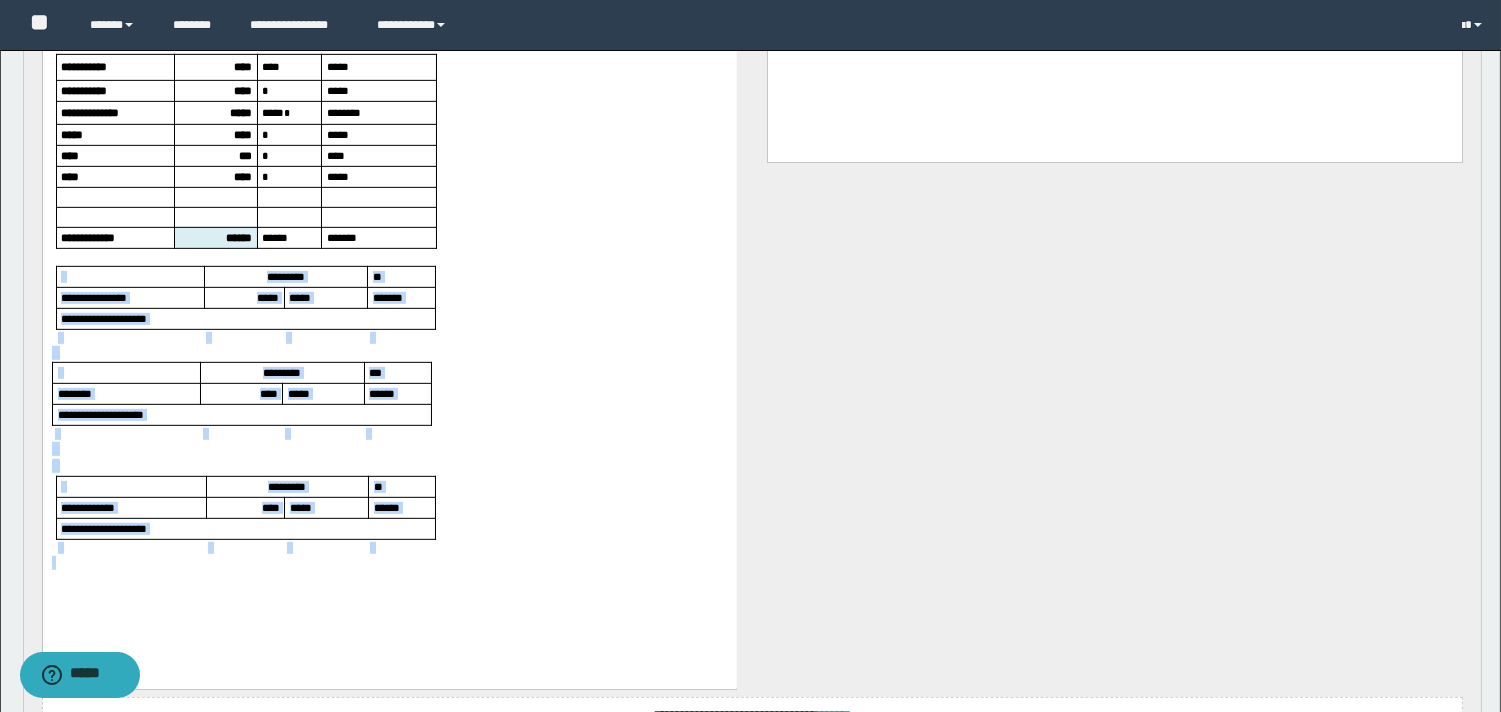 drag, startPoint x: 97, startPoint y: 261, endPoint x: 112, endPoint y: 620, distance: 359.31323 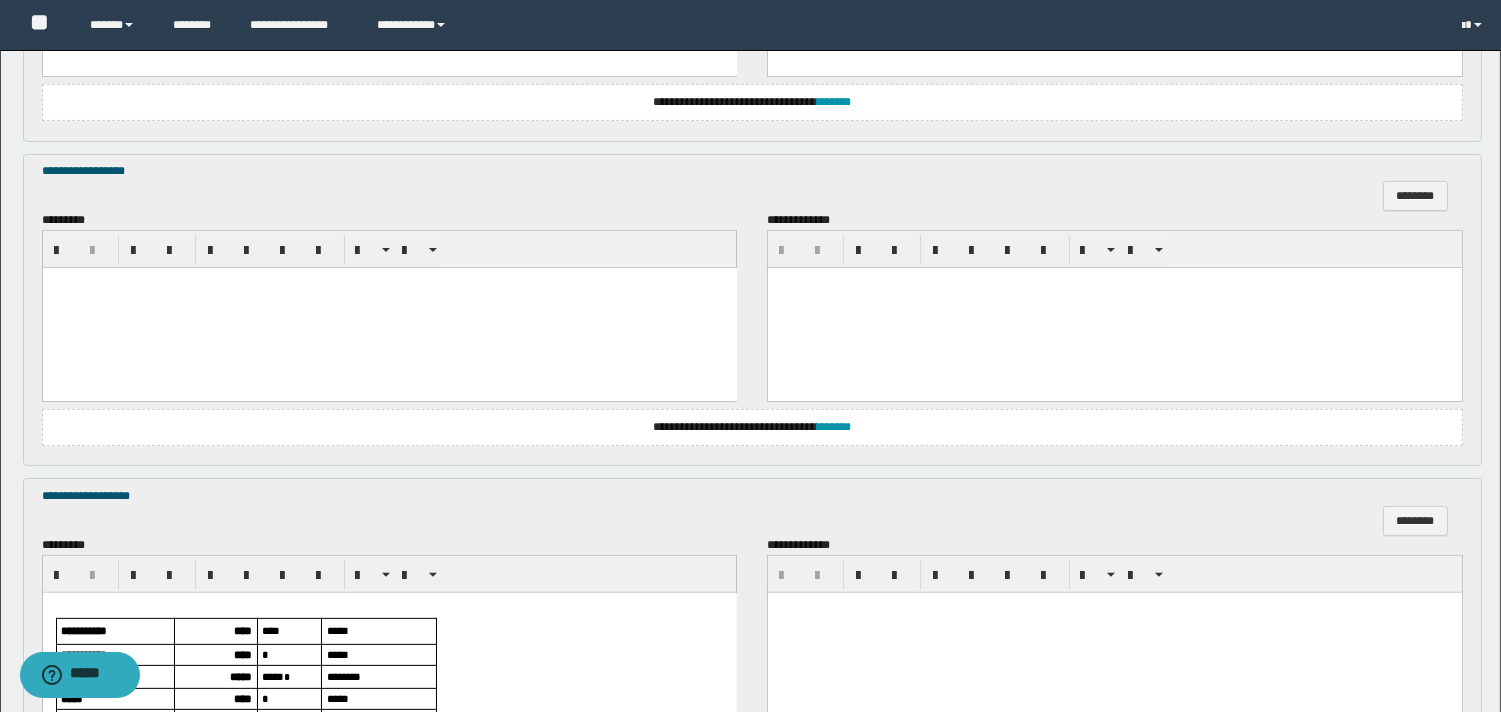 scroll, scrollTop: 933, scrollLeft: 0, axis: vertical 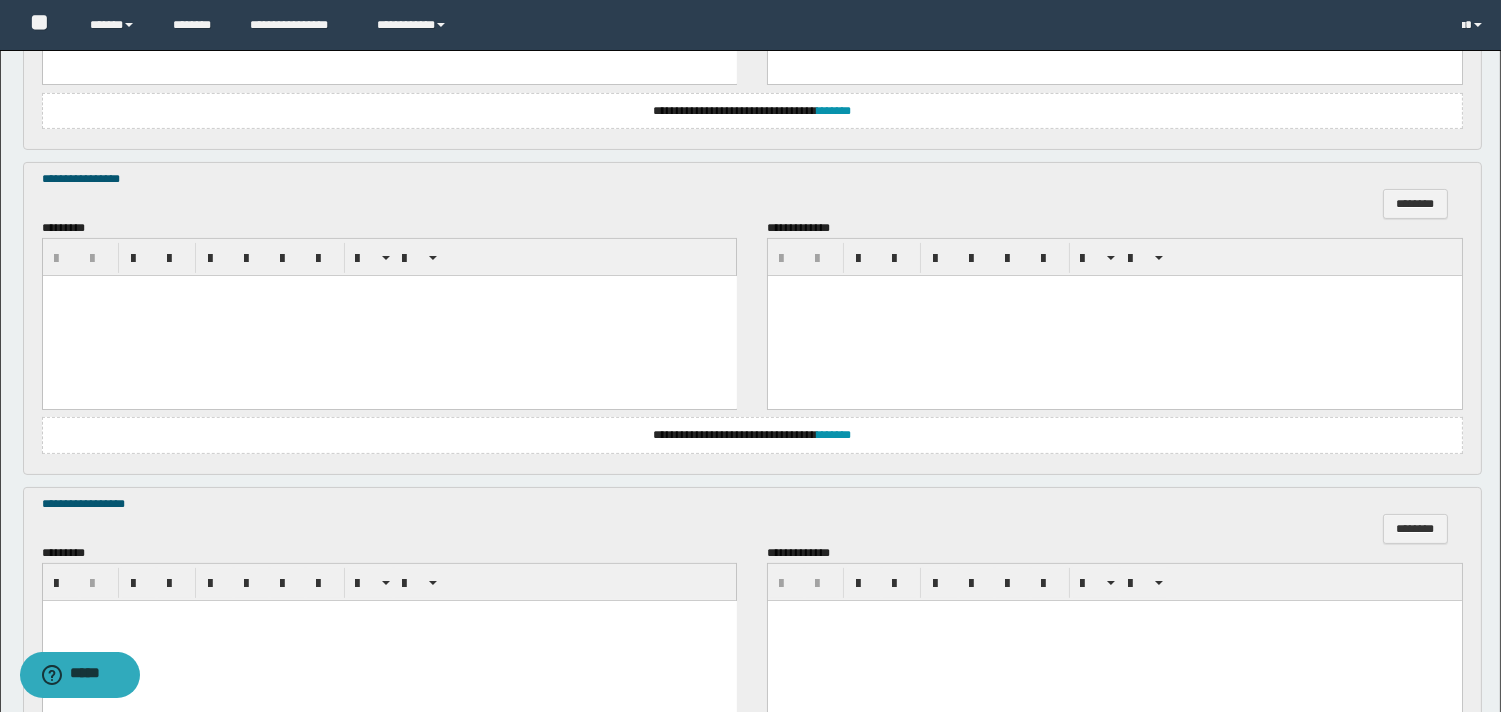click at bounding box center [389, 315] 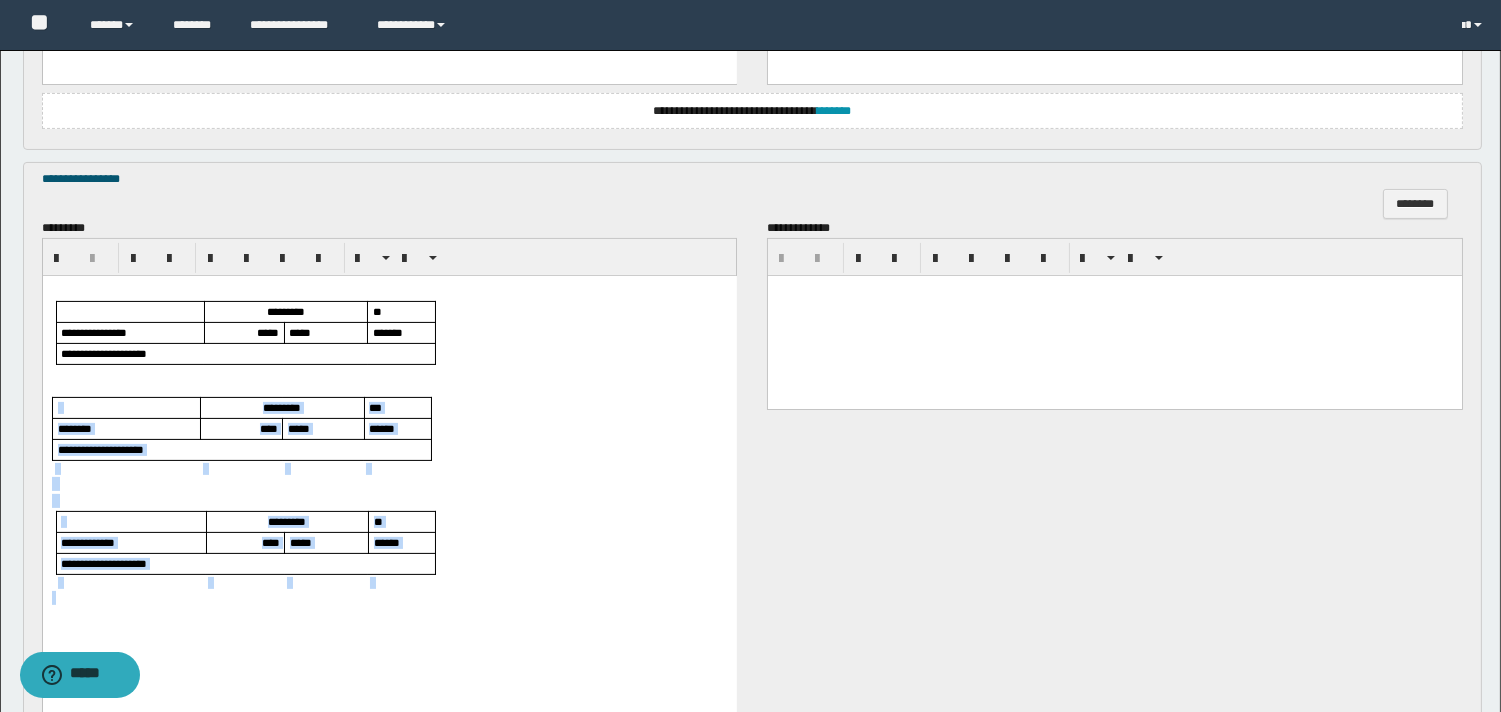 drag, startPoint x: 87, startPoint y: 391, endPoint x: 93, endPoint y: 619, distance: 228.07893 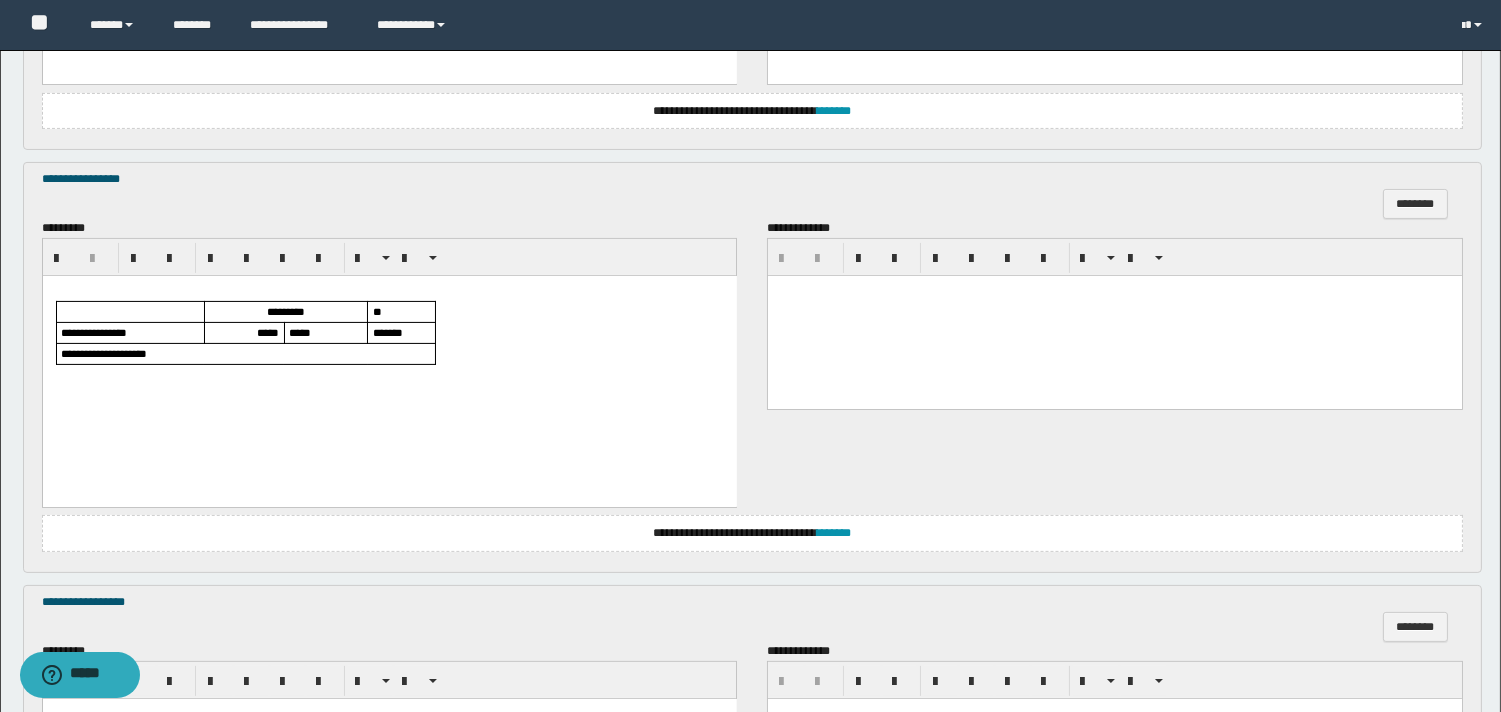 scroll, scrollTop: 1377, scrollLeft: 0, axis: vertical 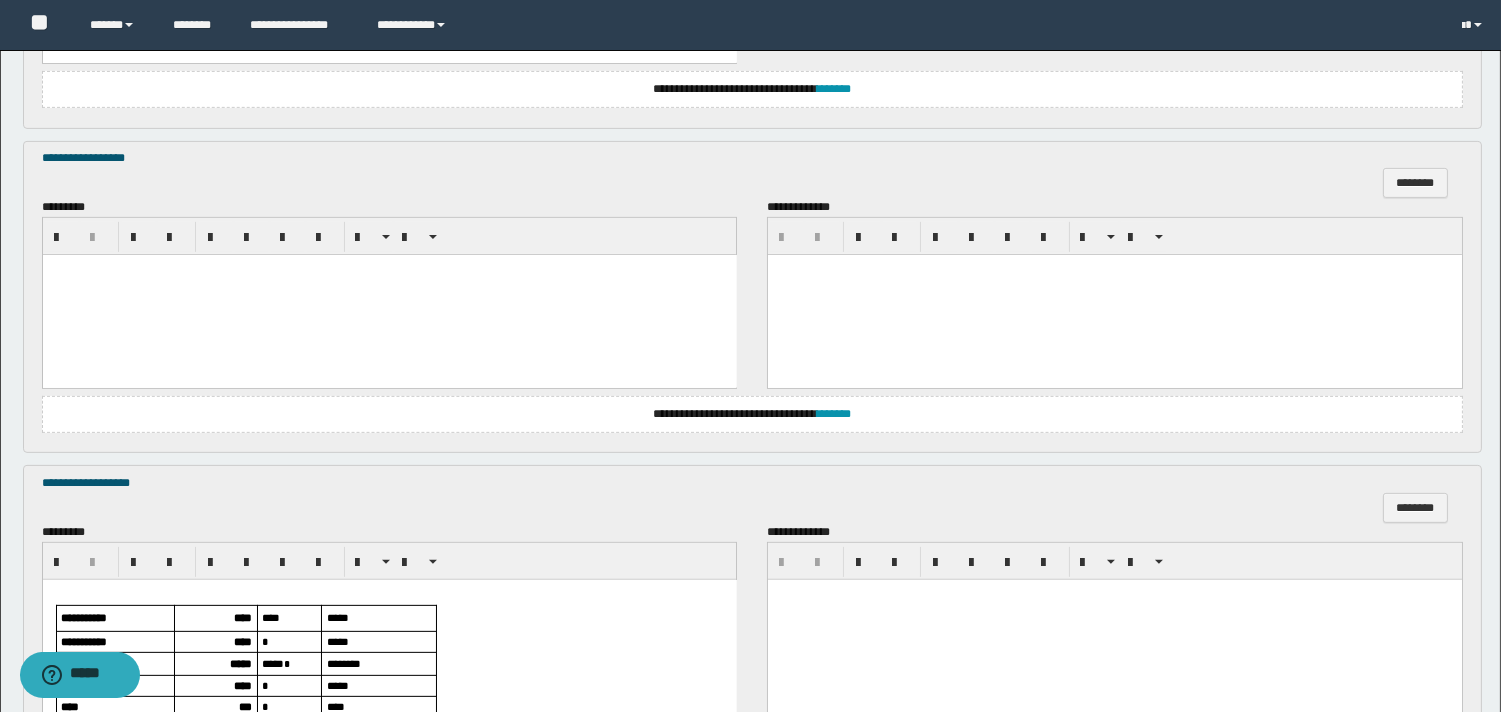 click at bounding box center [389, 294] 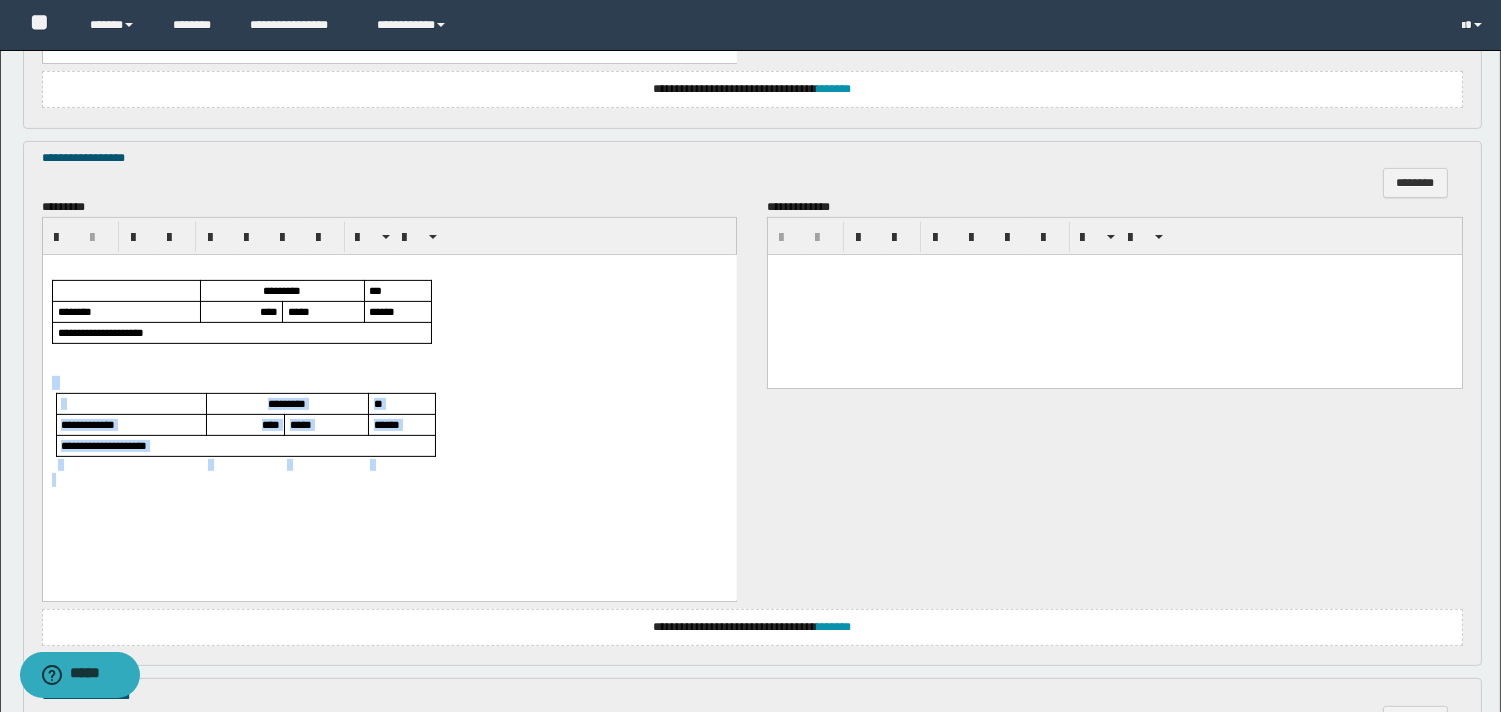 drag, startPoint x: 56, startPoint y: 370, endPoint x: 56, endPoint y: 541, distance: 171 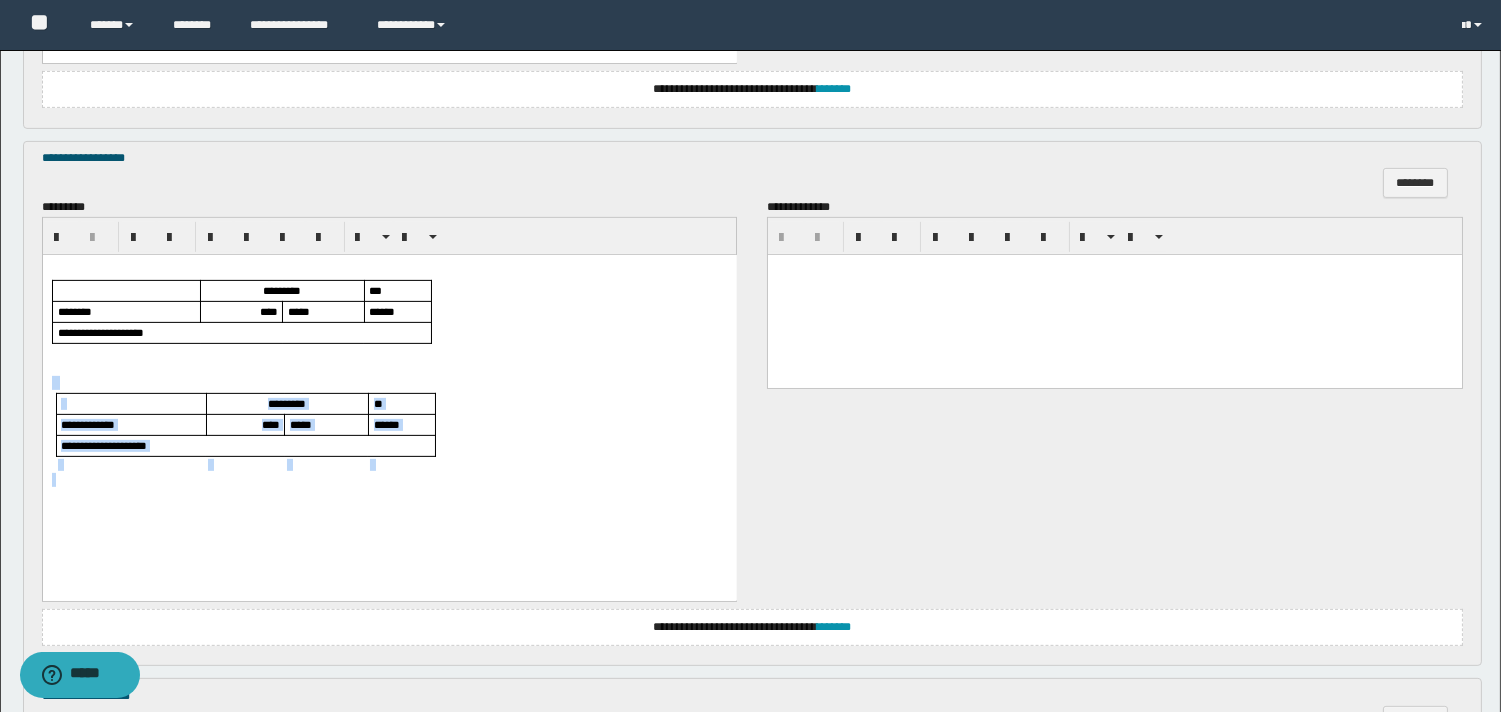 click on "**********" at bounding box center [389, 400] 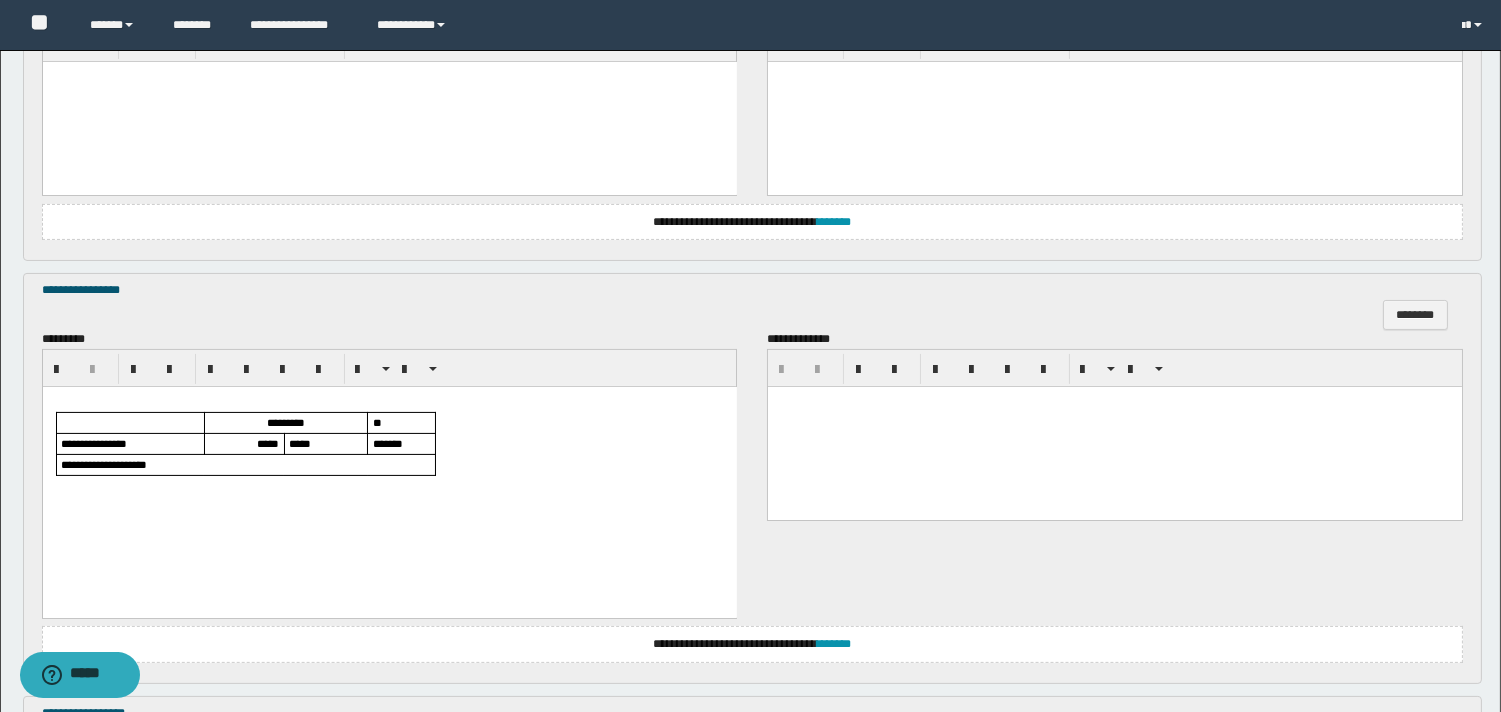 scroll, scrollTop: 488, scrollLeft: 0, axis: vertical 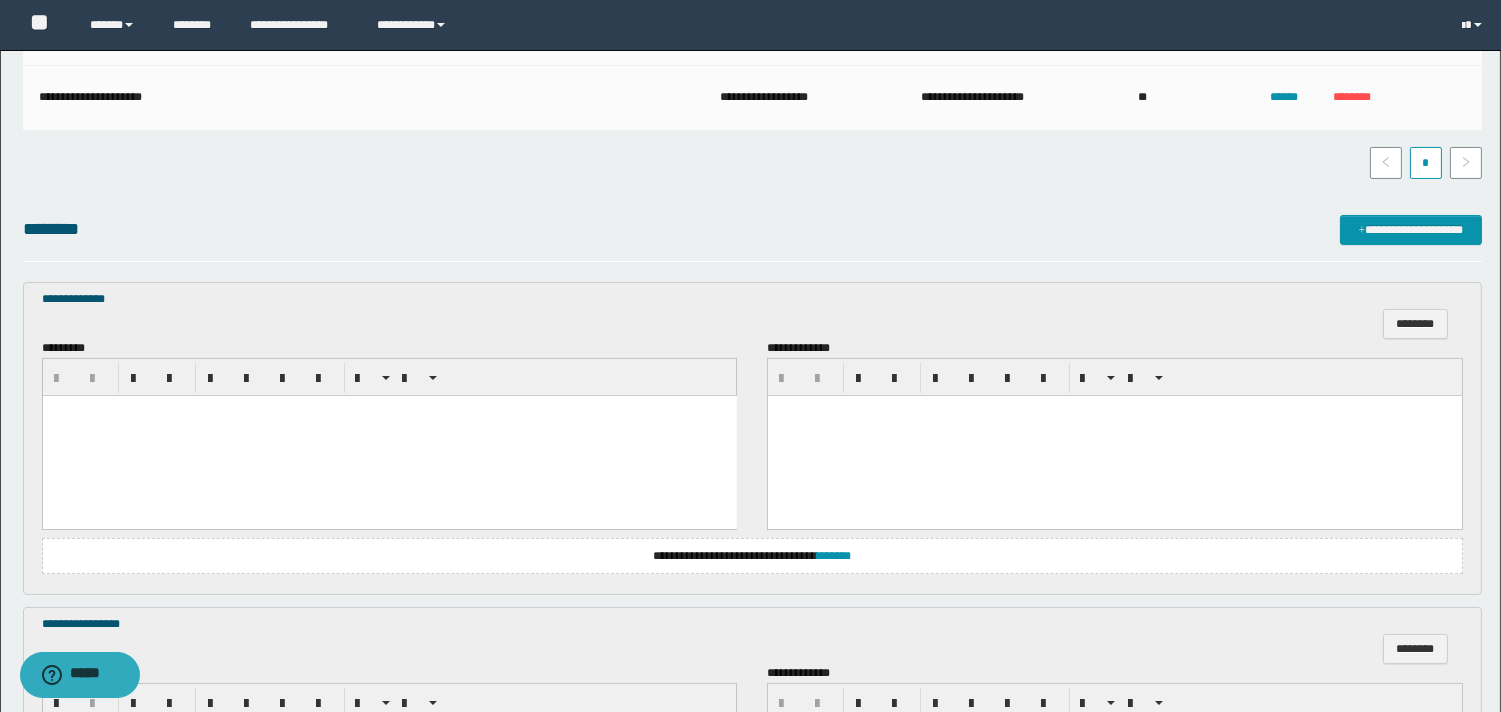 click at bounding box center [389, 436] 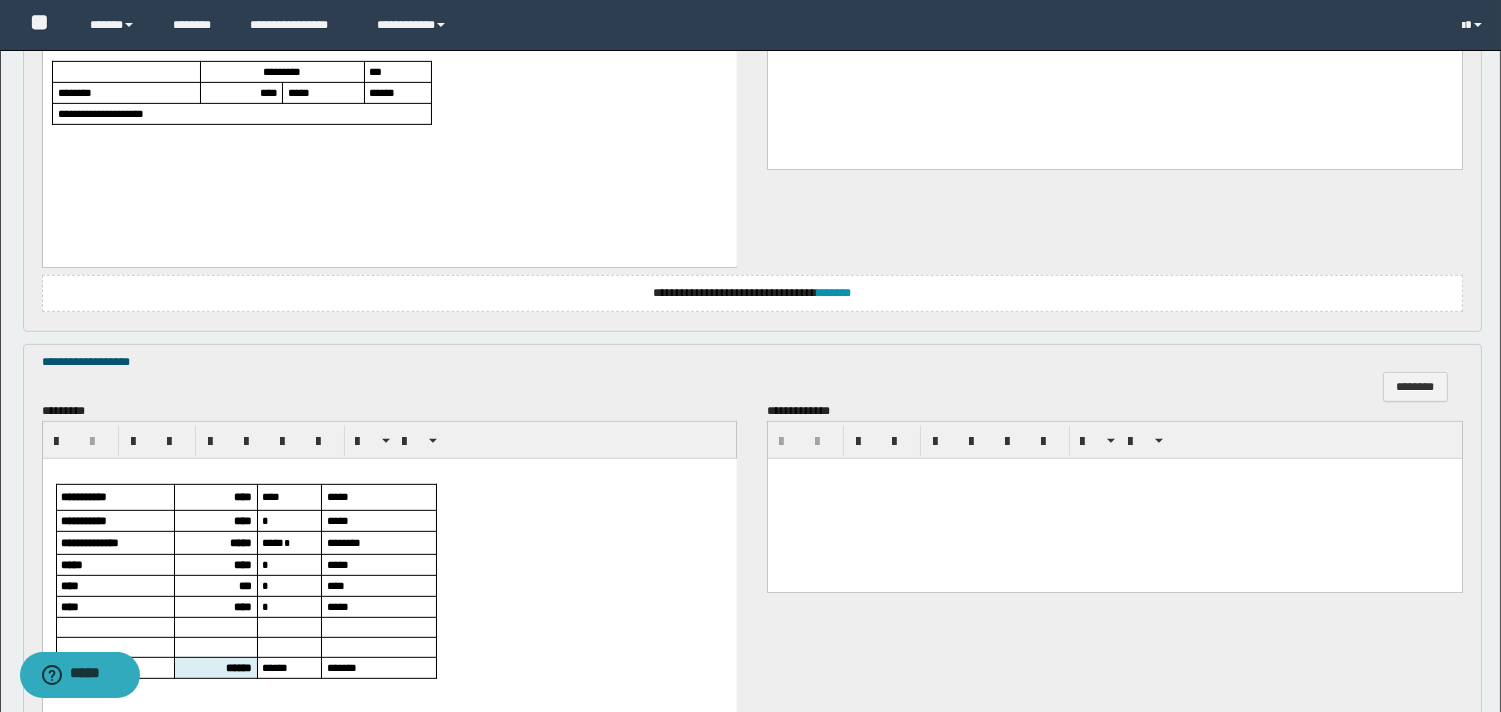 scroll, scrollTop: 2022, scrollLeft: 0, axis: vertical 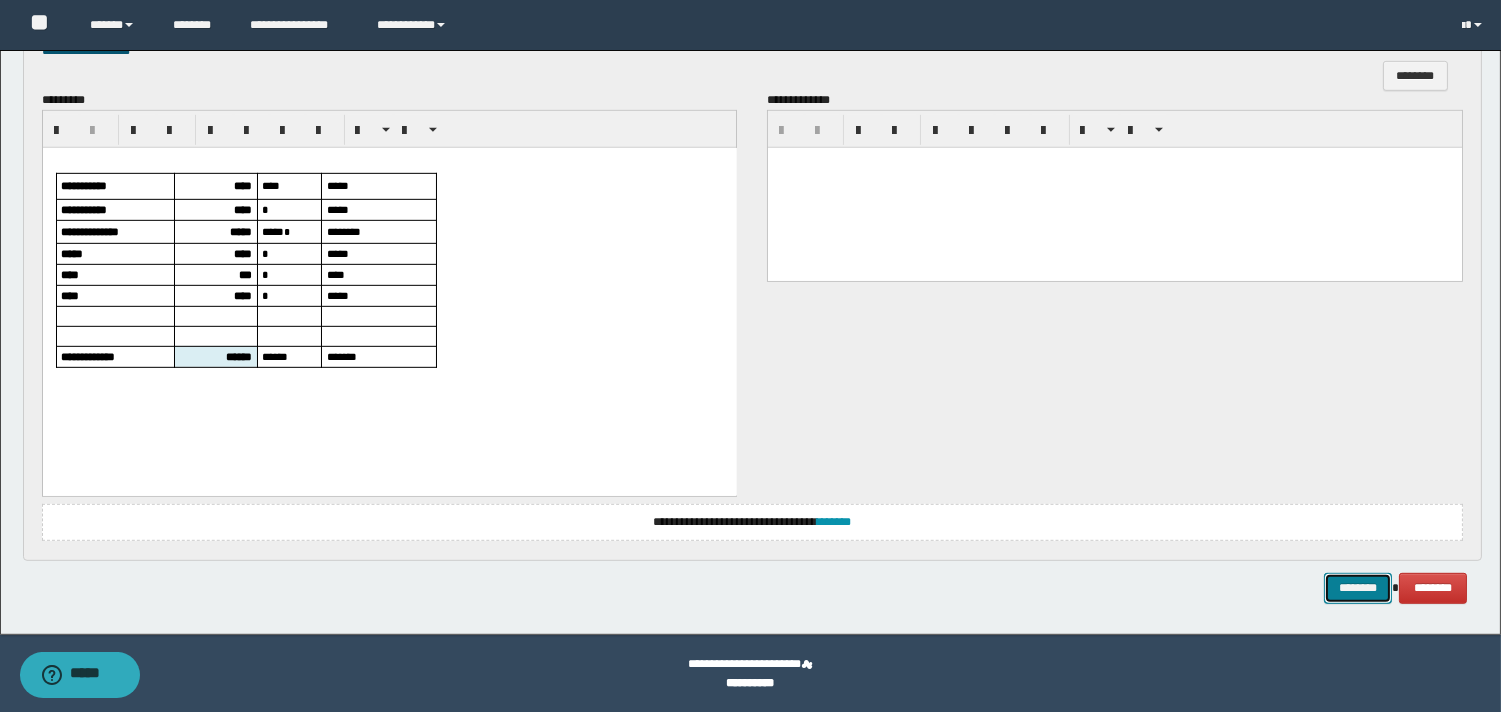 click on "********" at bounding box center (1358, 588) 